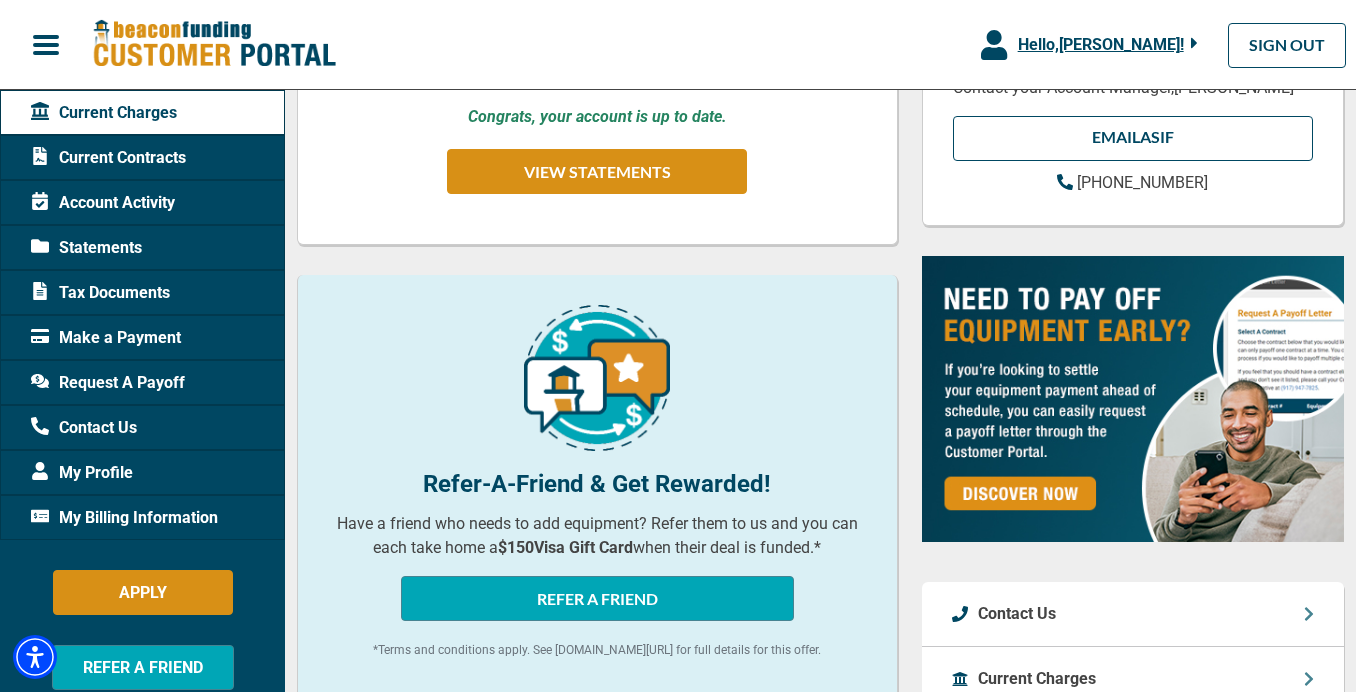 scroll, scrollTop: 399, scrollLeft: 0, axis: vertical 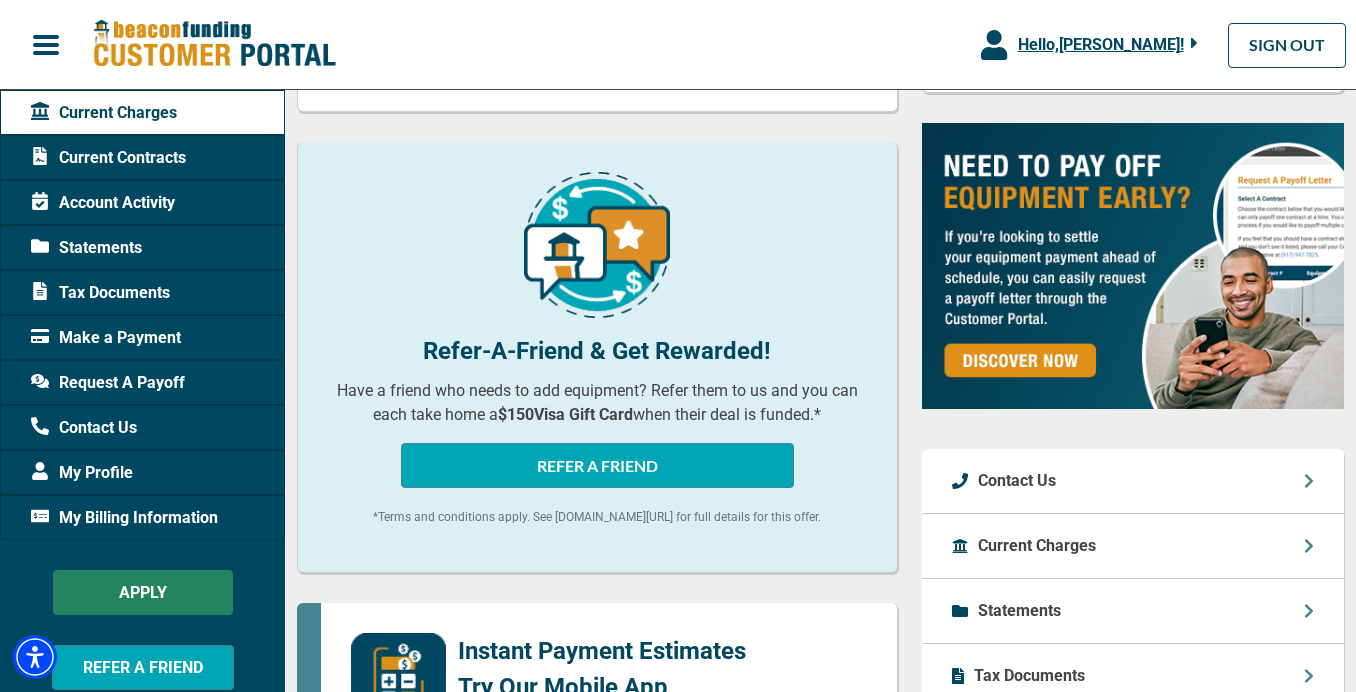 click on "APPLY" at bounding box center (143, 592) 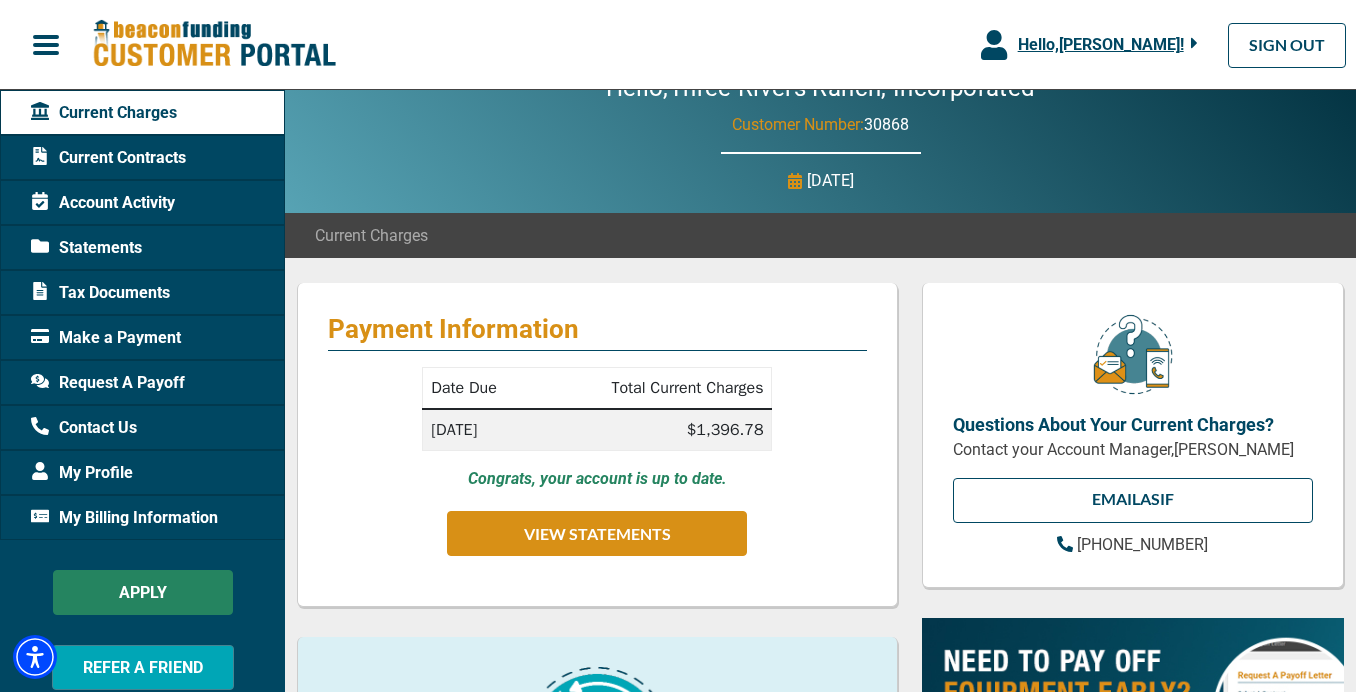 scroll, scrollTop: 0, scrollLeft: 0, axis: both 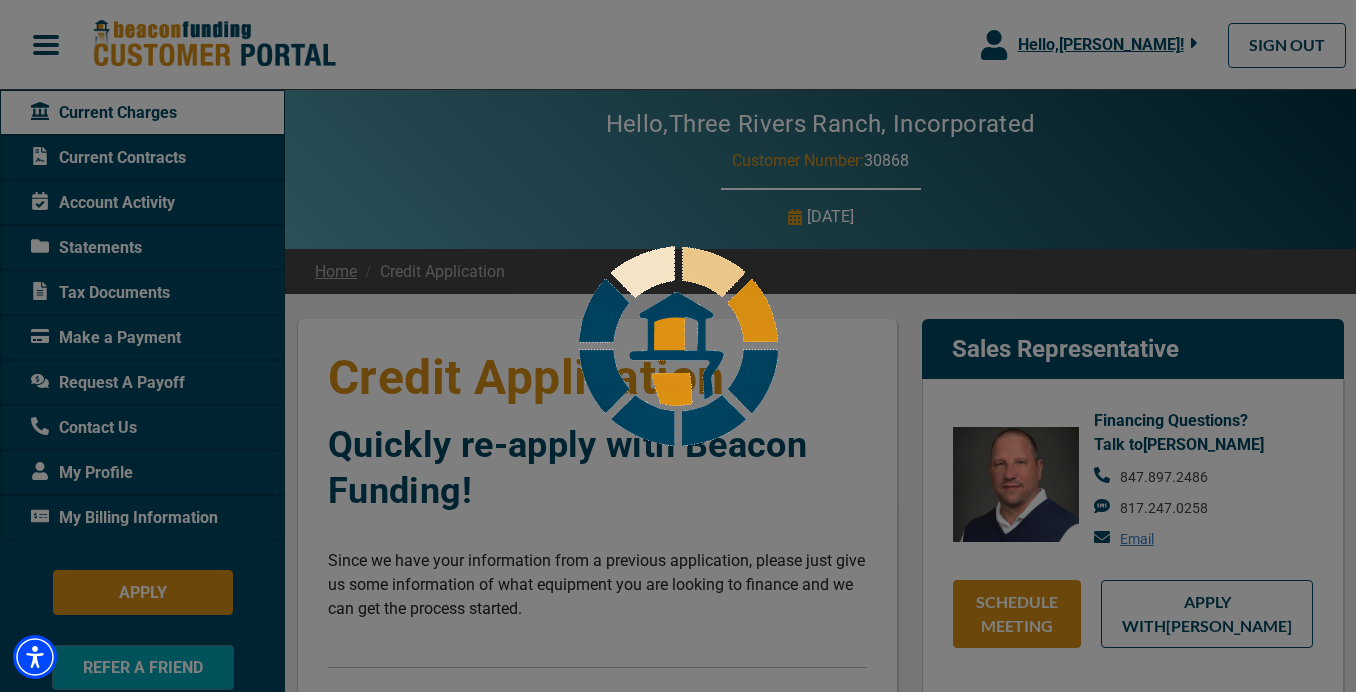select on "14" 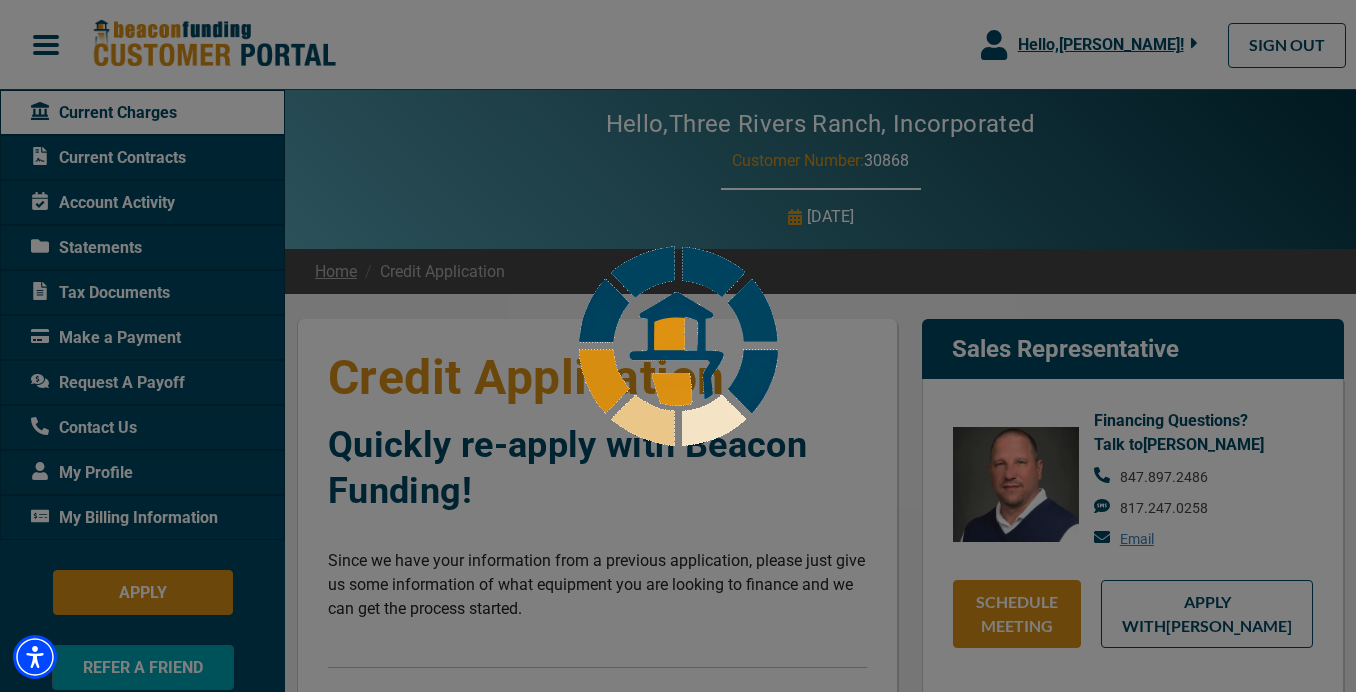 select on "1" 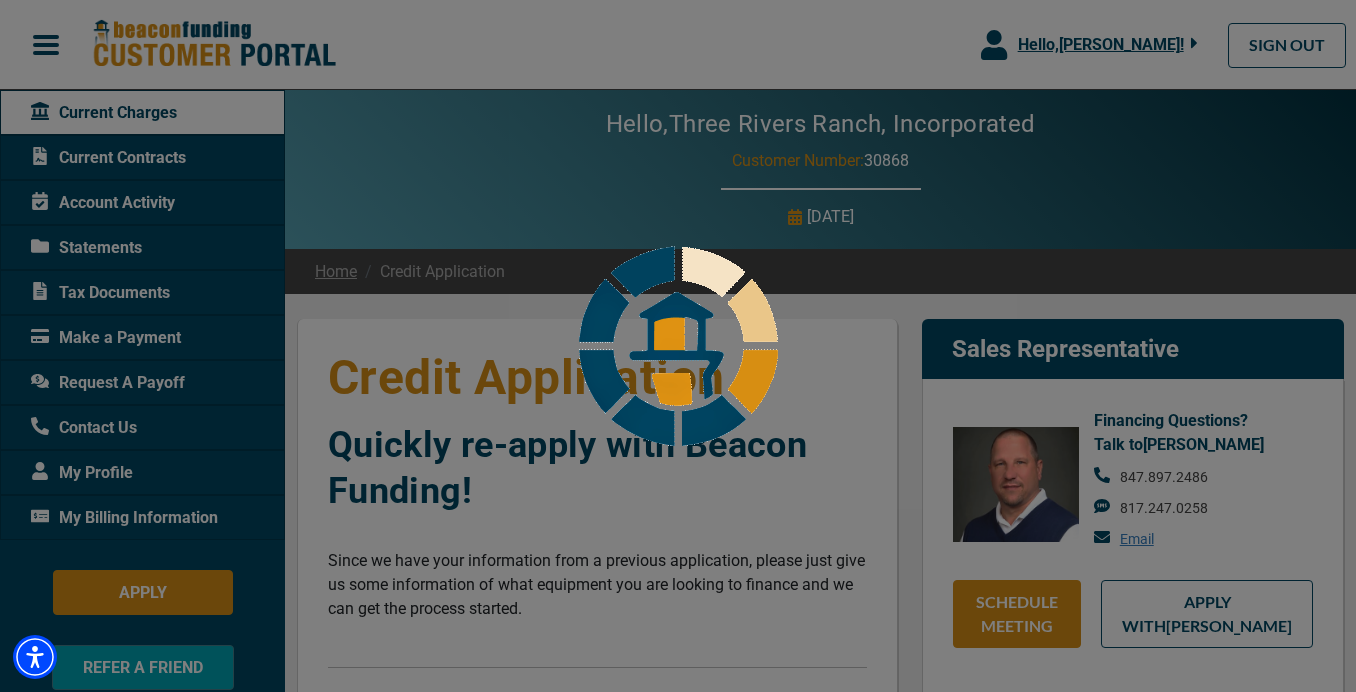 select on "14" 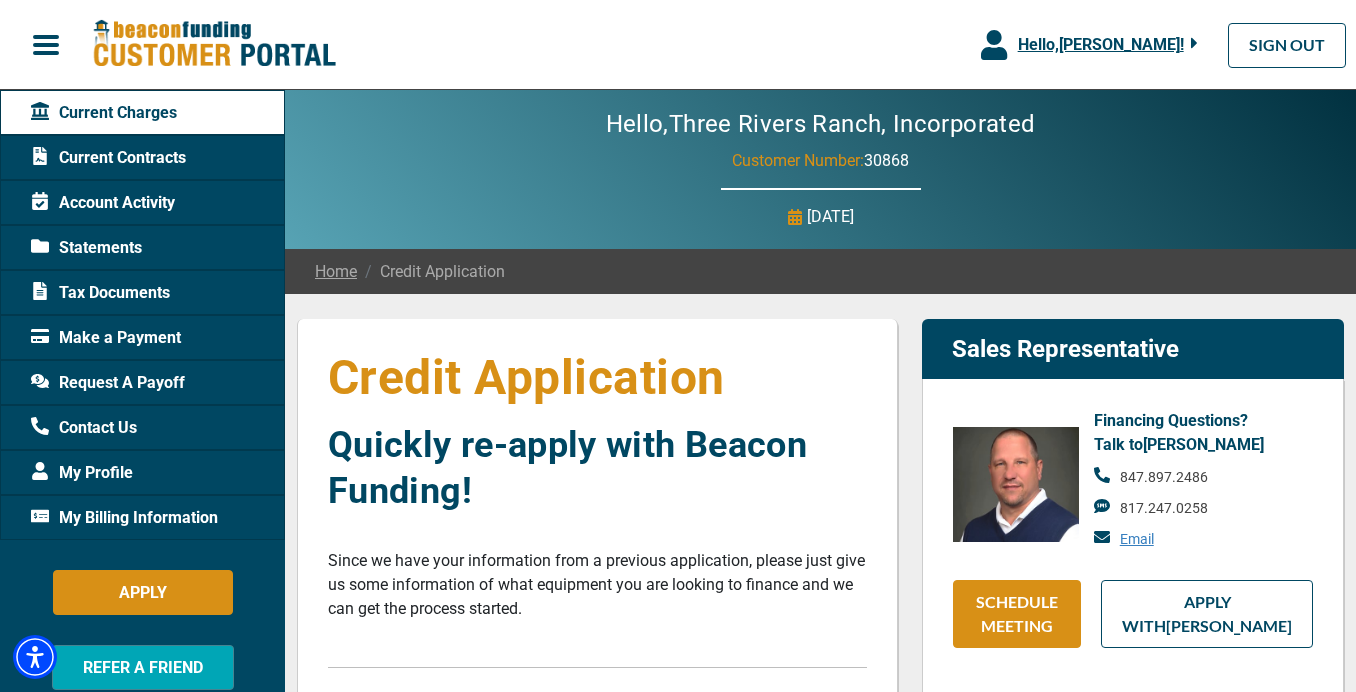 type on "100%" 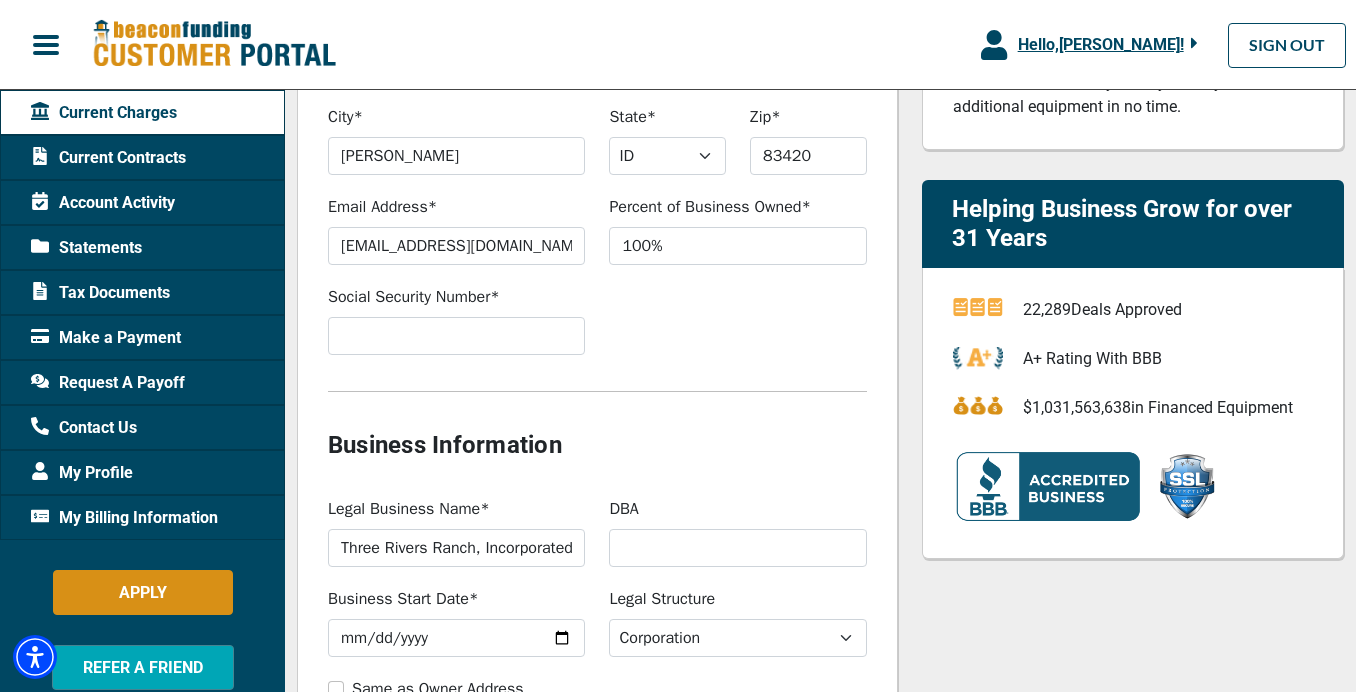 scroll, scrollTop: 716, scrollLeft: 0, axis: vertical 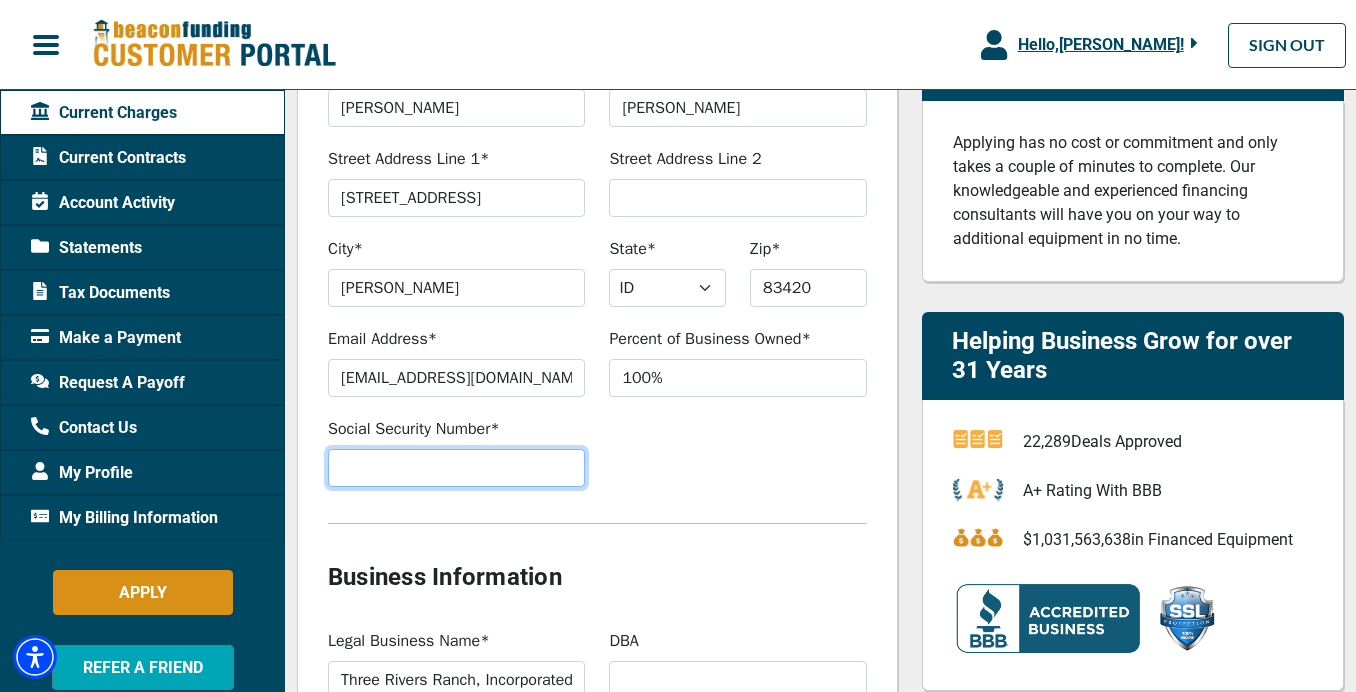 click on "Social Security Number*" at bounding box center [456, 468] 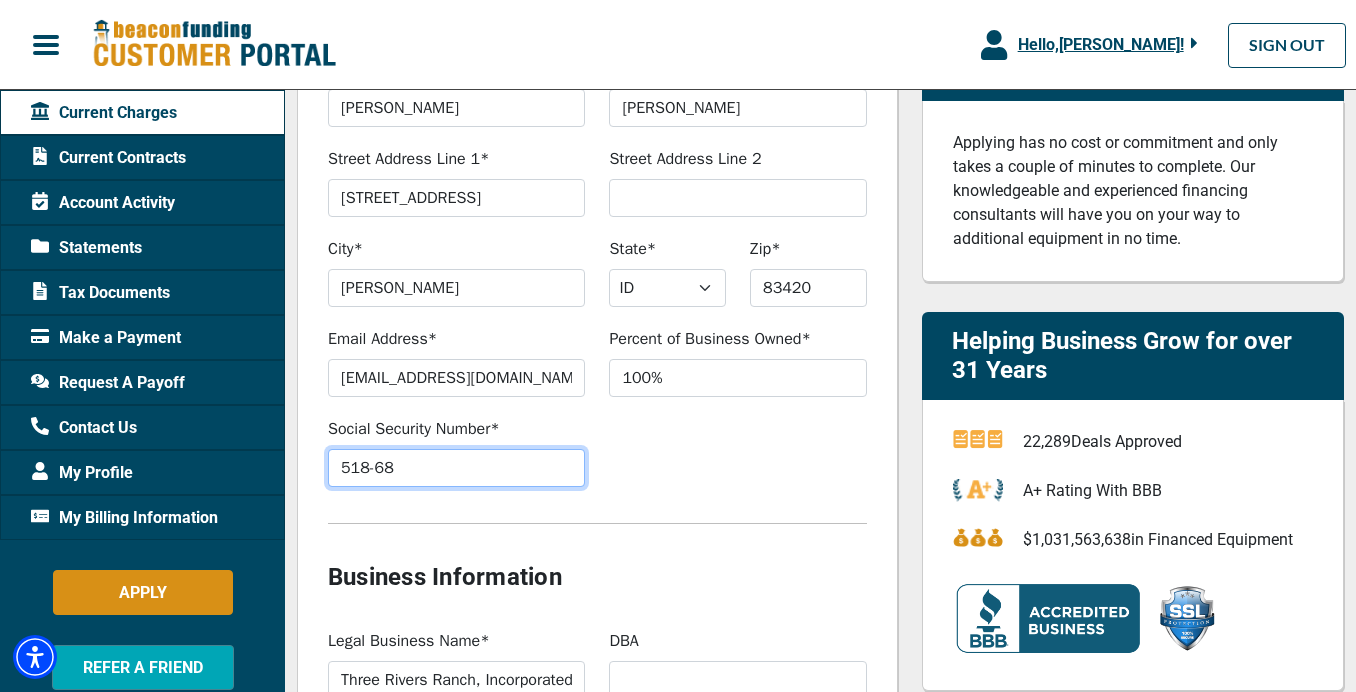 drag, startPoint x: 421, startPoint y: 471, endPoint x: 239, endPoint y: 453, distance: 182.88794 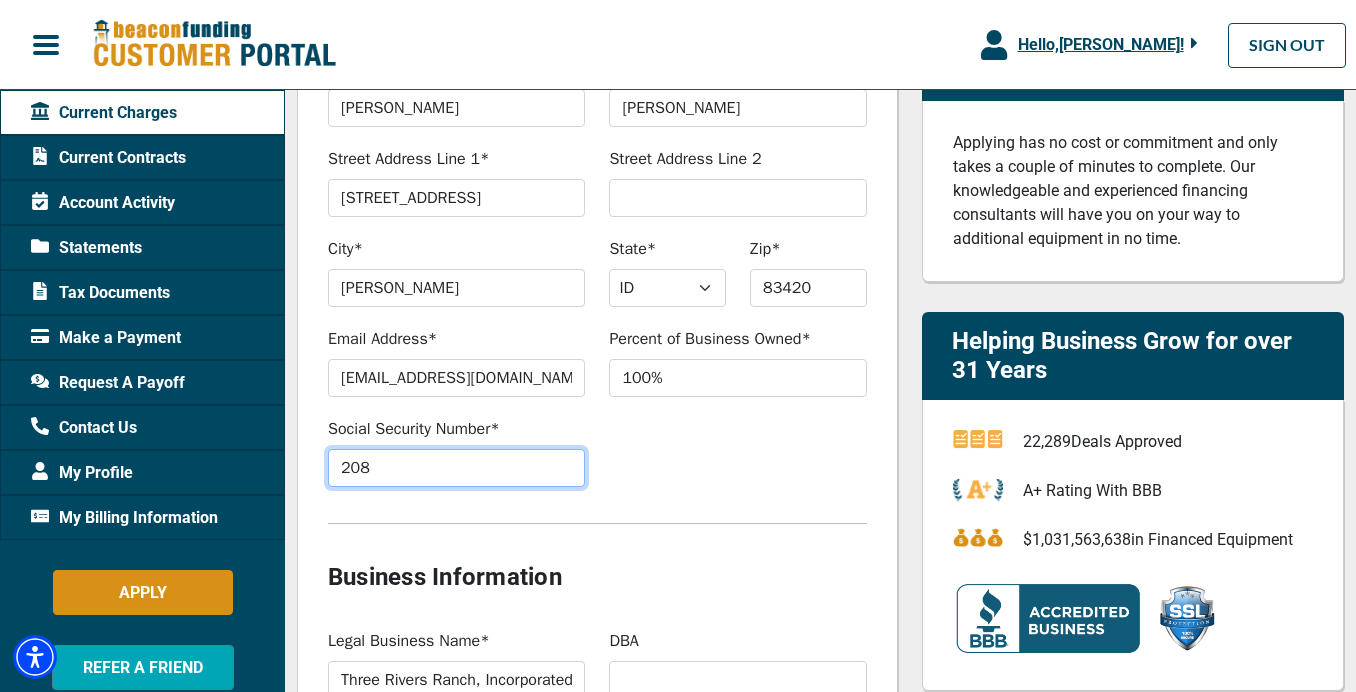 drag, startPoint x: 396, startPoint y: 468, endPoint x: 280, endPoint y: 463, distance: 116.10771 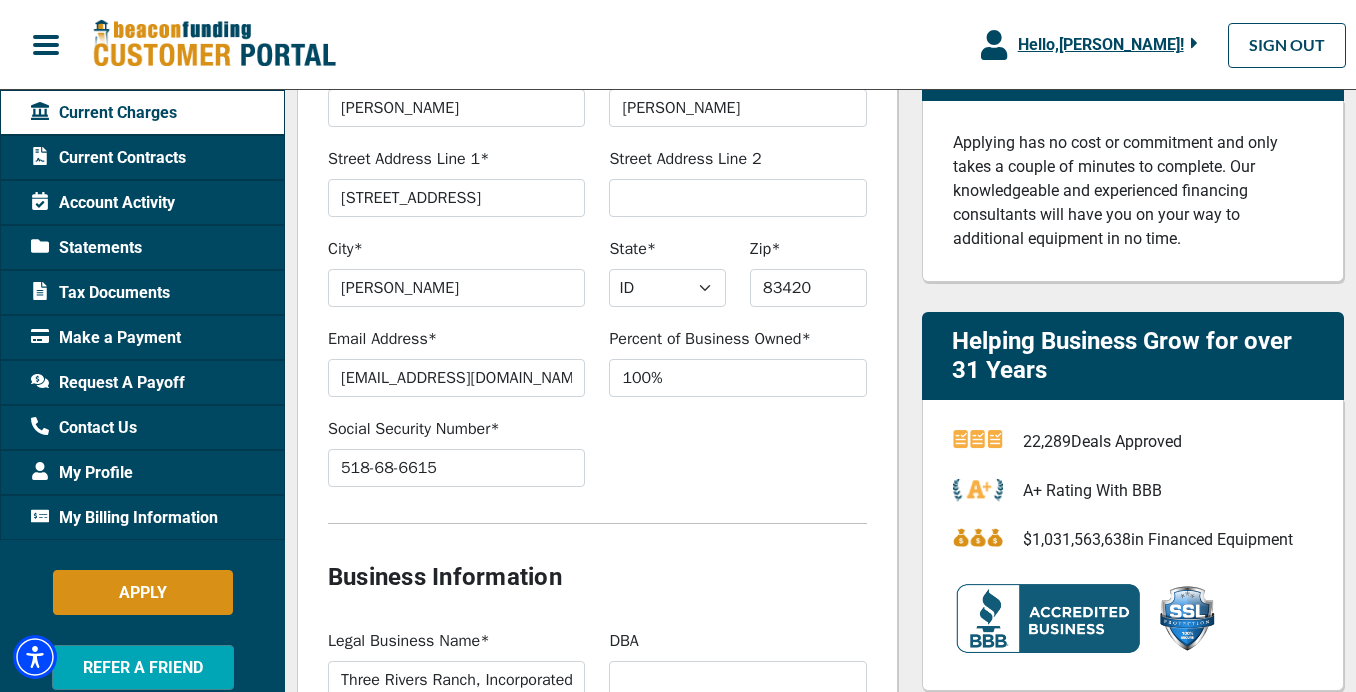click at bounding box center [597, 523] 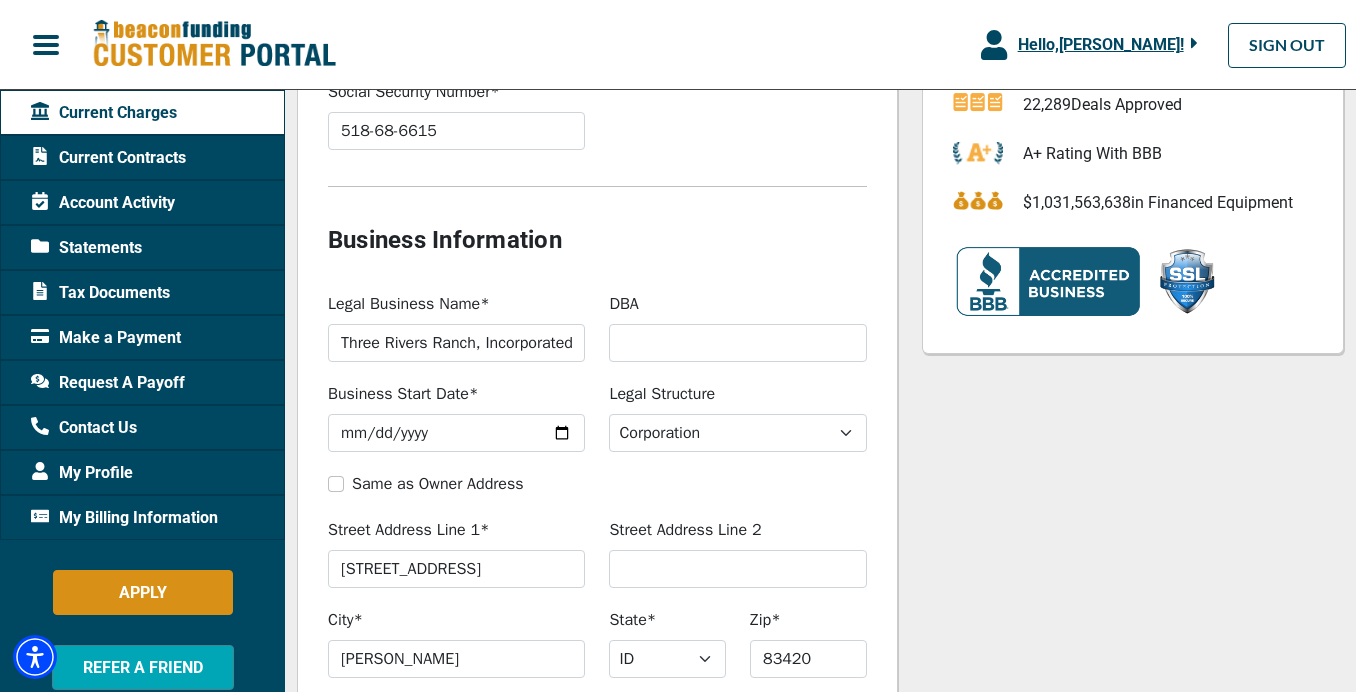 scroll, scrollTop: 1076, scrollLeft: 0, axis: vertical 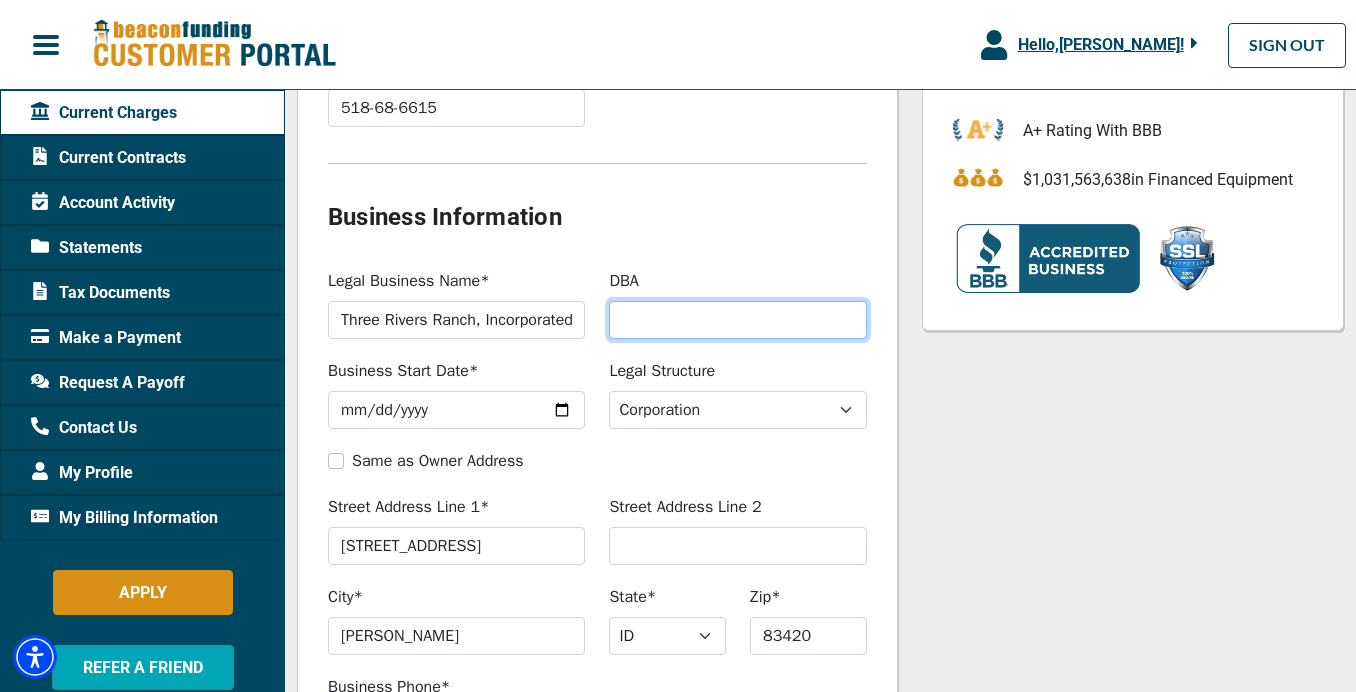 click on "DBA" at bounding box center [737, 320] 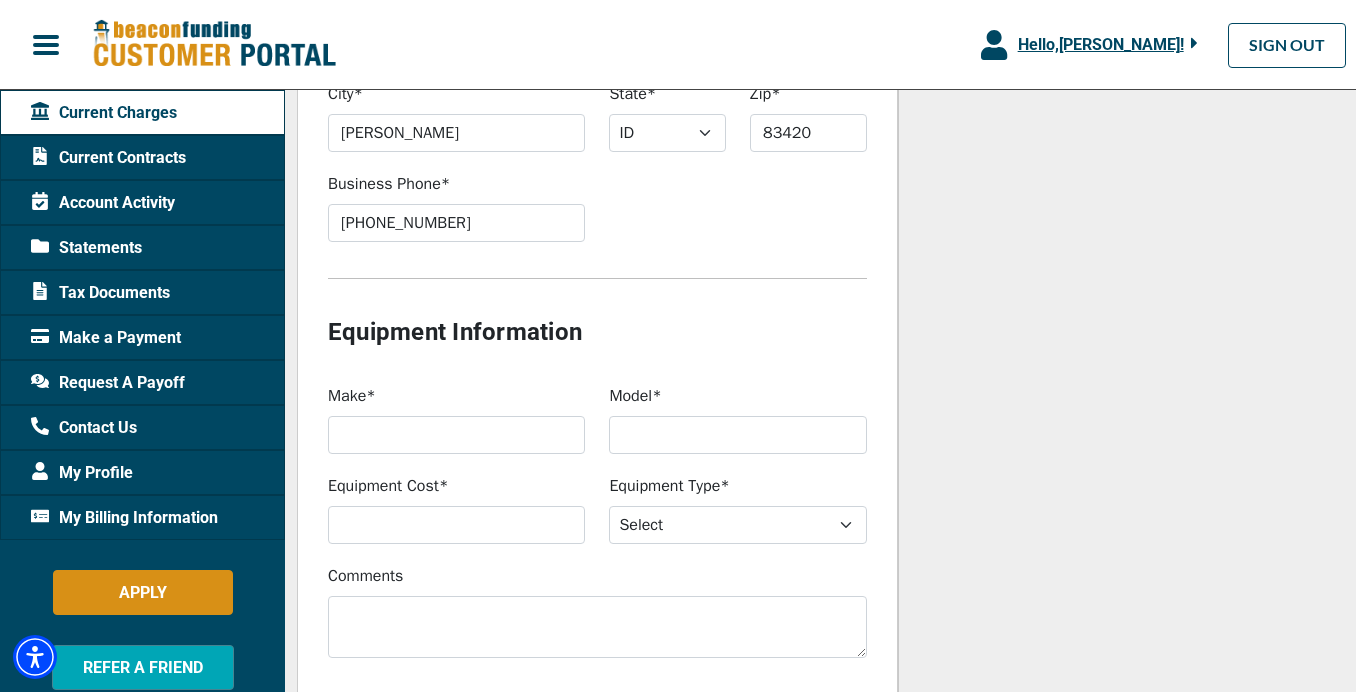 scroll, scrollTop: 1588, scrollLeft: 0, axis: vertical 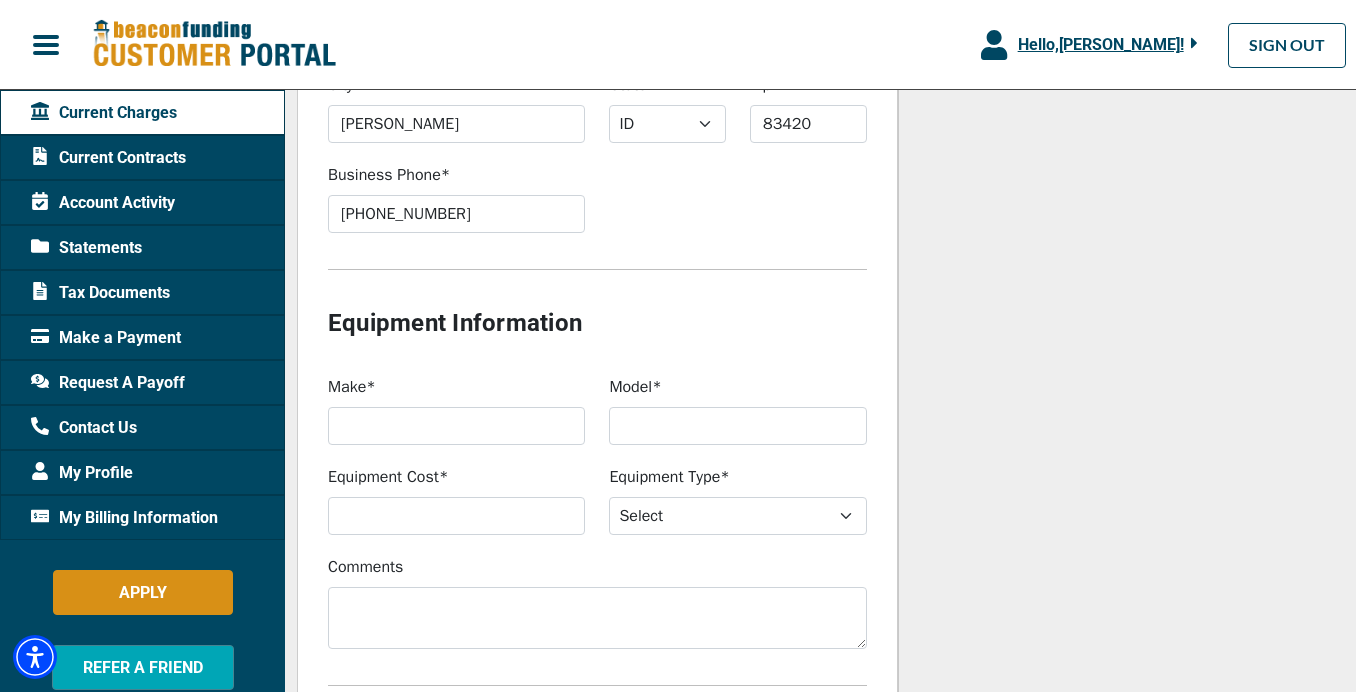 type on "TRR" 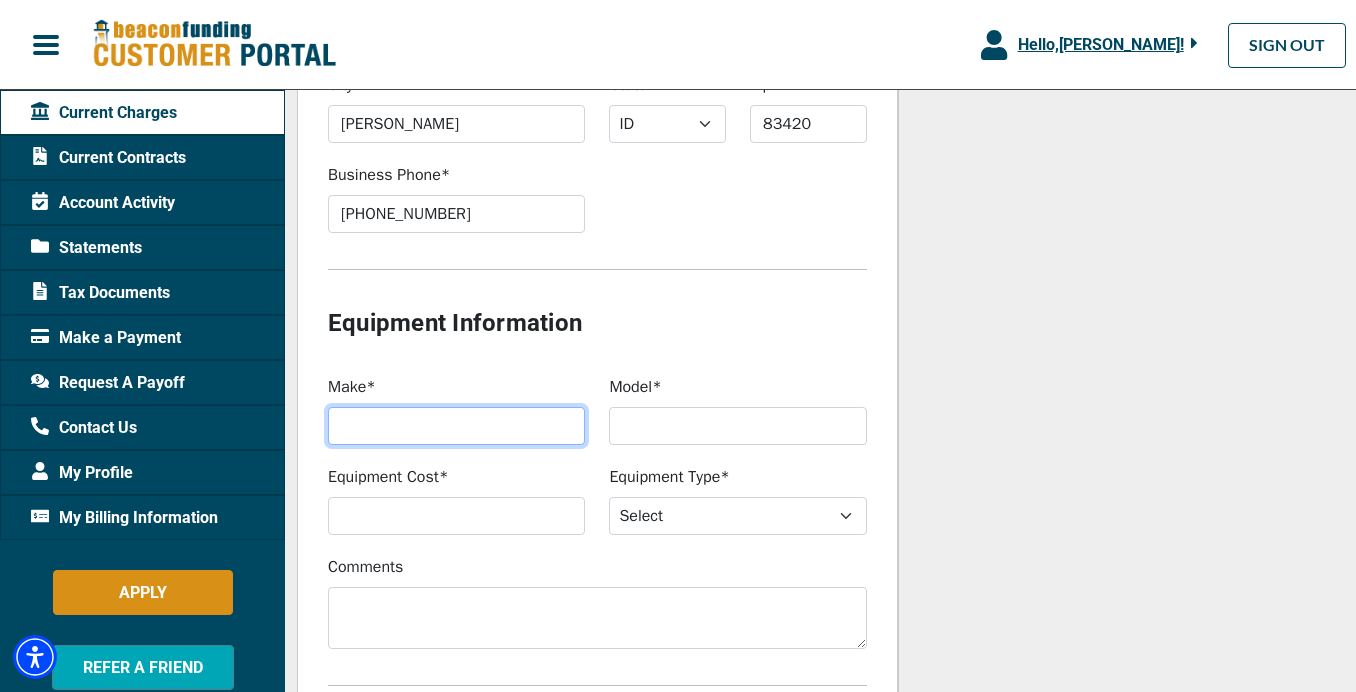 click on "Make*" at bounding box center (456, 426) 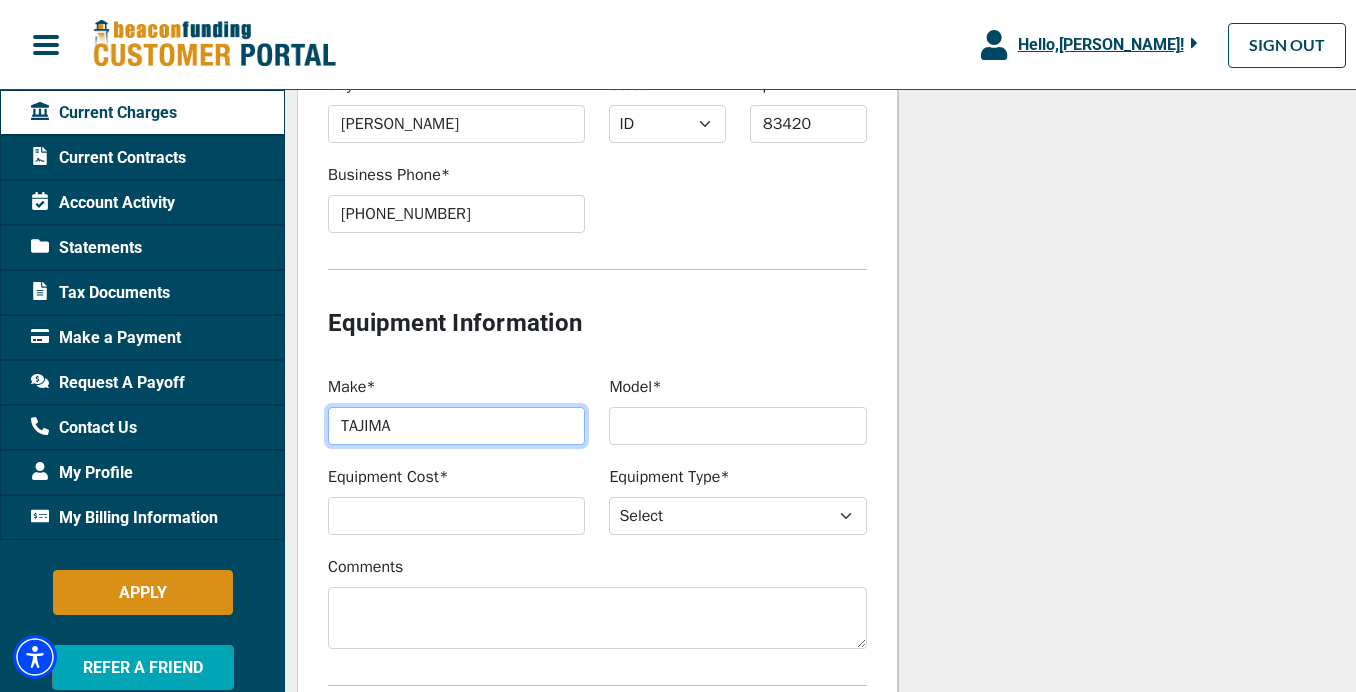 type on "TAJIMA" 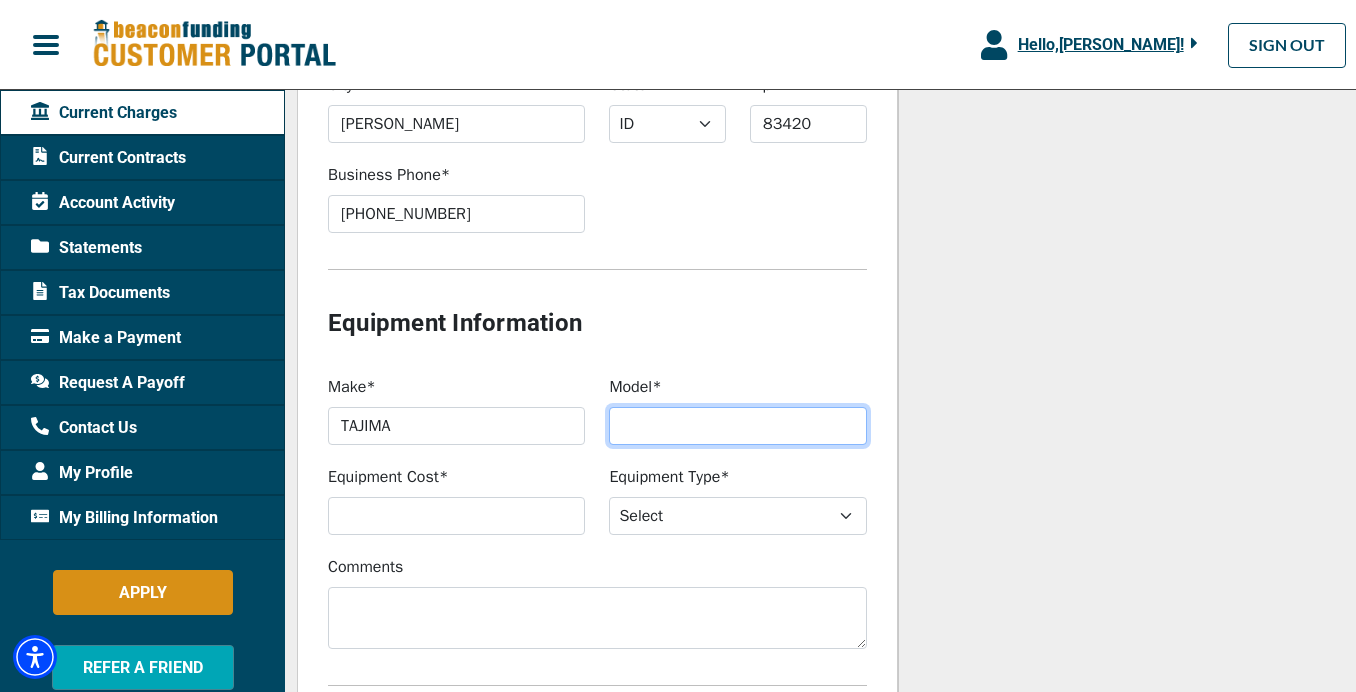 paste on "TMBP-XC1501" 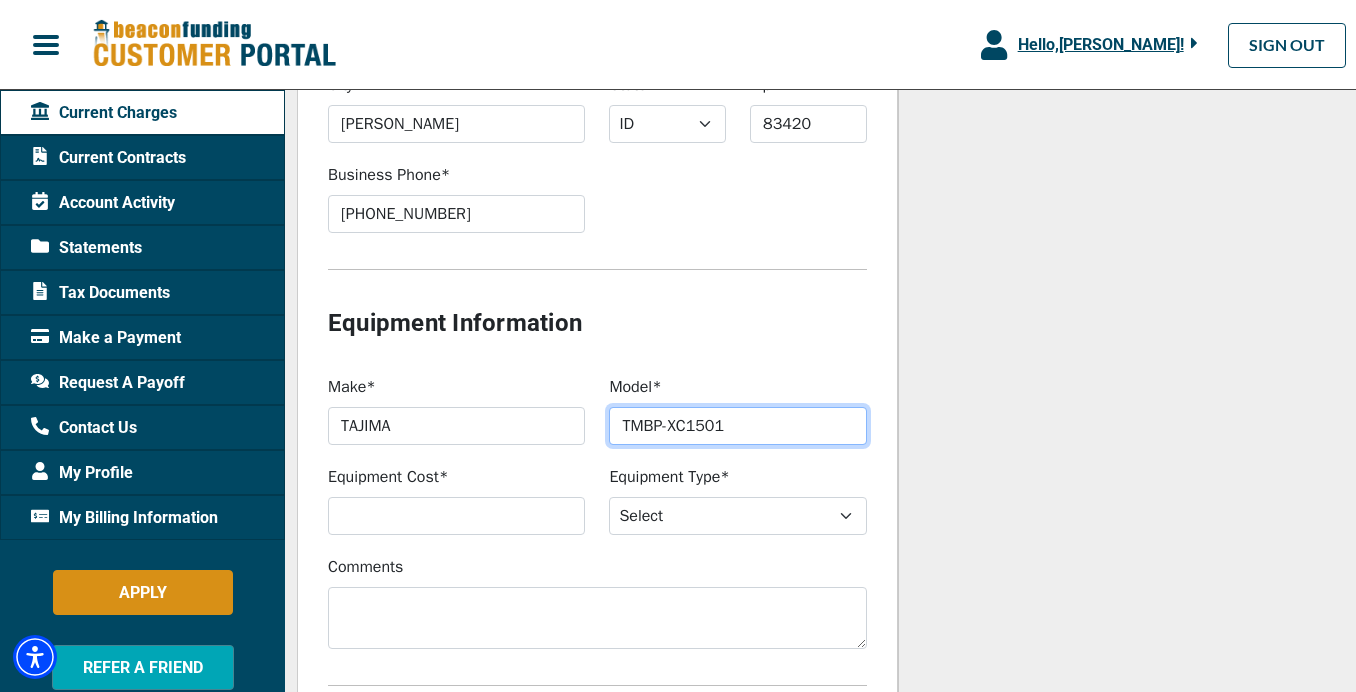type on "TMBP-XC1501" 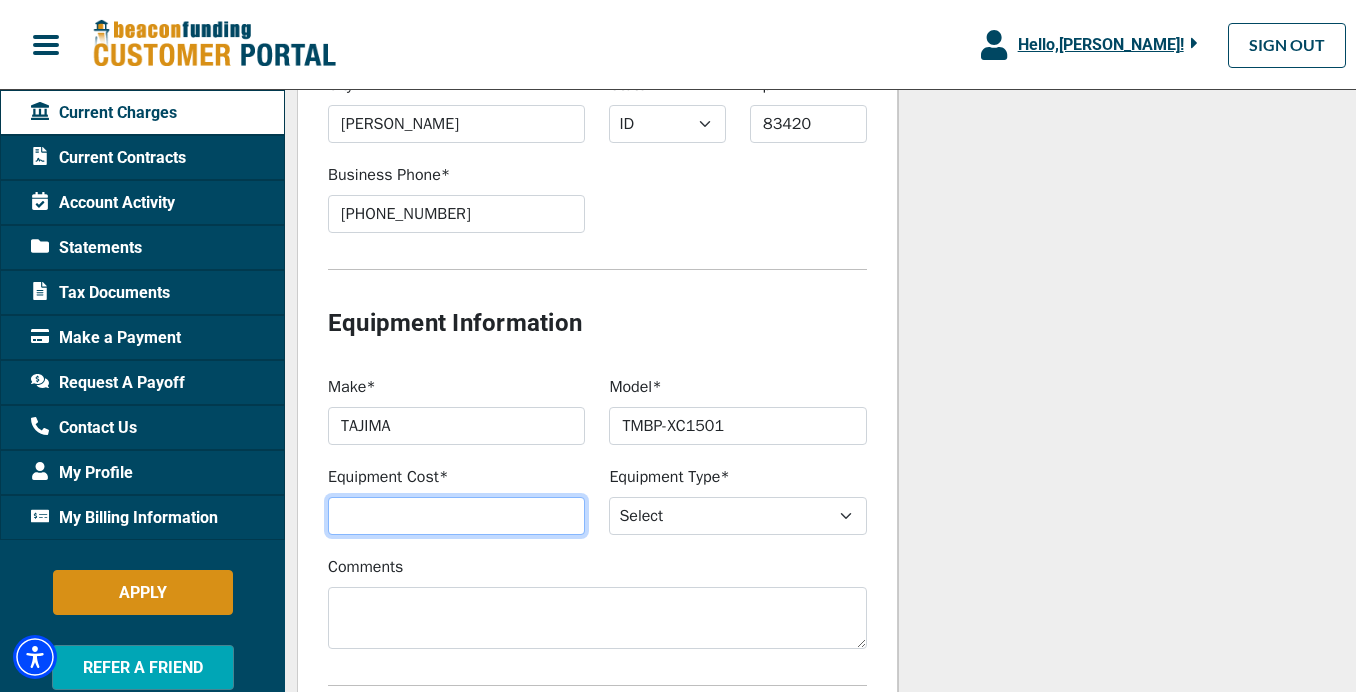 click on "Equipment Cost*" at bounding box center [456, 516] 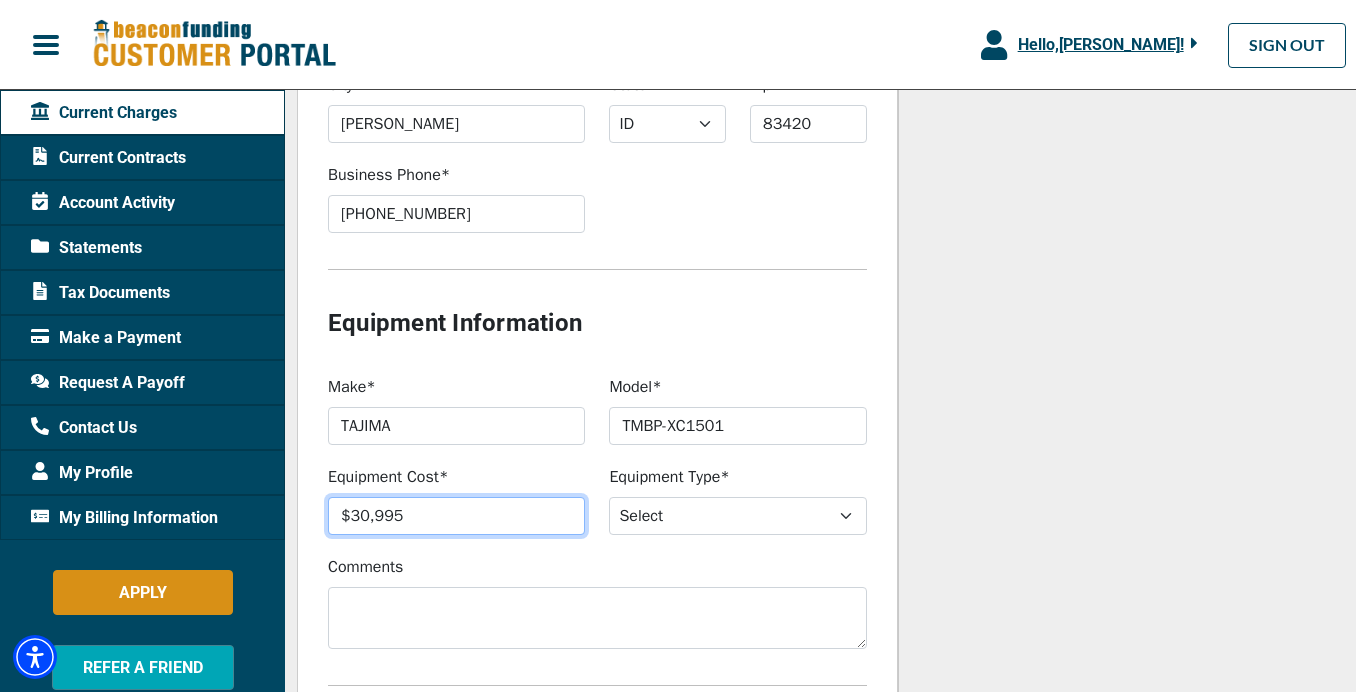 click on "$30,995" at bounding box center [456, 516] 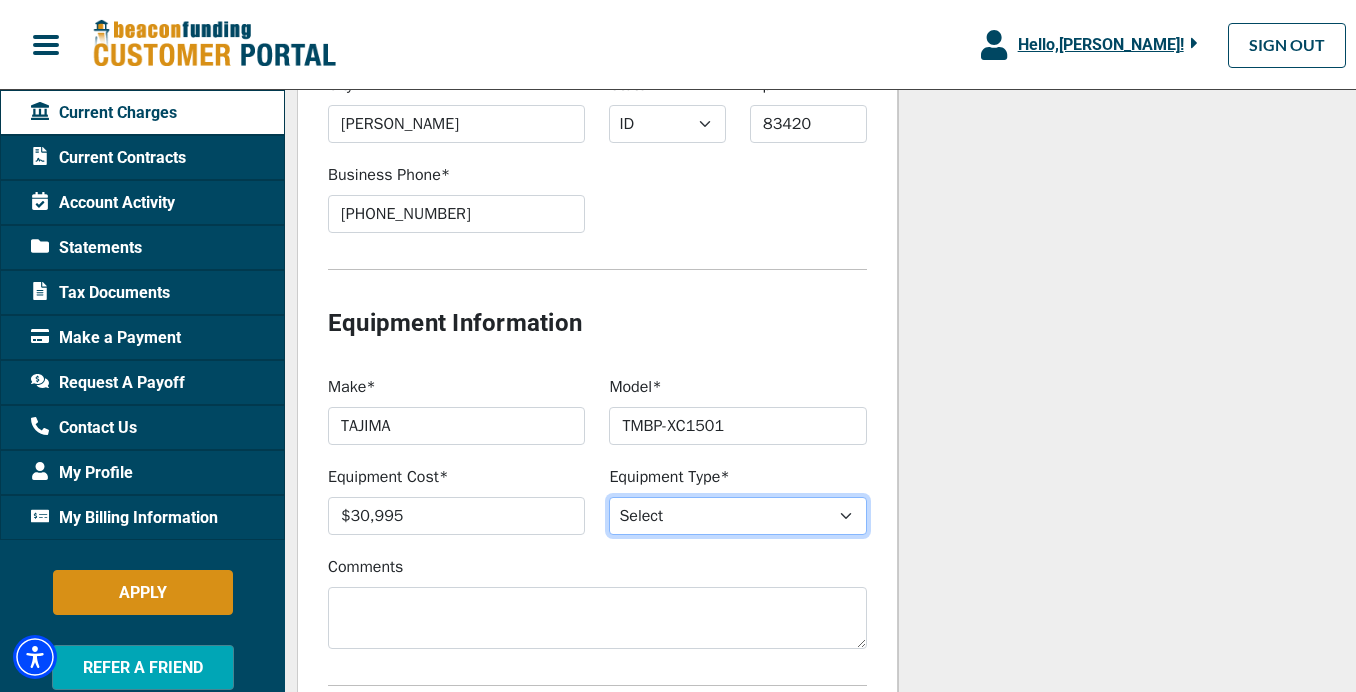 select on "1" 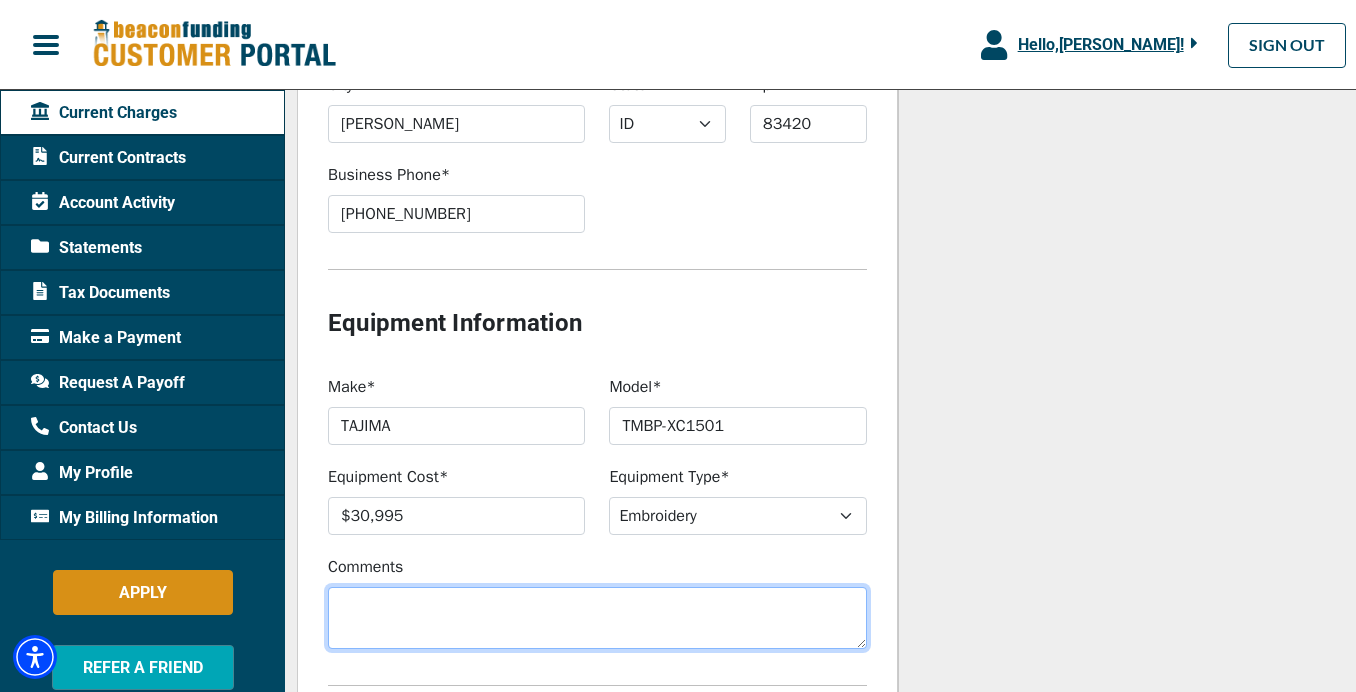 click on "Comments" at bounding box center (597, 618) 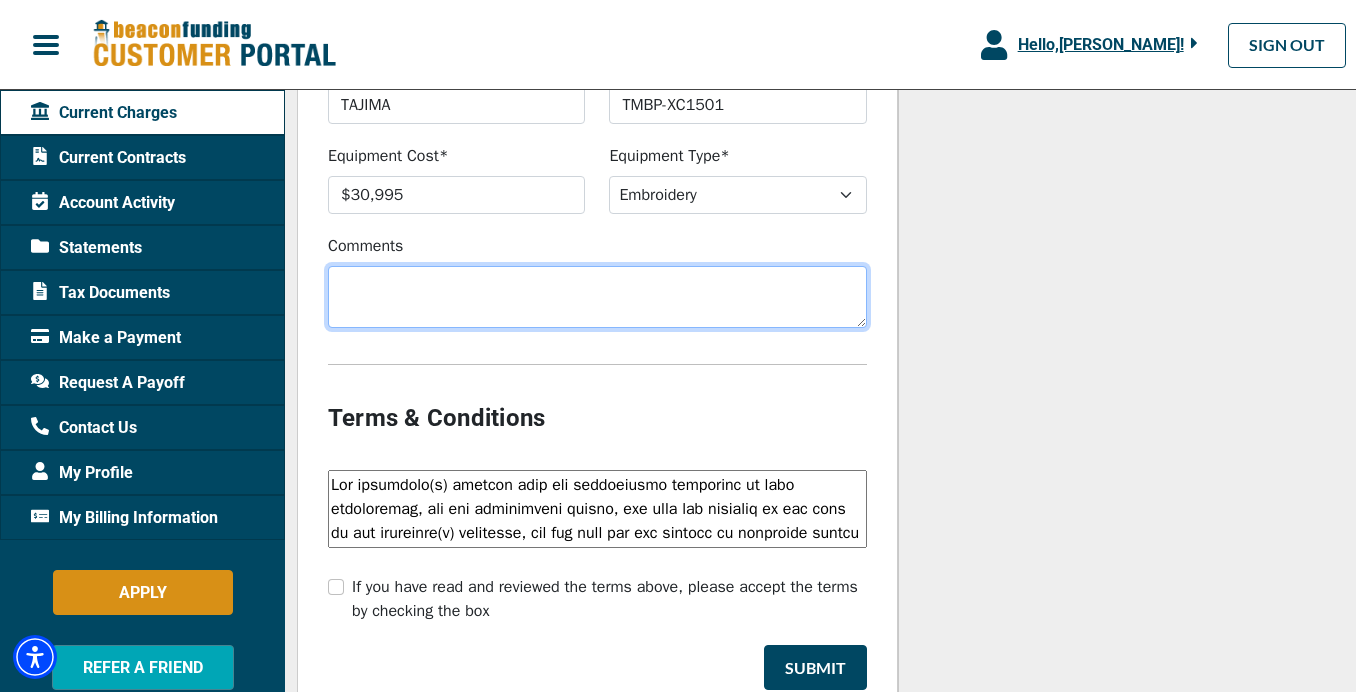 scroll, scrollTop: 1917, scrollLeft: 0, axis: vertical 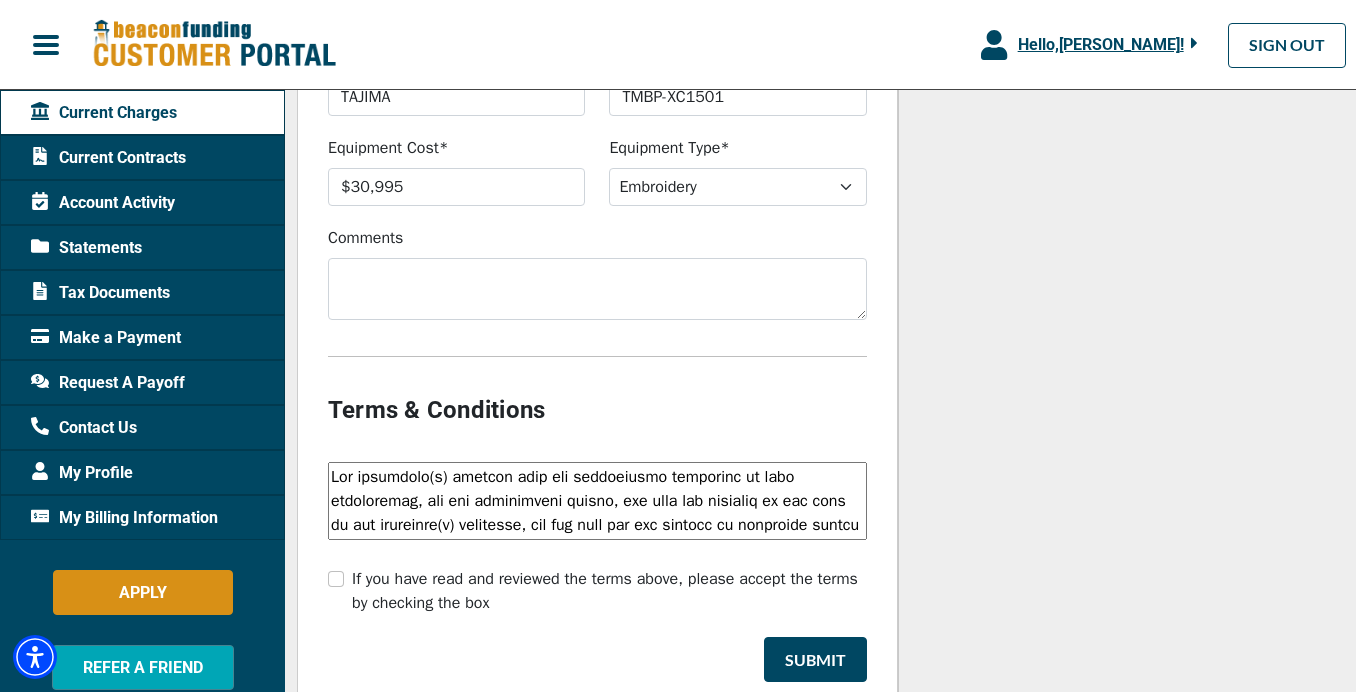 click on "If you have read and reviewed the terms above, please accept the terms by checking the box" at bounding box center (609, 591) 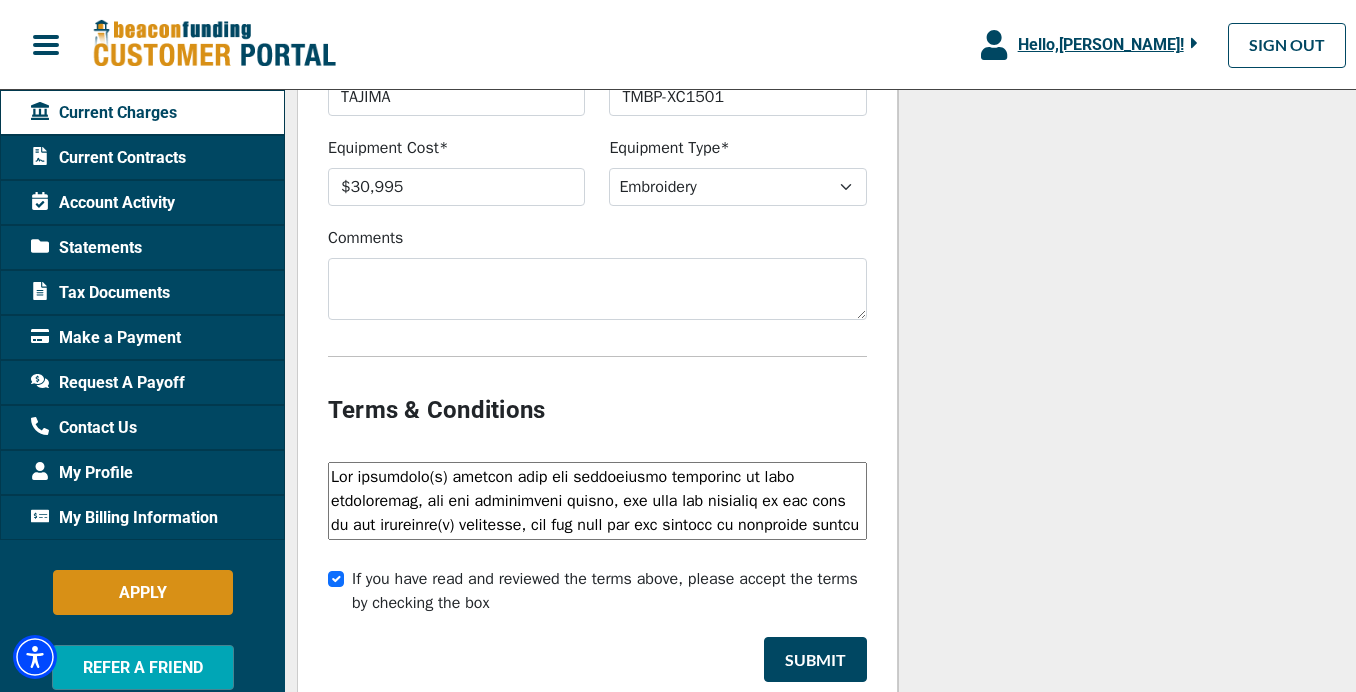 scroll, scrollTop: 0, scrollLeft: 0, axis: both 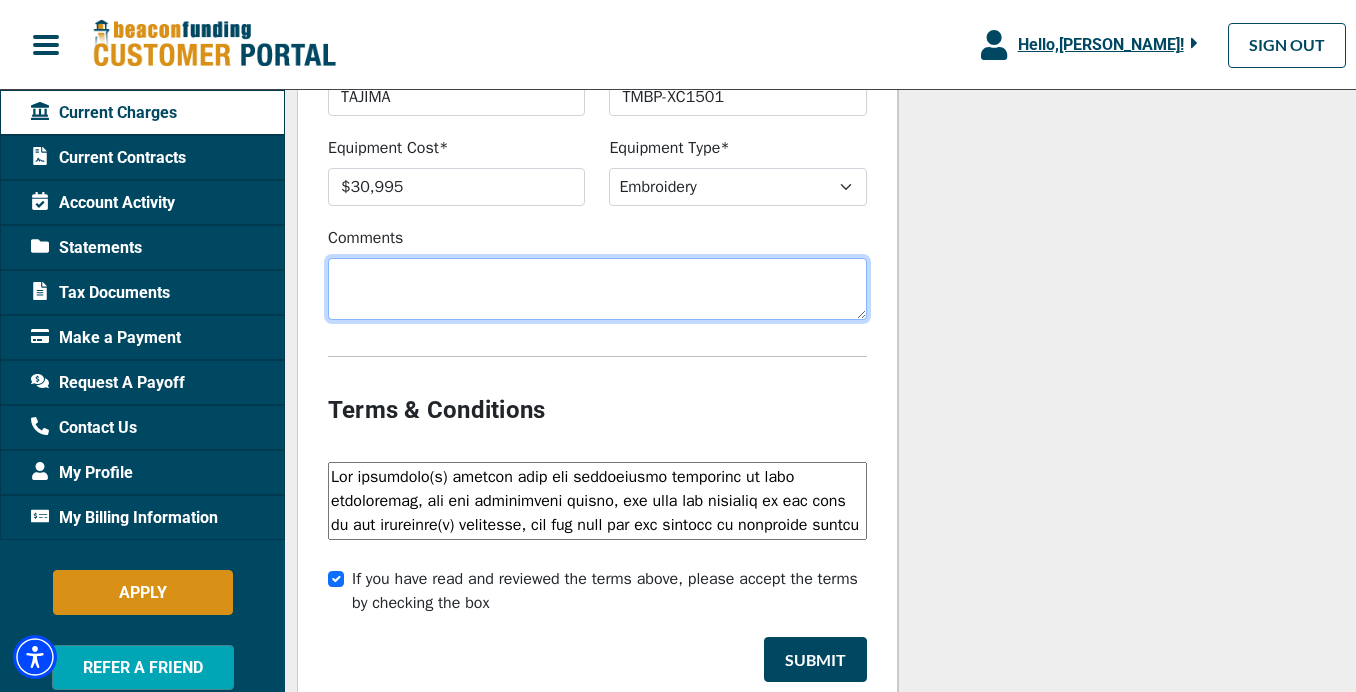 click on "Comments" at bounding box center (597, 289) 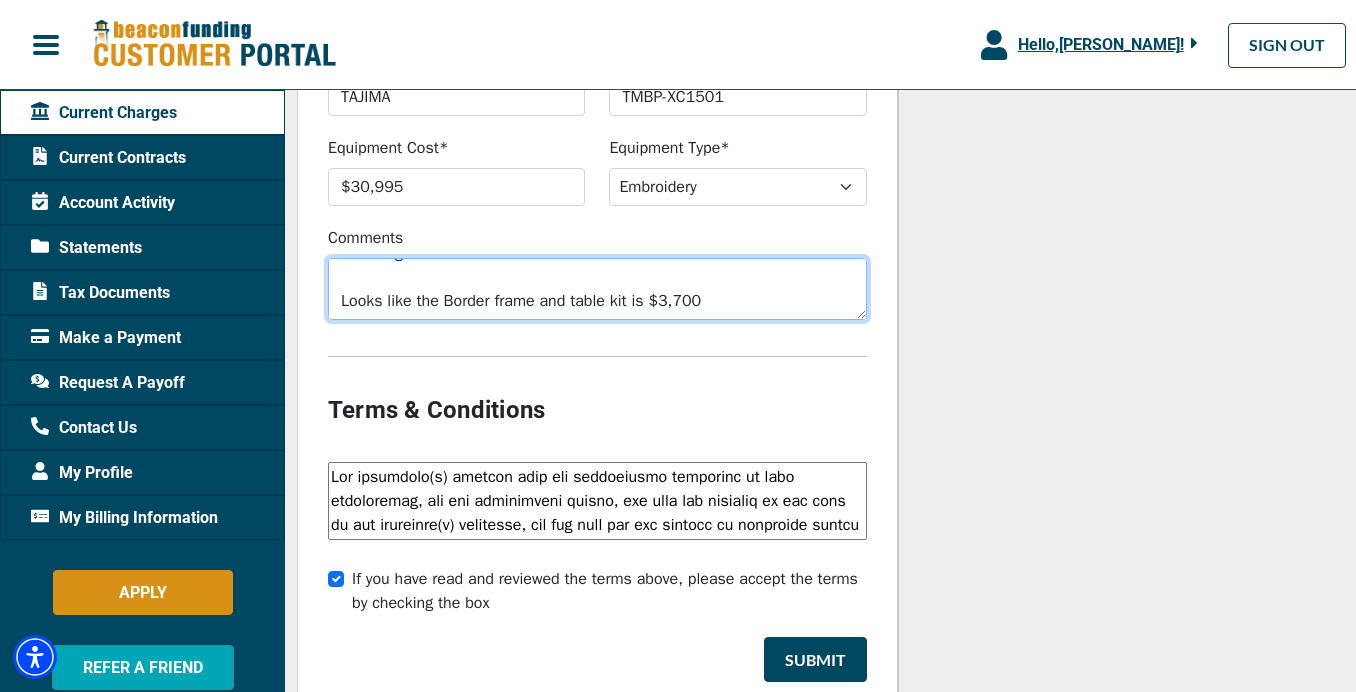 scroll, scrollTop: 192, scrollLeft: 0, axis: vertical 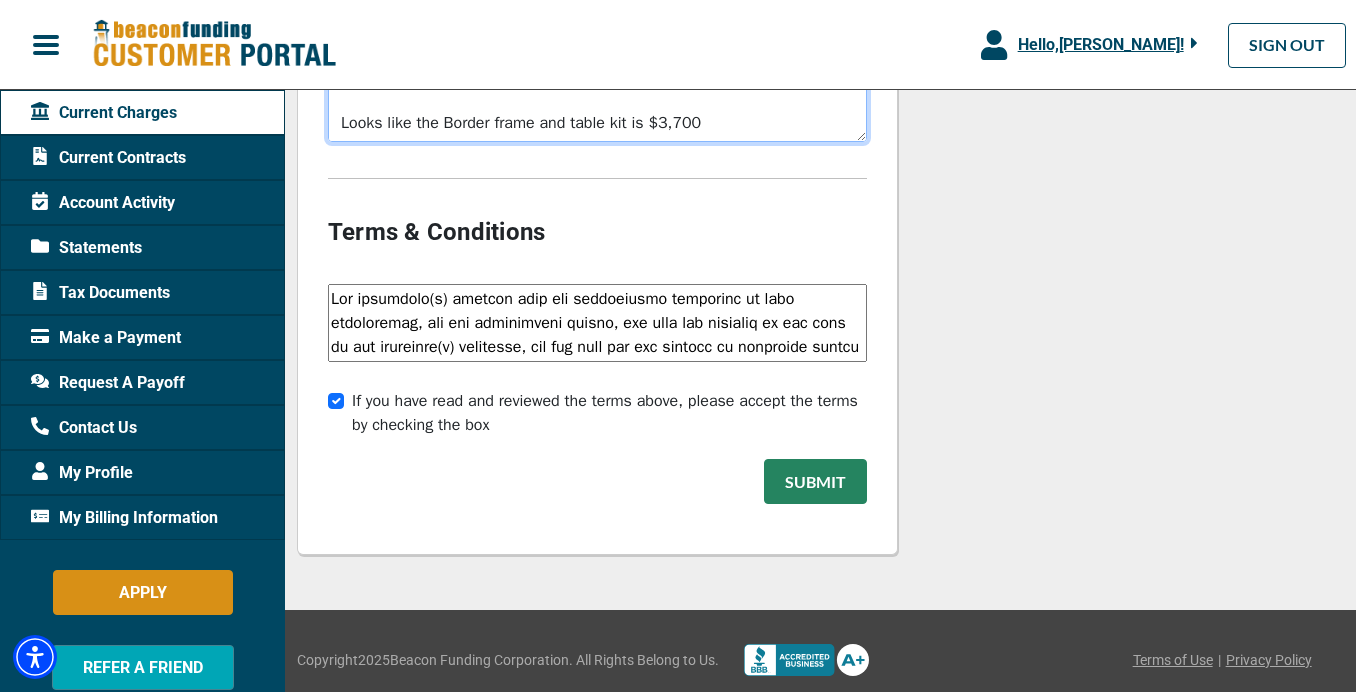 type on "Here is information and pricing on the TMBP-XC machine.
TMBP-XC1501 – New 15 needle, 1 head COMPACT machine
Standard Price: $33,995, $1,195 shipping plus $250 Ocean Freight Surcharge
Special Price: $30,995, $1,195 shipping plus $250 Ocean Freight Surcharge
Looks like the Border frame and table kit is $3,700" 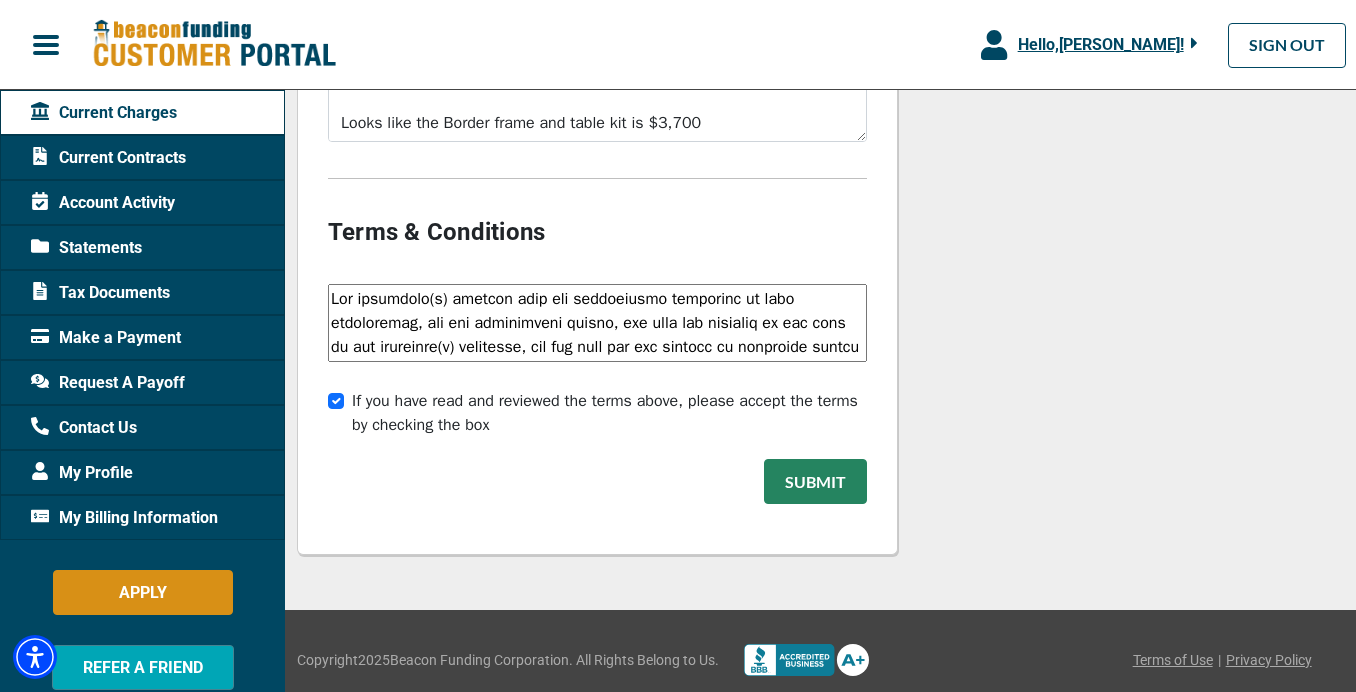 click on "Submit" at bounding box center (815, 481) 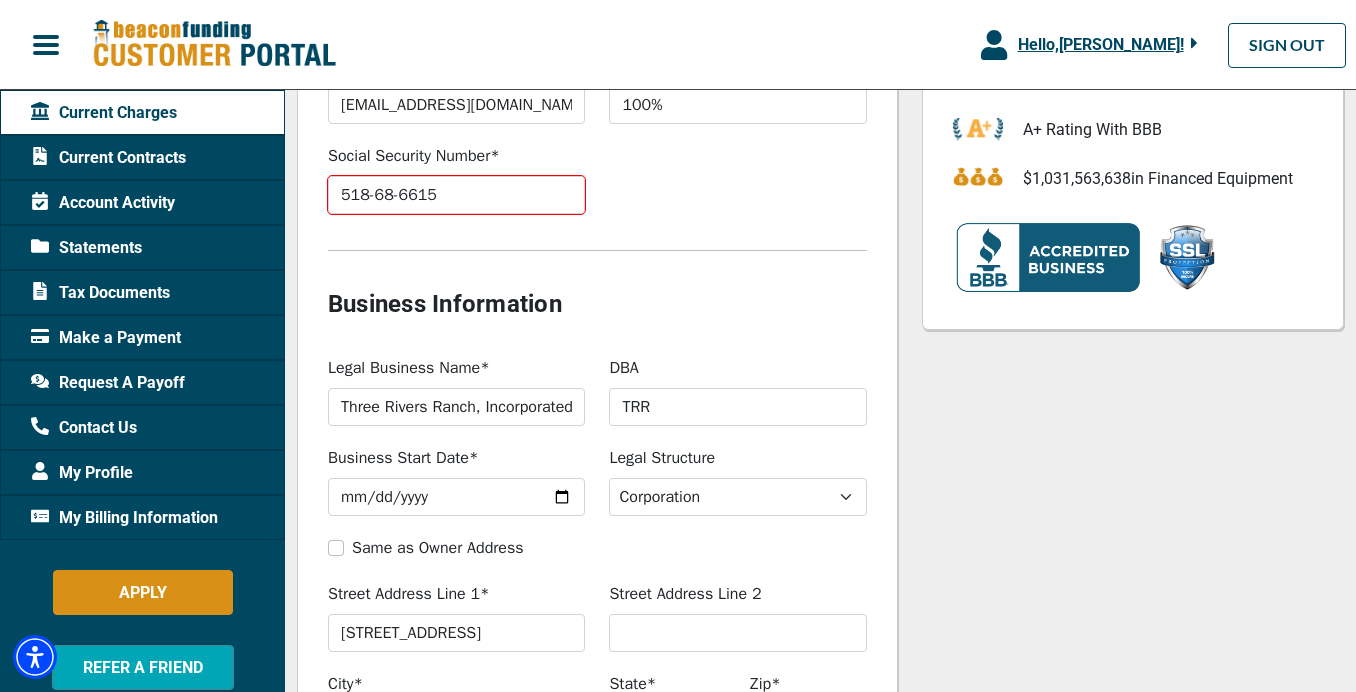 scroll, scrollTop: 1045, scrollLeft: 0, axis: vertical 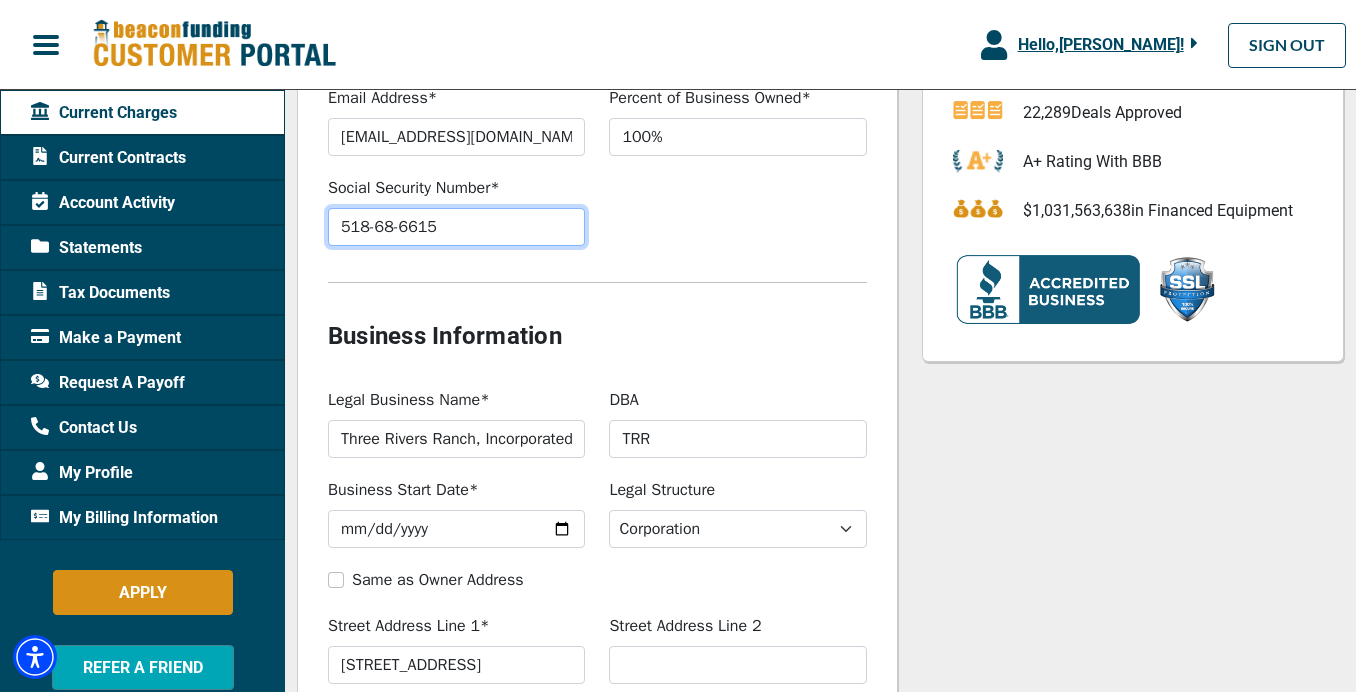 click on "518-68-6615" at bounding box center (456, 227) 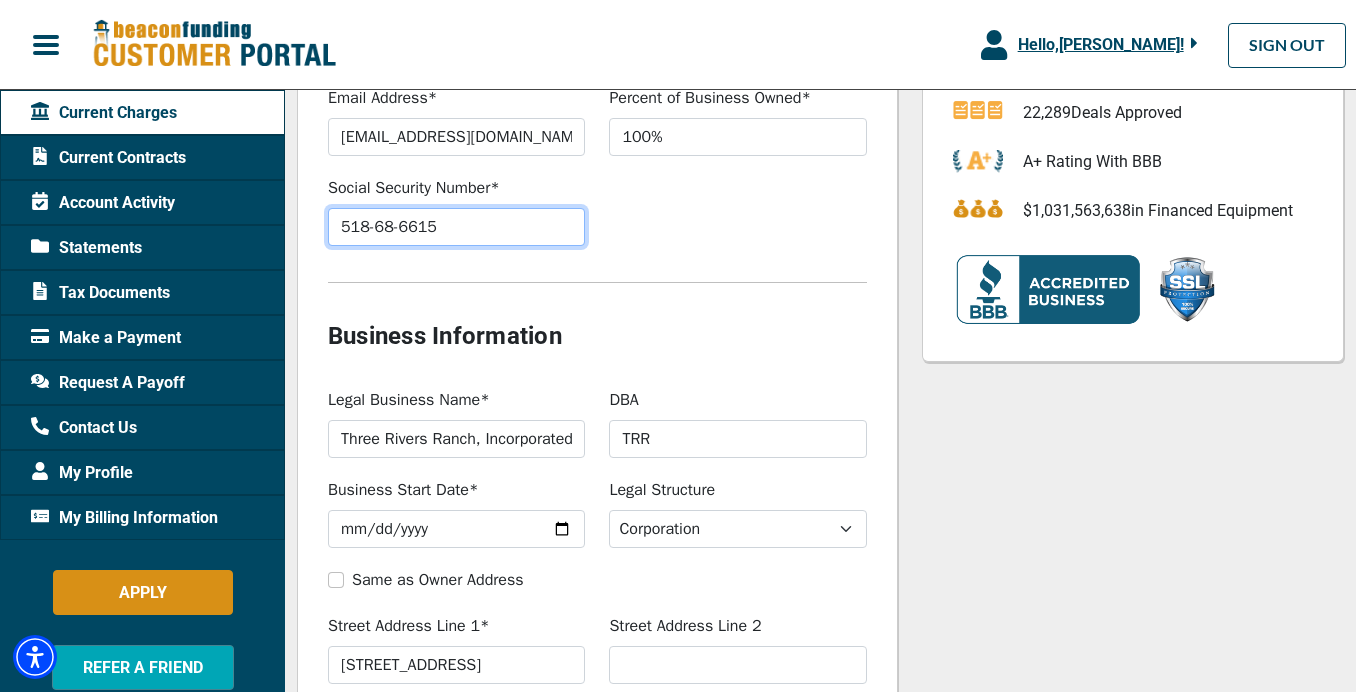 click on "518-68-6615" at bounding box center (456, 227) 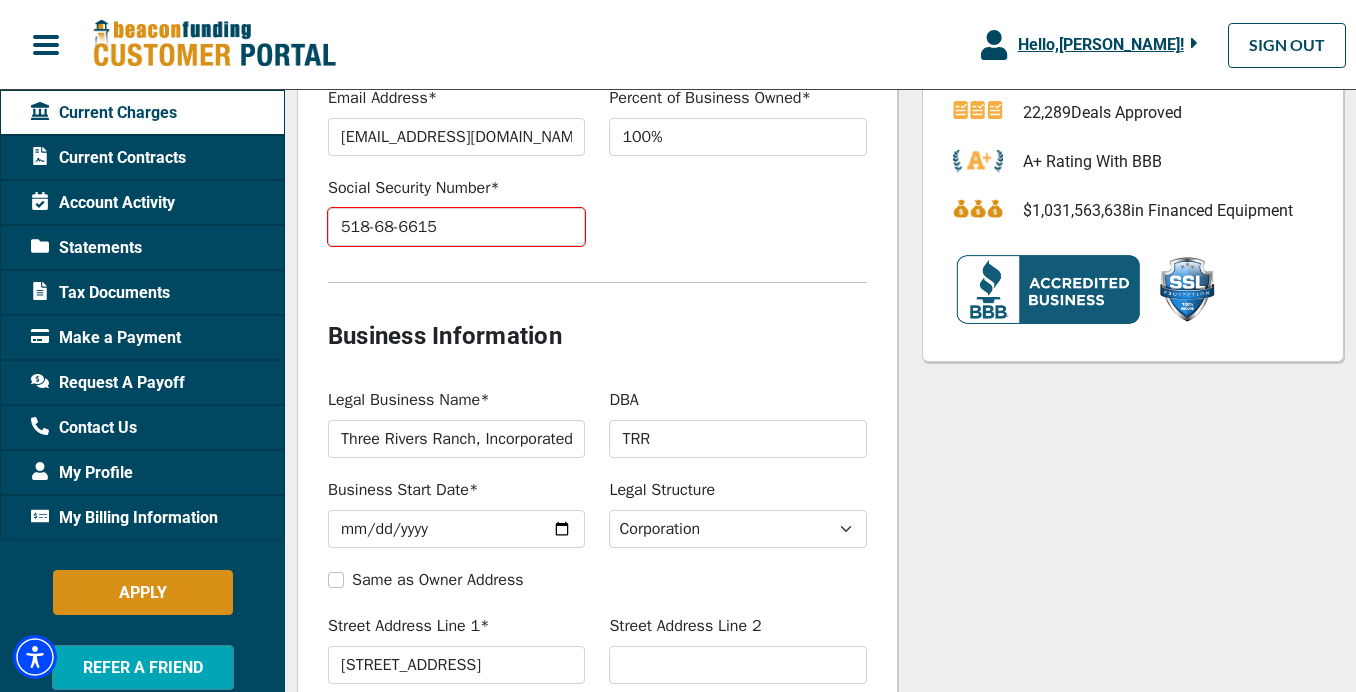 click on "Social Security Number*
518-68-6615" at bounding box center [597, 221] 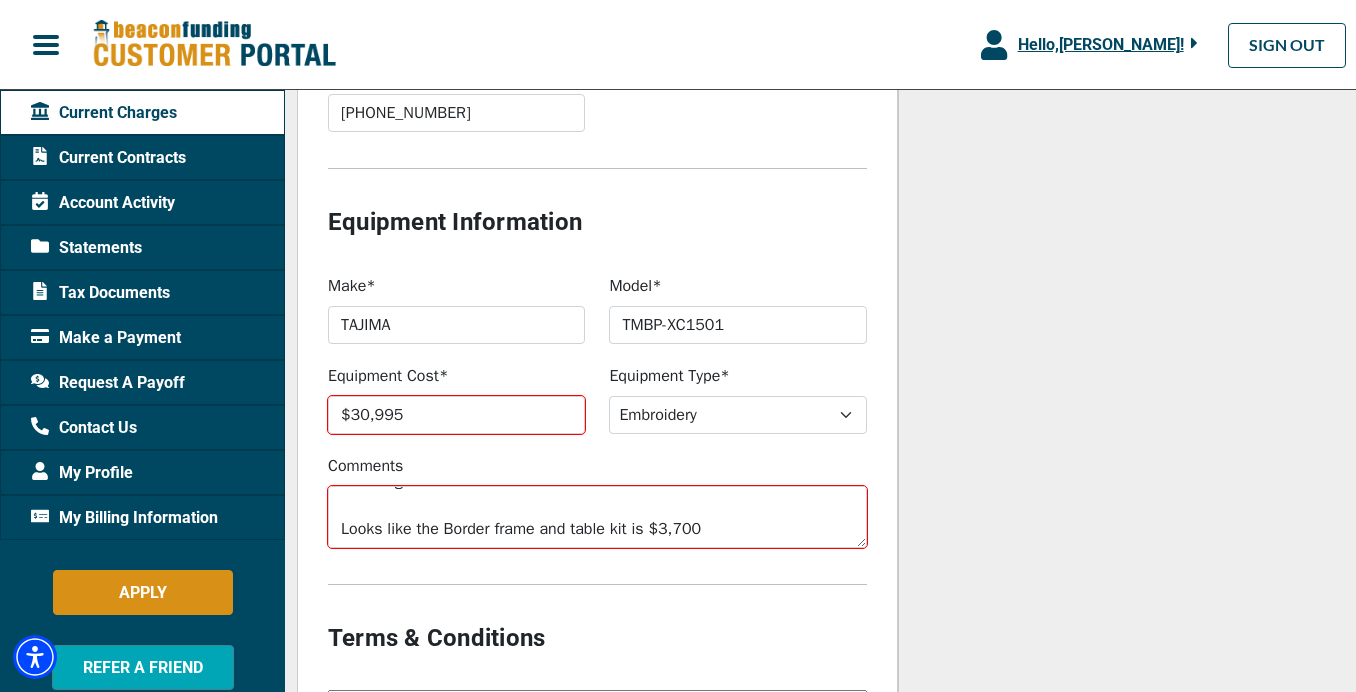 scroll, scrollTop: 1818, scrollLeft: 0, axis: vertical 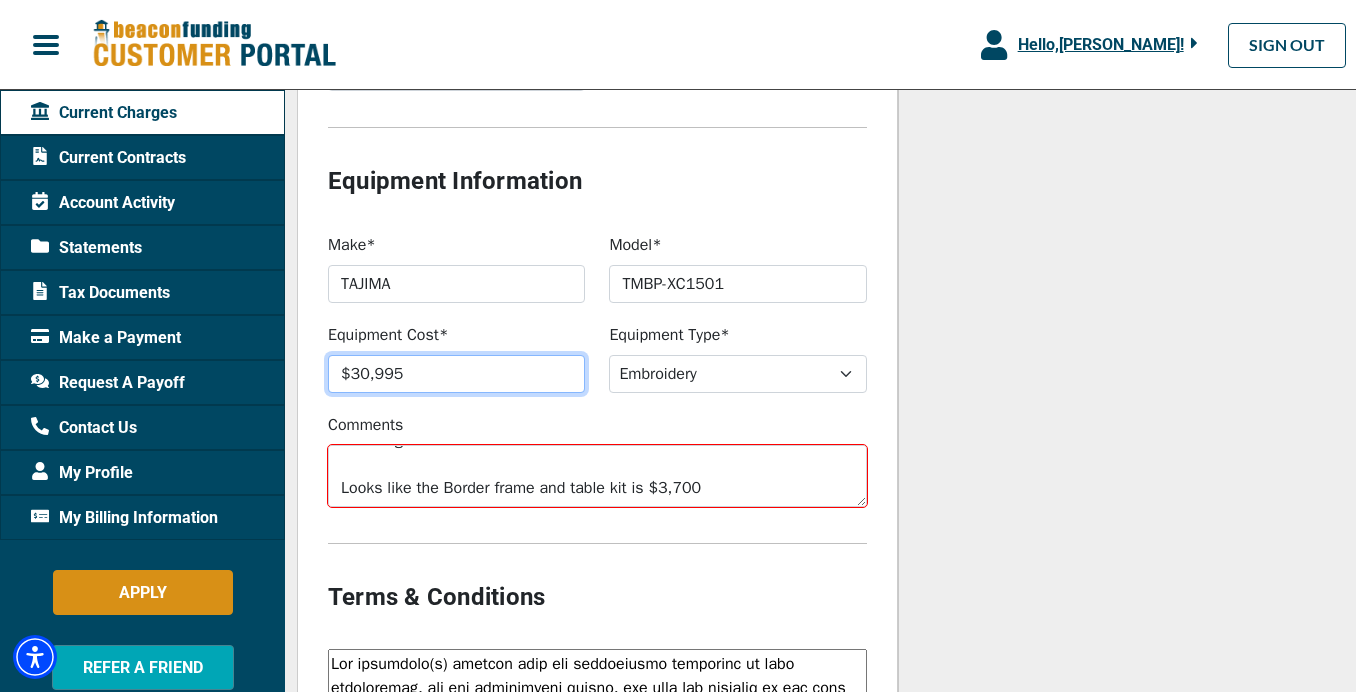 click on "$30,995" at bounding box center [456, 374] 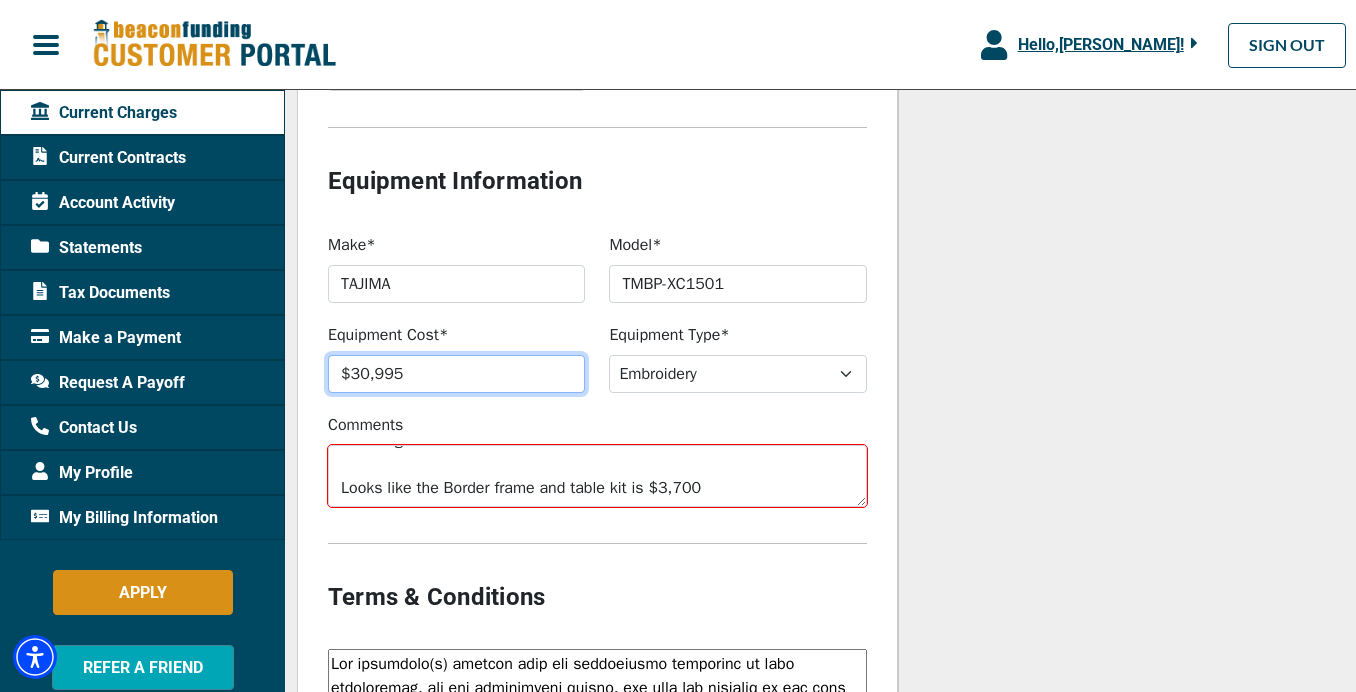 drag, startPoint x: 414, startPoint y: 382, endPoint x: 273, endPoint y: 379, distance: 141.0319 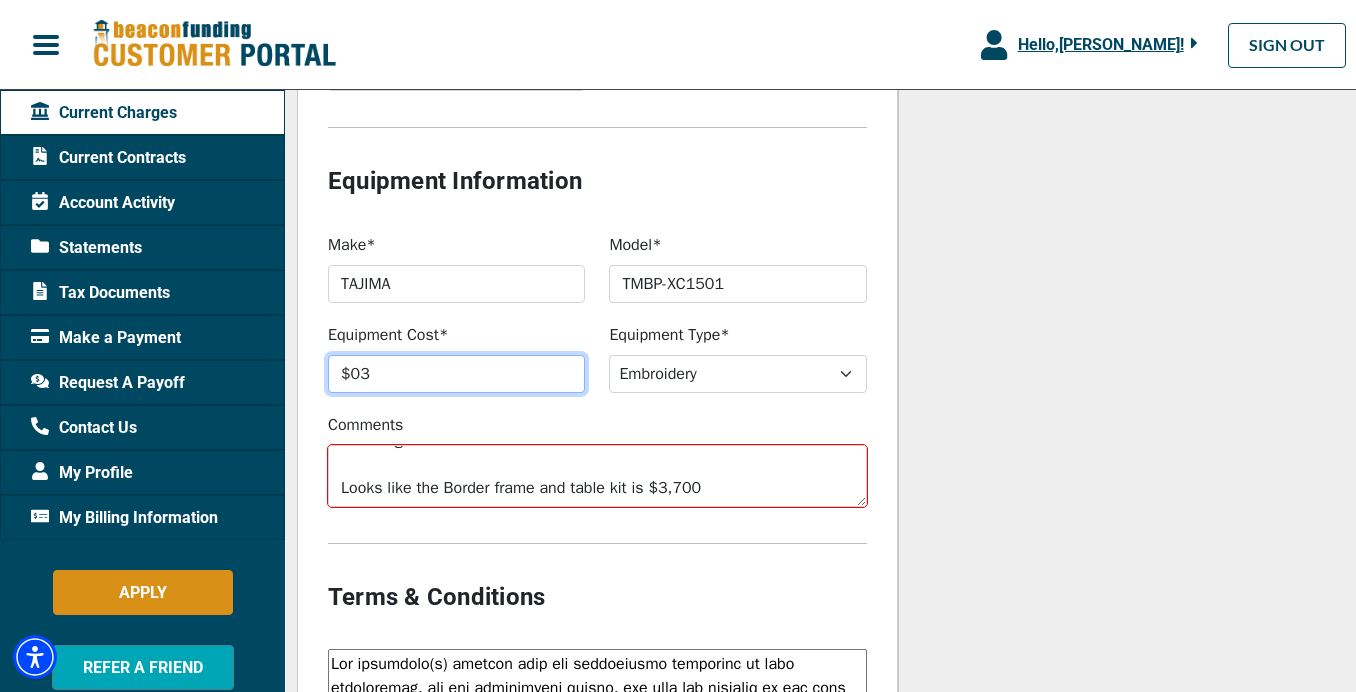 type on "$0" 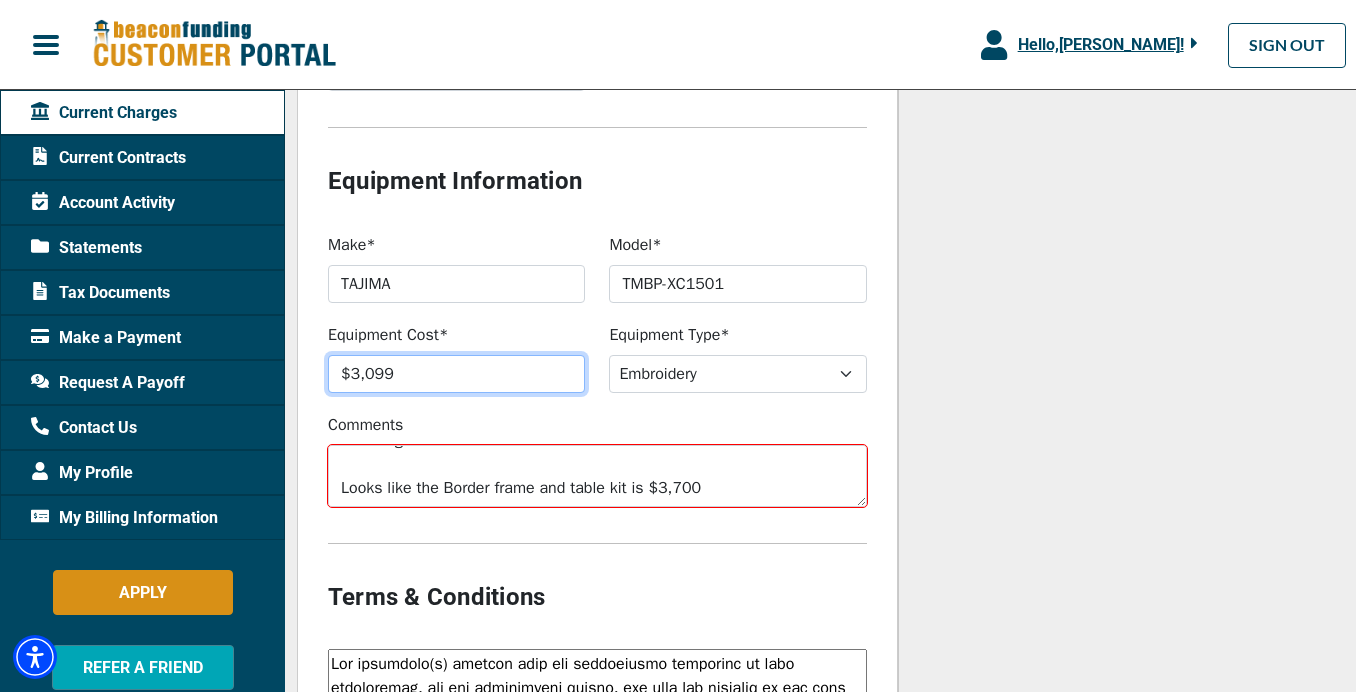 type on "$30,995" 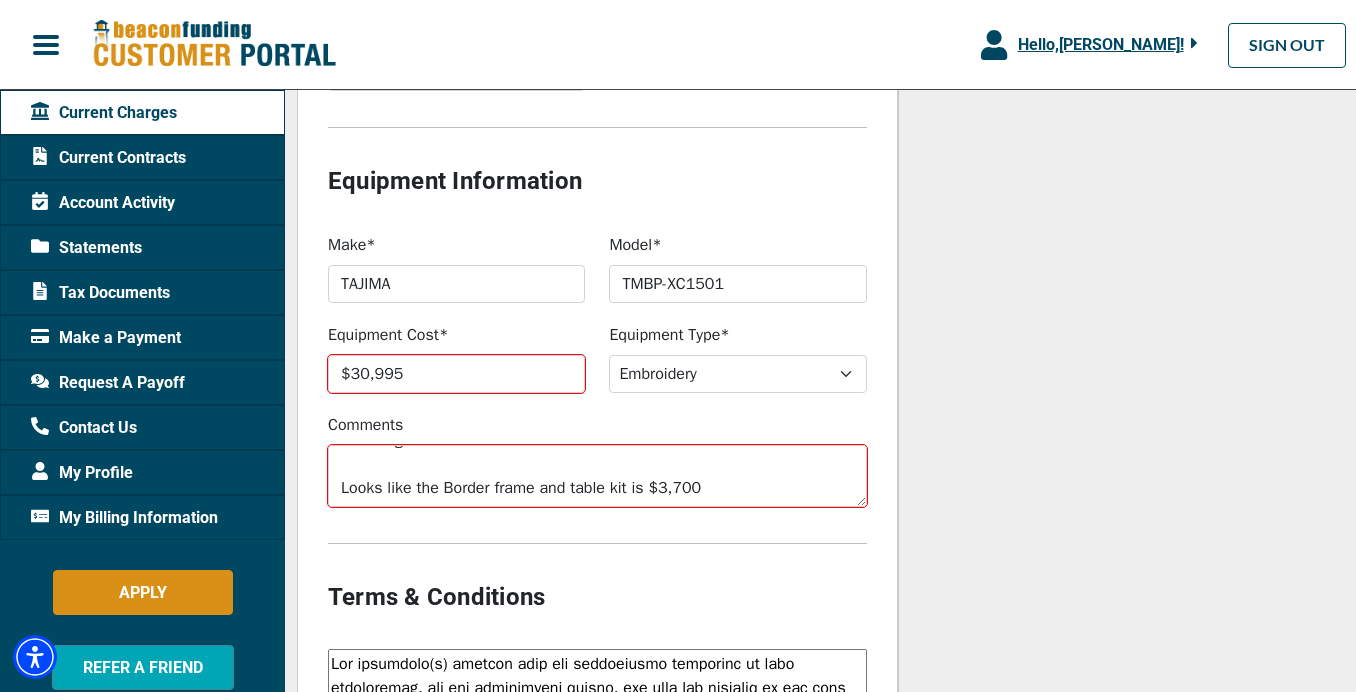 click on "Comments
Here is information and pricing on the TMBP-XC machine.
TMBP-XC1501 – New 15 needle, 1 head COMPACT machine
Standard Price: $33,995, $1,195 shipping plus $250 Ocean Freight Surcharge
Special Price: $30,995, $1,195 shipping plus $250 Ocean Freight Surcharge
Looks like the Border frame and table kit is $3,700" at bounding box center (597, 460) 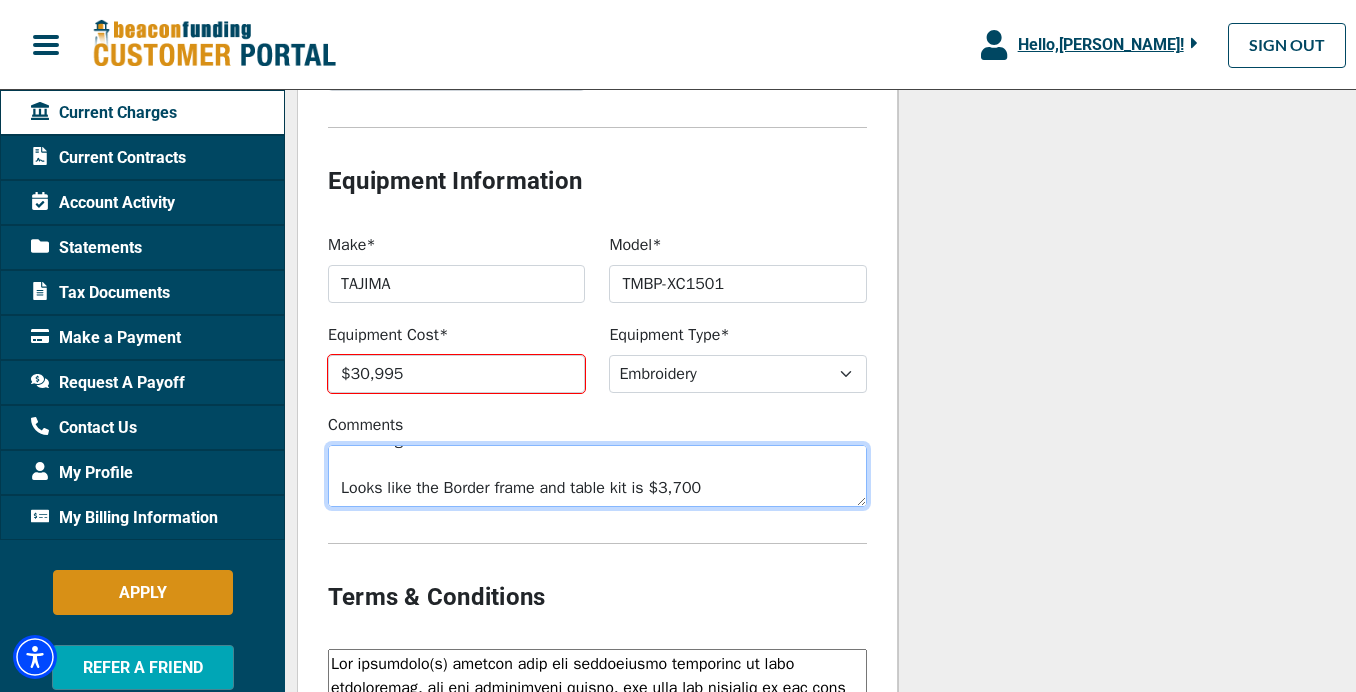 click on "Here is information and pricing on the TMBP-XC machine.
TMBP-XC1501 – New 15 needle, 1 head COMPACT machine
Standard Price: $33,995, $1,195 shipping plus $250 Ocean Freight Surcharge
Special Price: $30,995, $1,195 shipping plus $250 Ocean Freight Surcharge
Looks like the Border frame and table kit is $3,700" at bounding box center [597, 476] 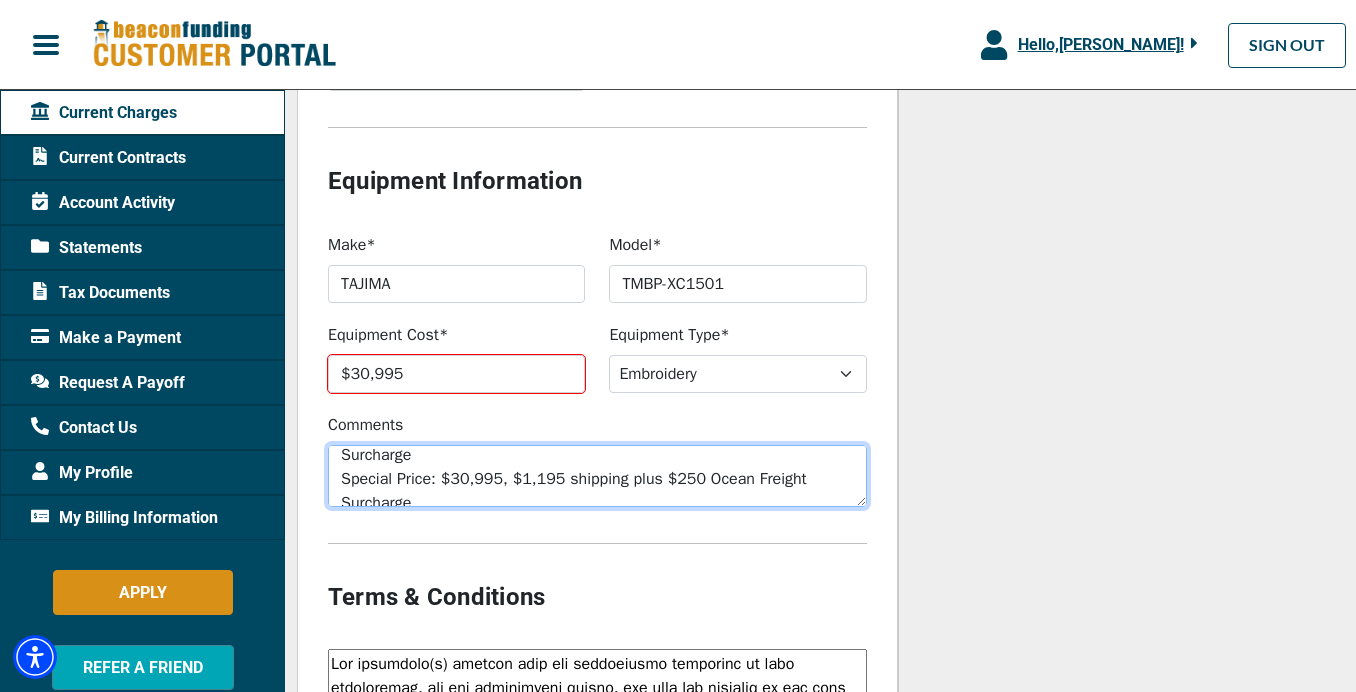 scroll, scrollTop: 0, scrollLeft: 0, axis: both 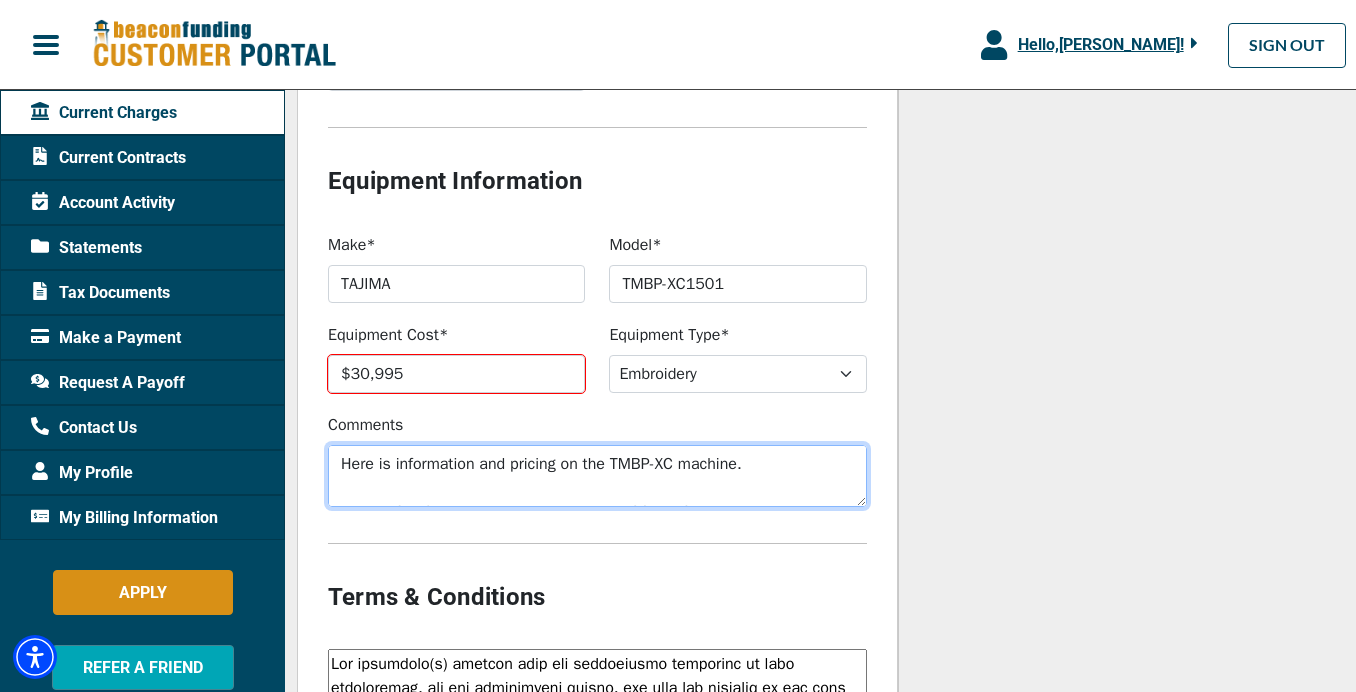 drag, startPoint x: 732, startPoint y: 481, endPoint x: 385, endPoint y: 386, distance: 359.76938 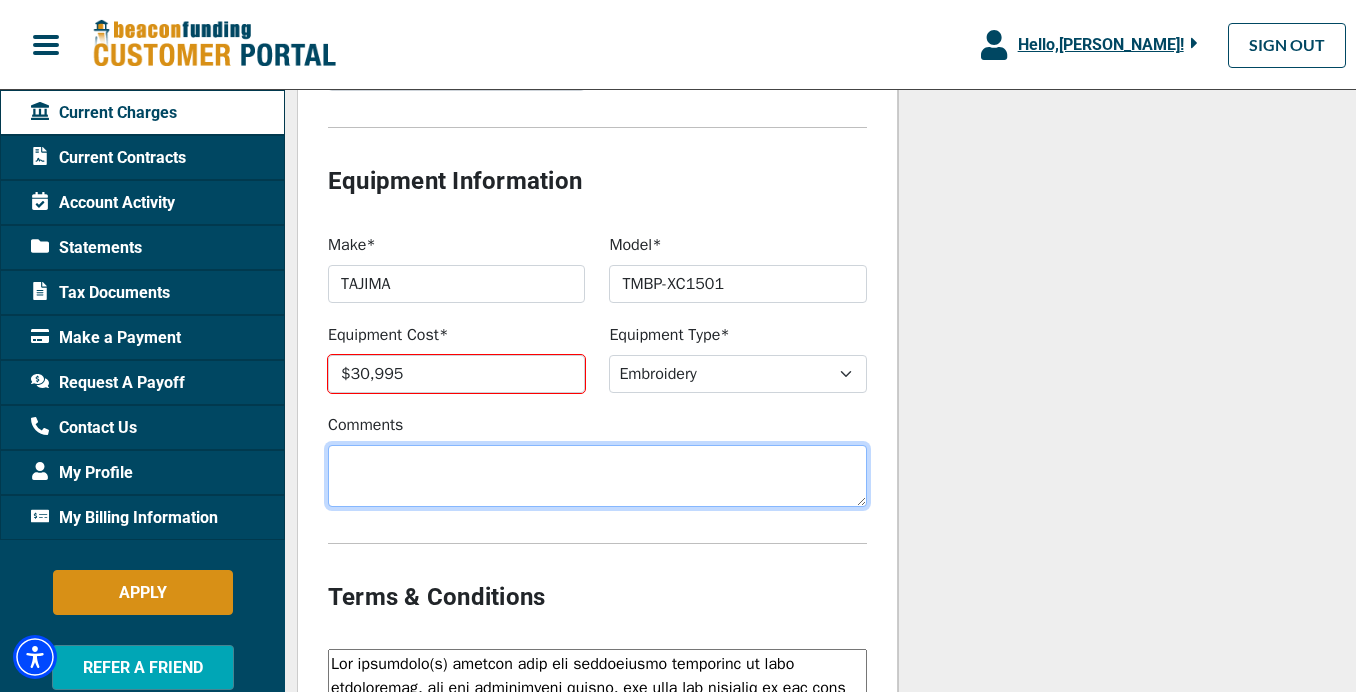 type 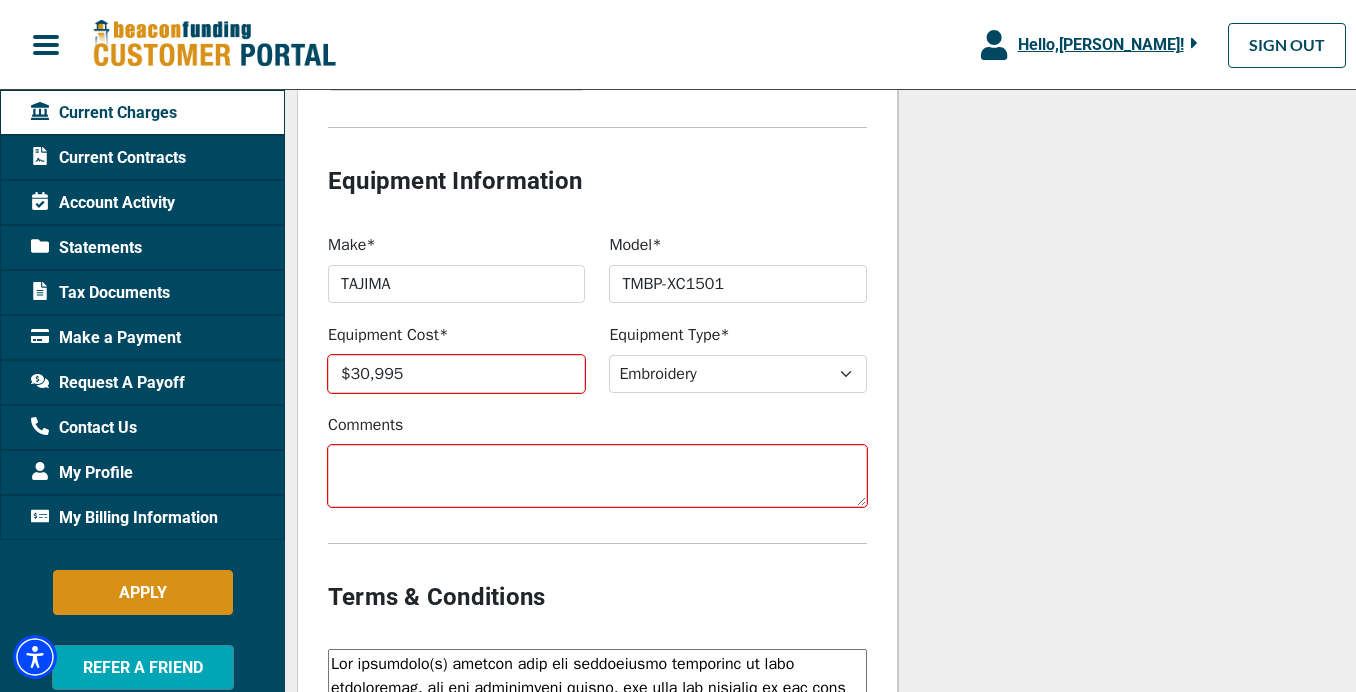 click at bounding box center (597, 553) 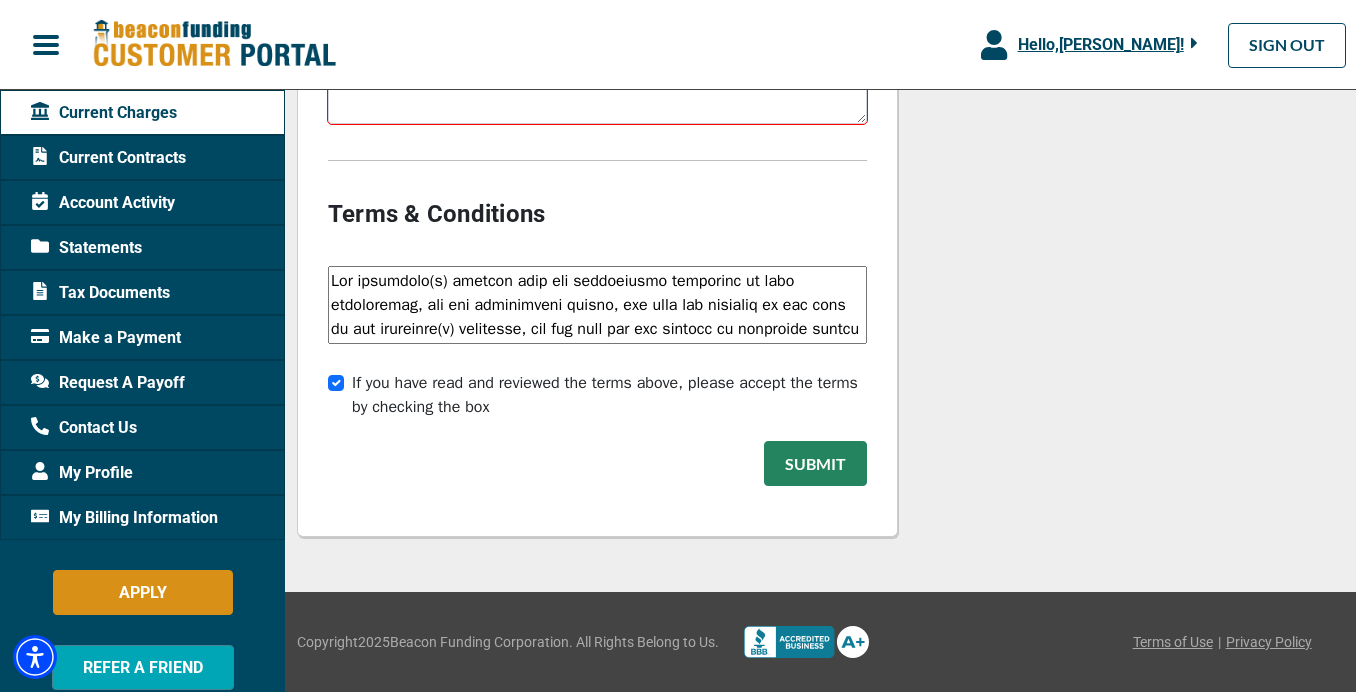 click on "Submit" at bounding box center (815, 463) 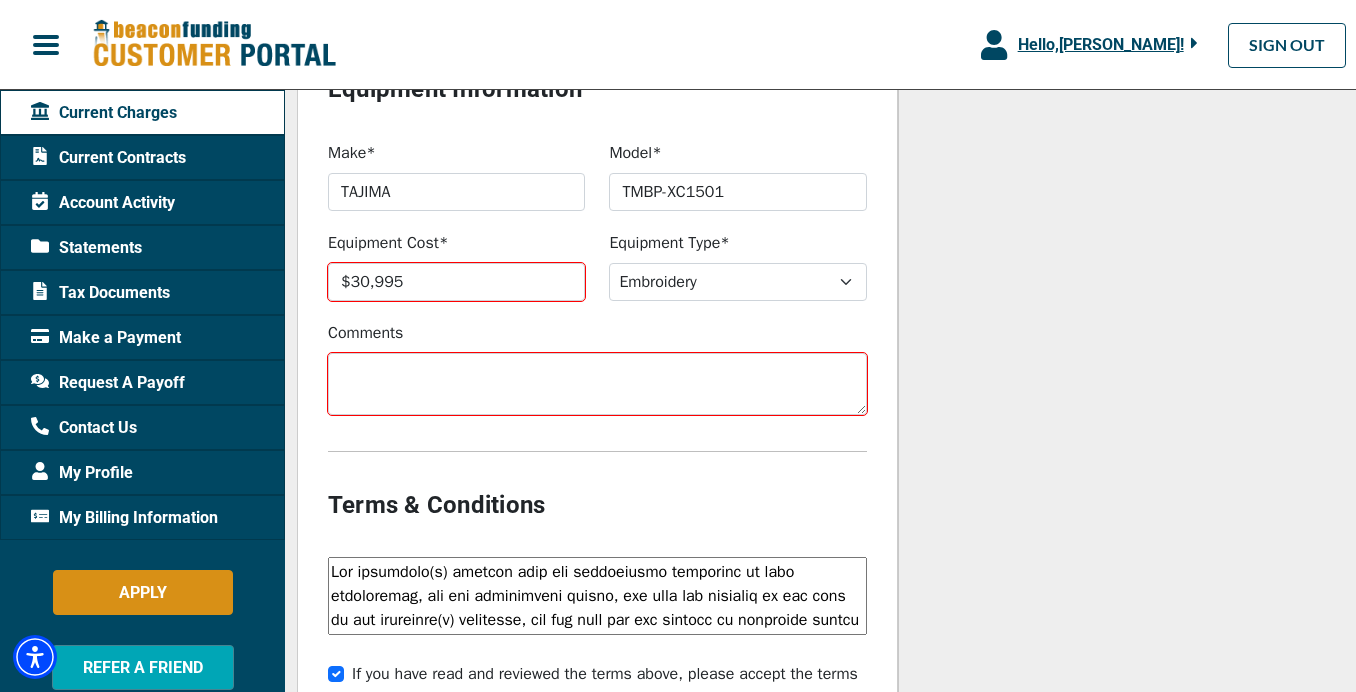 scroll, scrollTop: 1873, scrollLeft: 0, axis: vertical 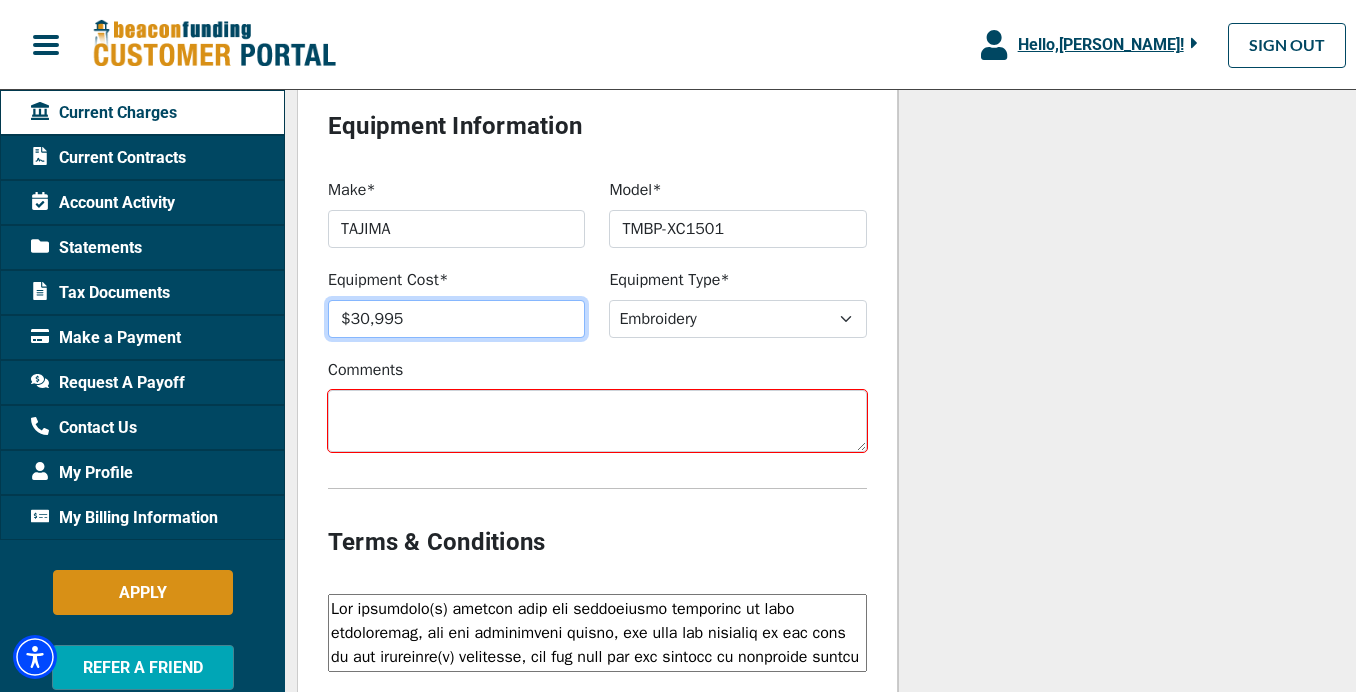 click on "$30,995" at bounding box center [456, 319] 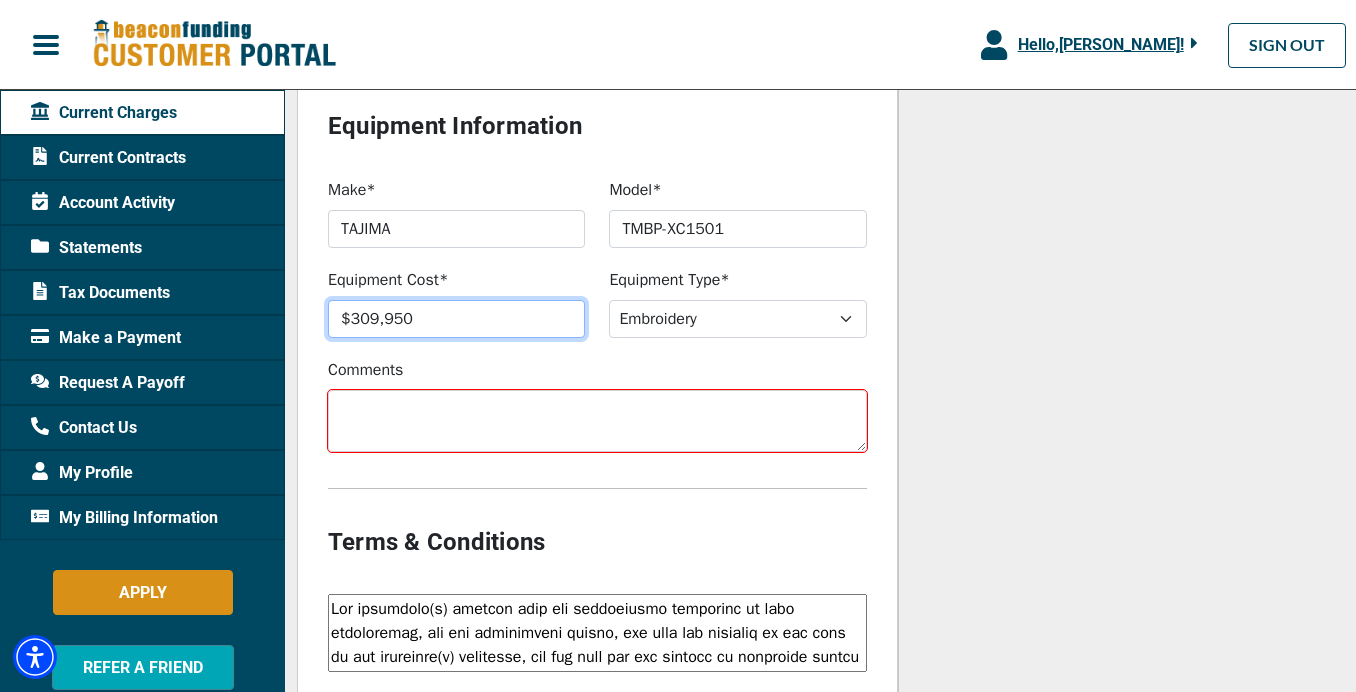 type on "$30,995" 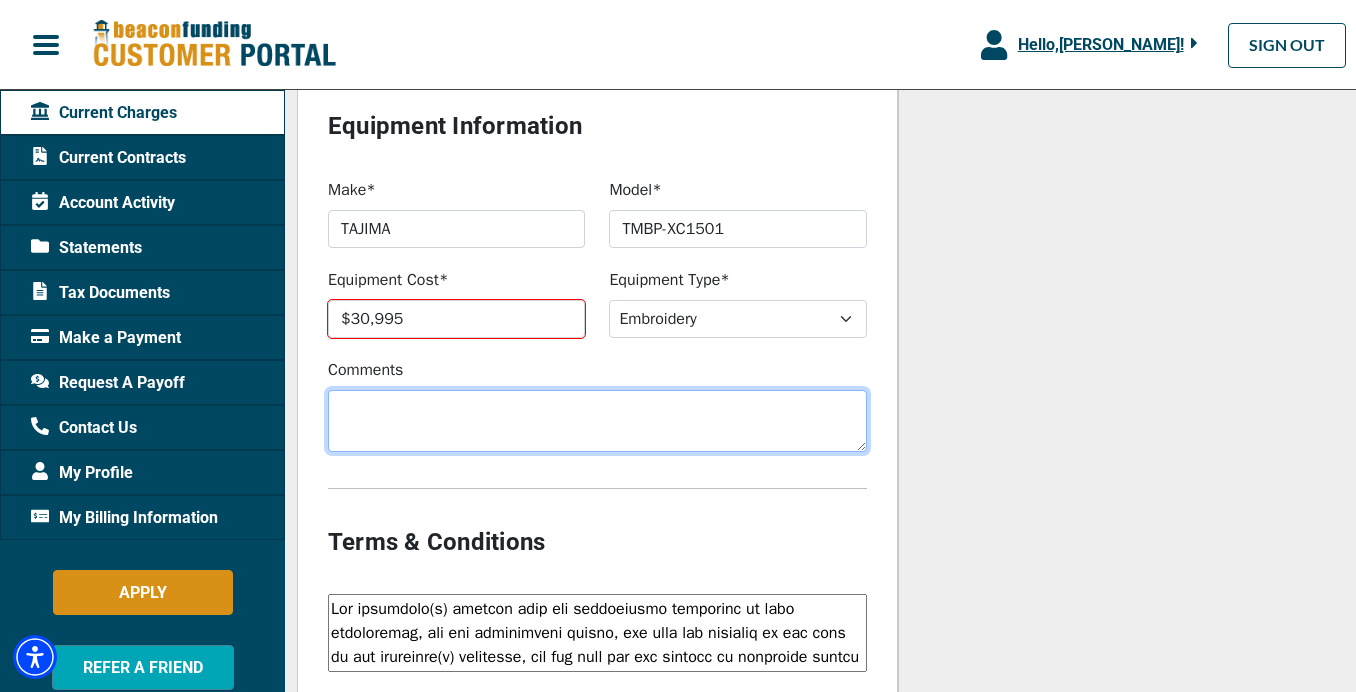 click on "Comments" at bounding box center (597, 421) 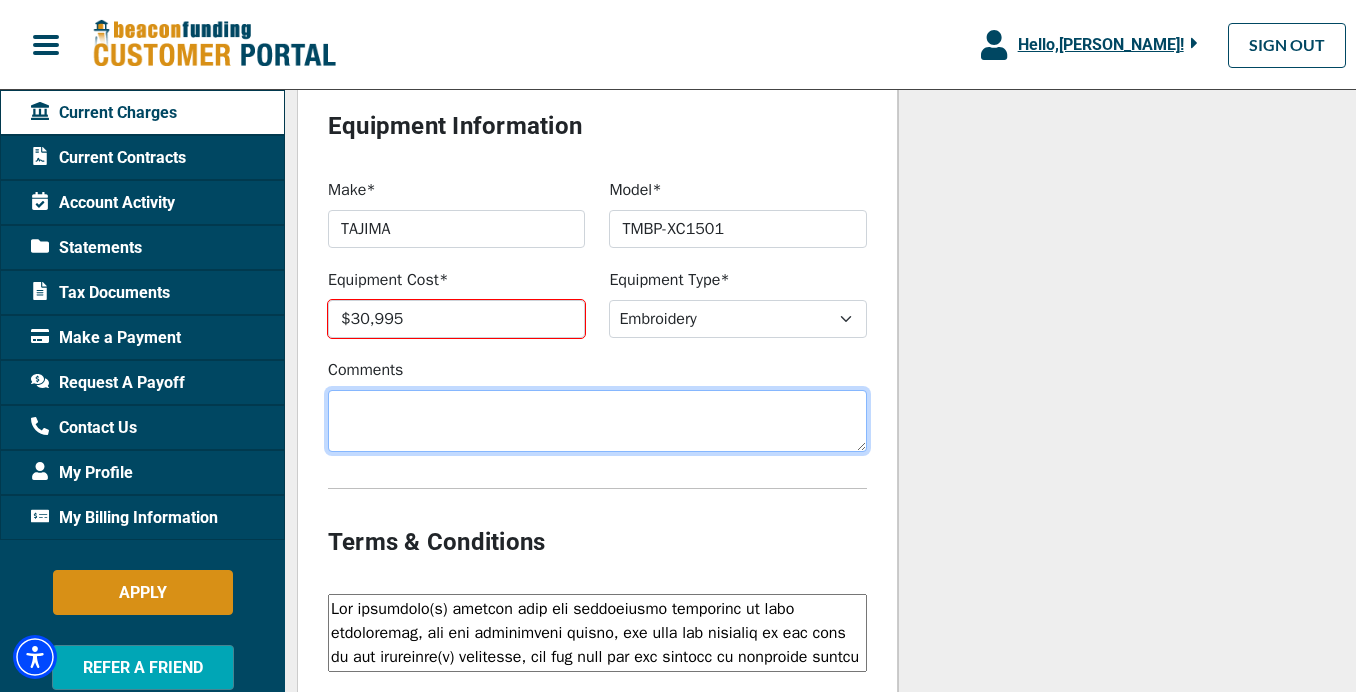paste on "TMBP-XC1501 – New 15 needle, 1 head COMPACT machine
Standard Price: $33,995, $1,195 shipping plus $250 Ocean Freight Surcharge
Special Price: $30,995, $1,195 shipping plus $250 Ocean Freight Surcharge" 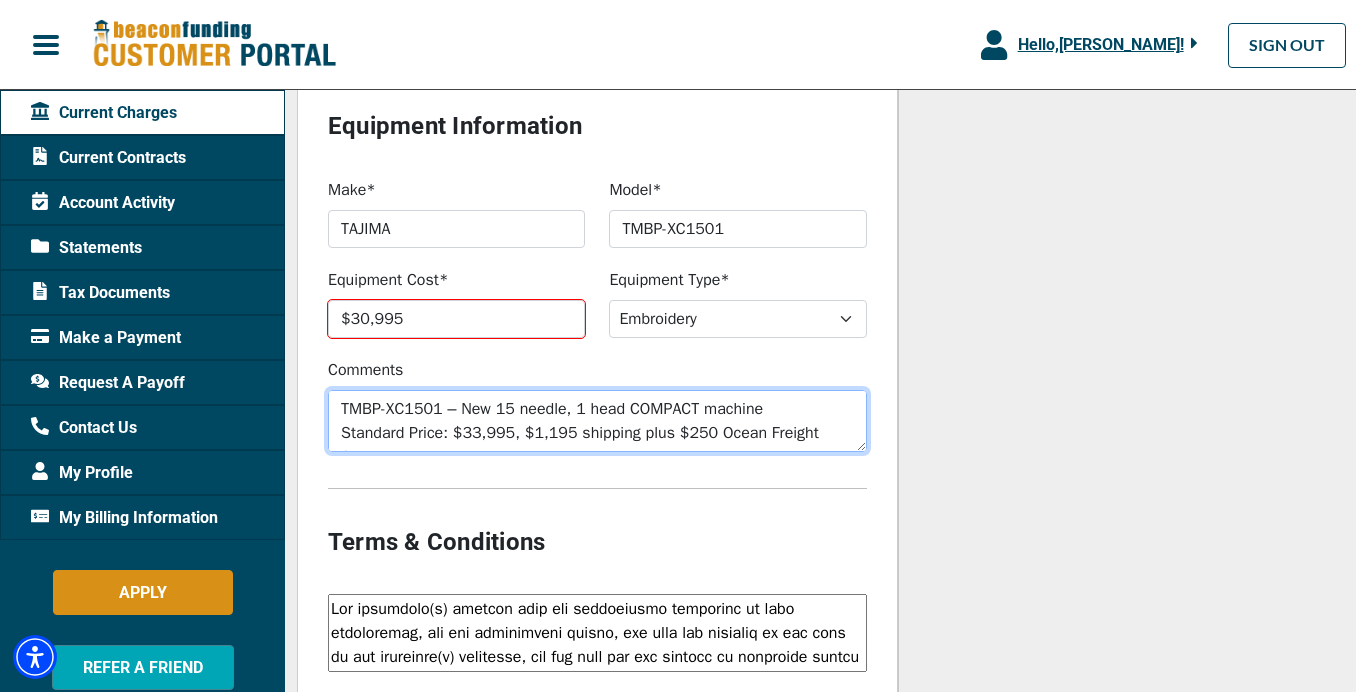 scroll, scrollTop: 72, scrollLeft: 0, axis: vertical 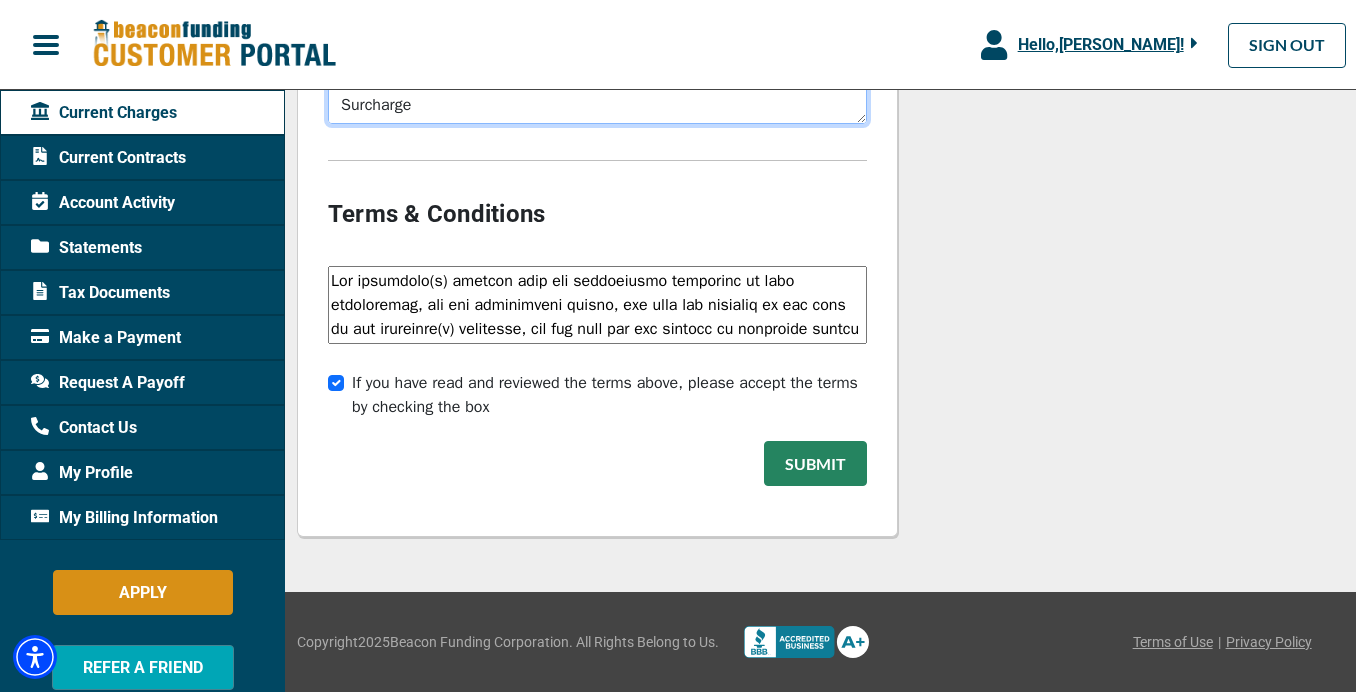 type on "TMBP-XC1501 – New 15 needle, 1 head COMPACT machine
Standard Price: $33,995, $1,195 shipping plus $250 Ocean Freight Surcharge
Special Price: $30,995, $1,195 shipping plus $250 Ocean Freight Surcharge" 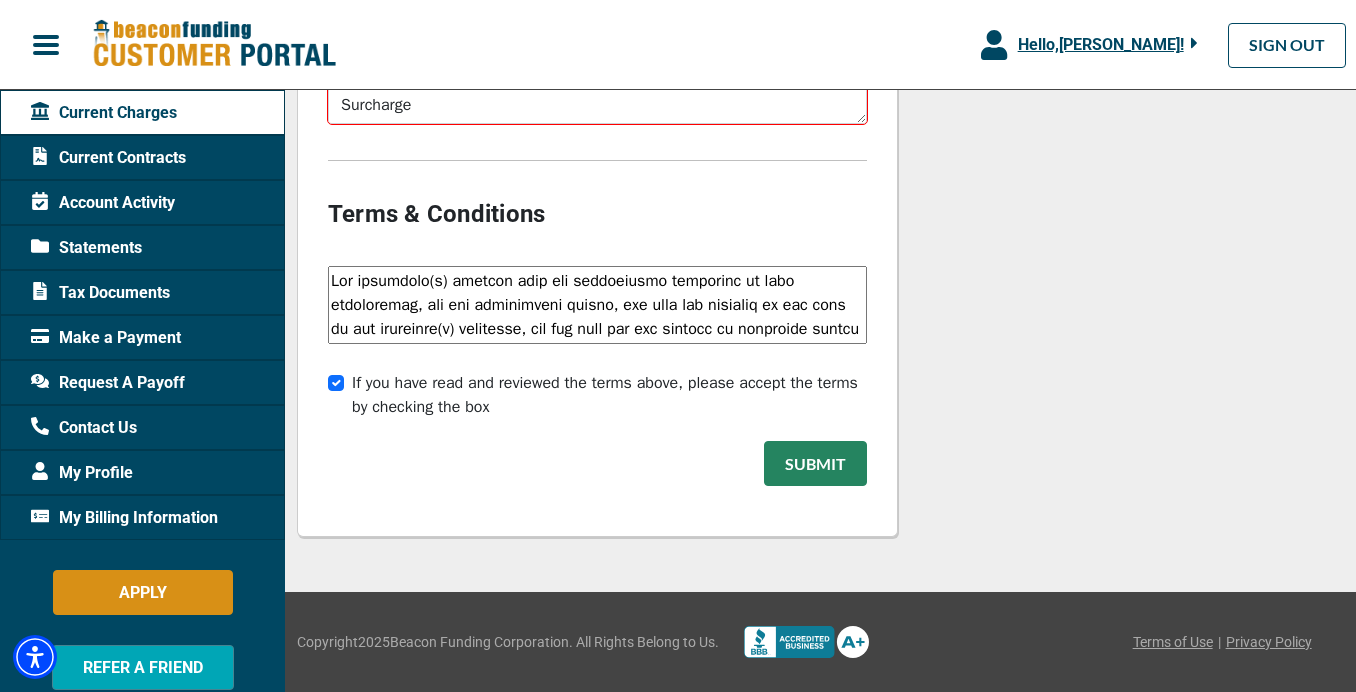 click on "Submit" at bounding box center (815, 463) 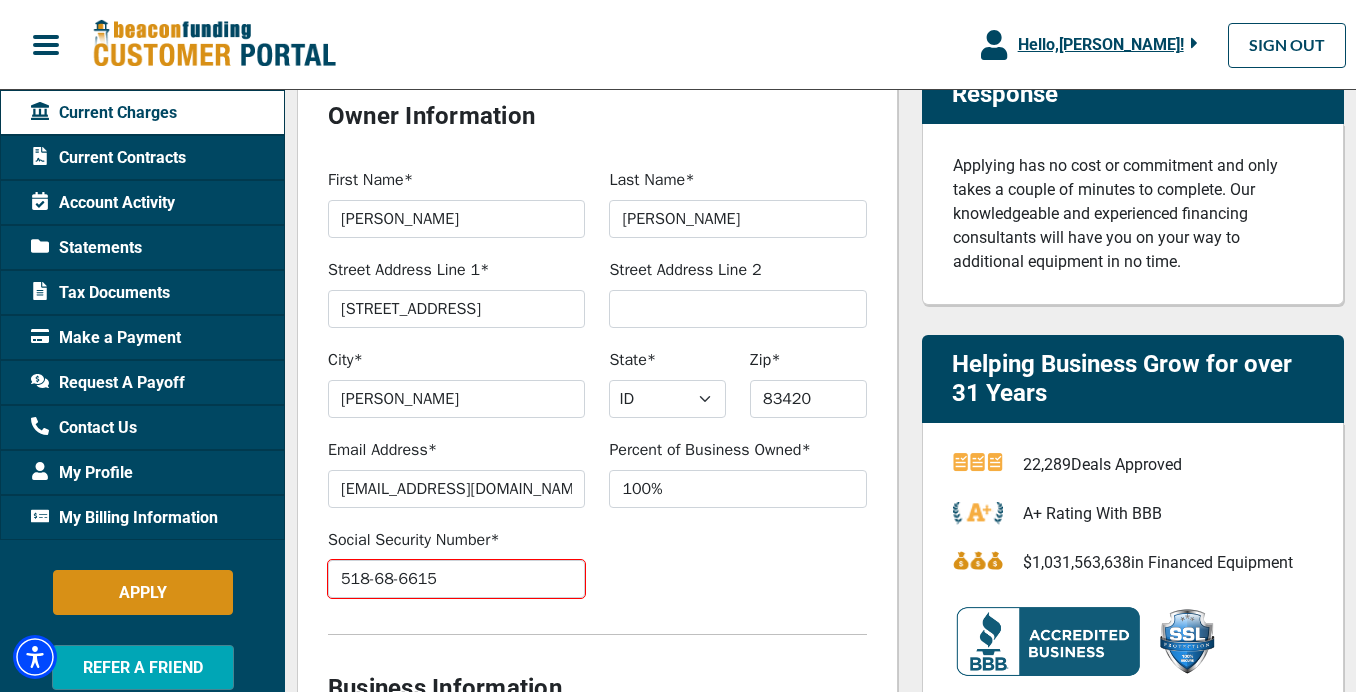 scroll, scrollTop: 719, scrollLeft: 0, axis: vertical 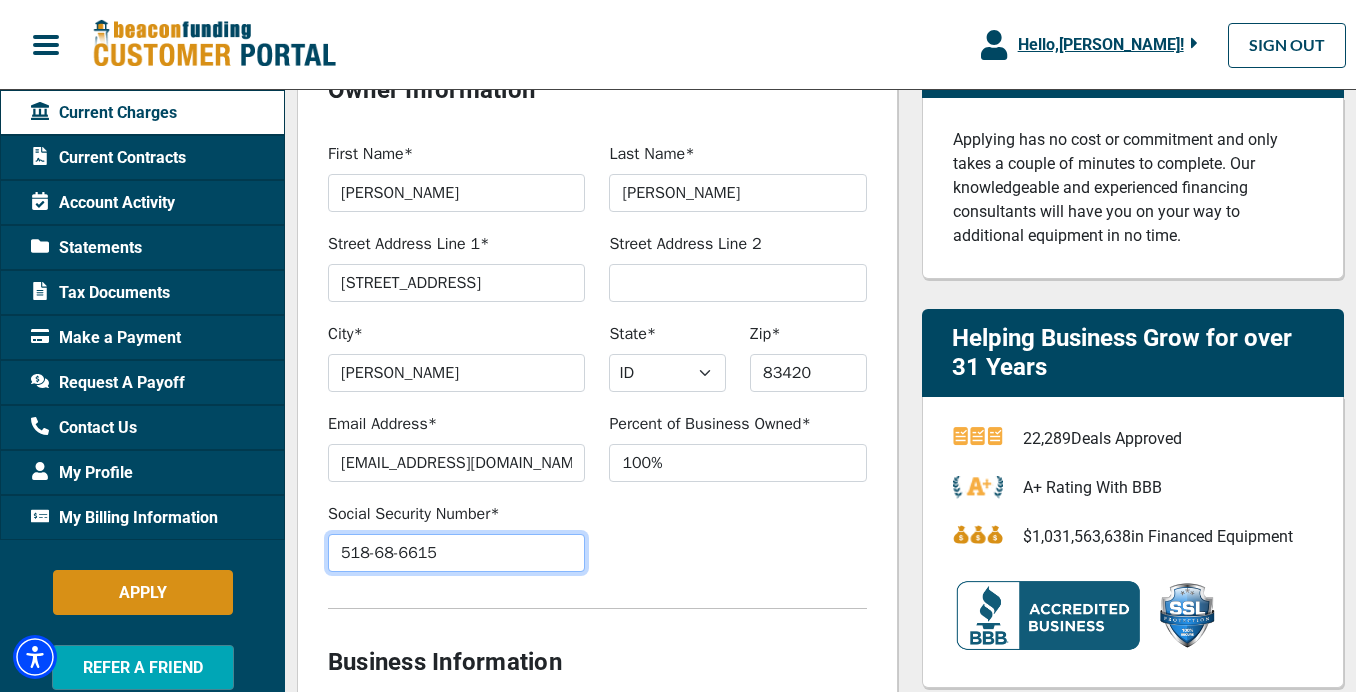 click on "518-68-6615" at bounding box center (456, 553) 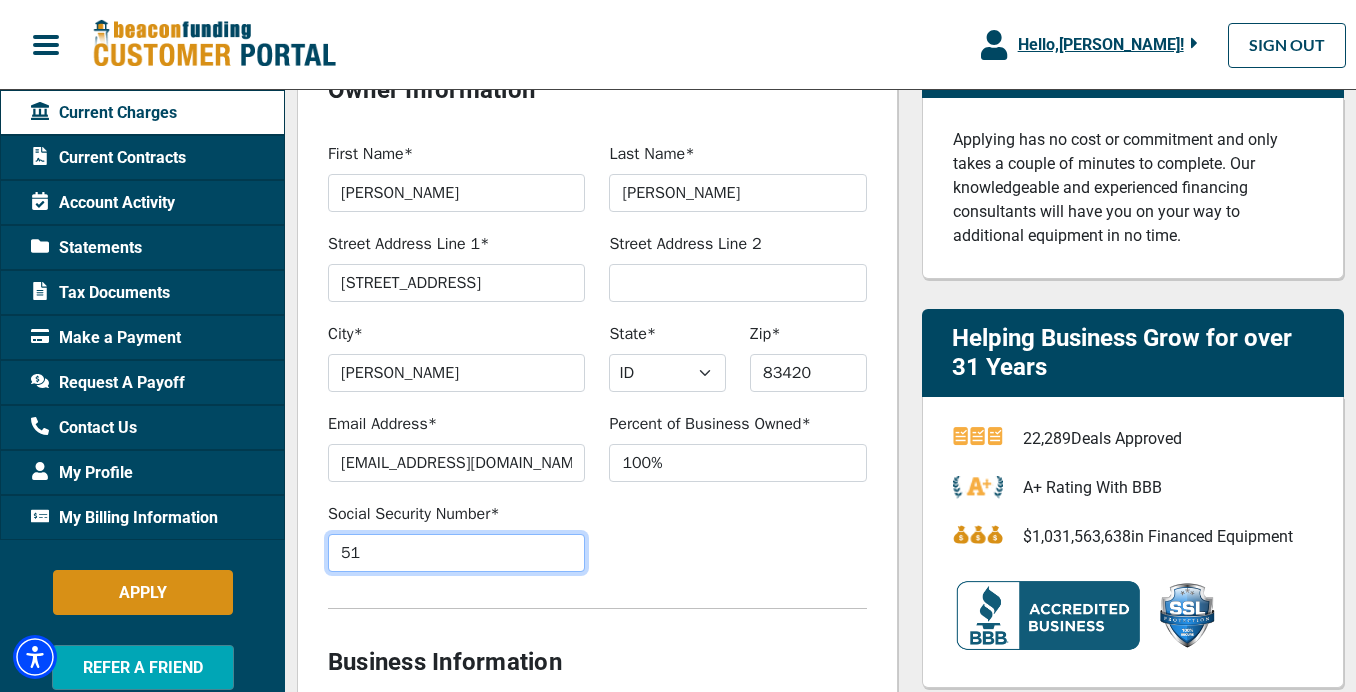 type on "5" 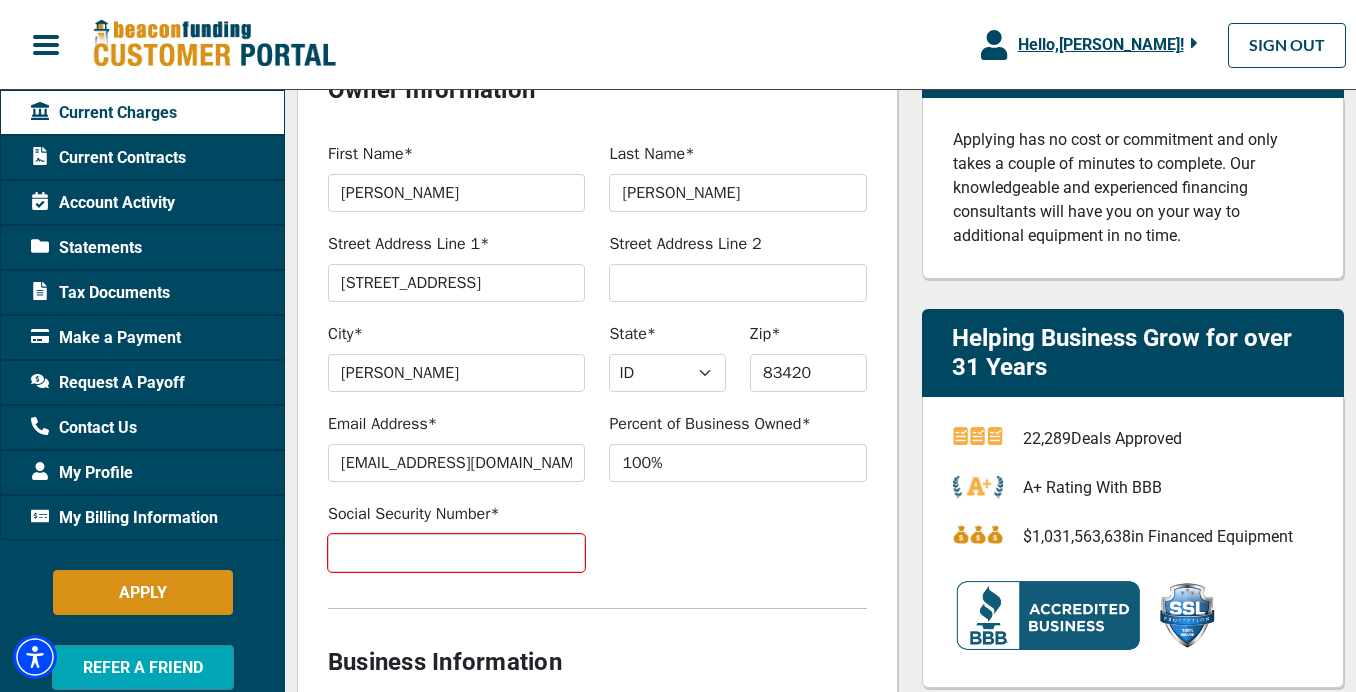 click on "Social Security Number*" at bounding box center (597, 547) 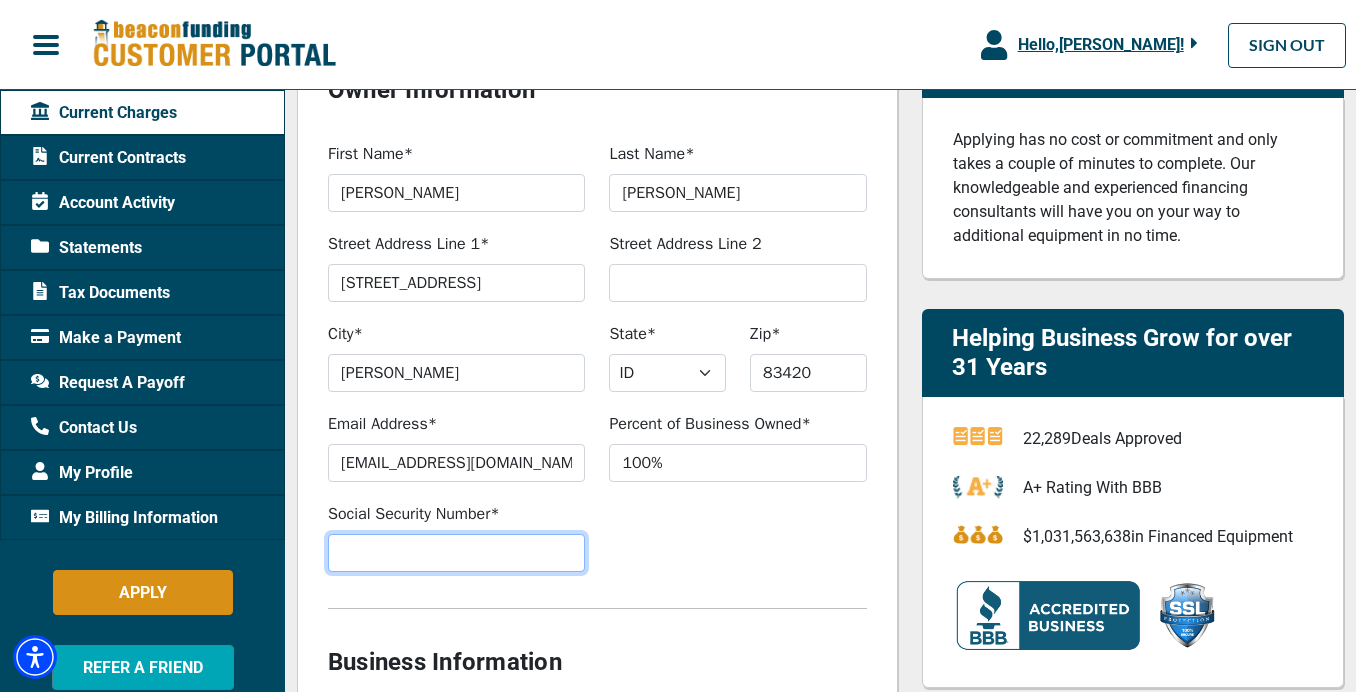 click on "Social Security Number*" at bounding box center (456, 553) 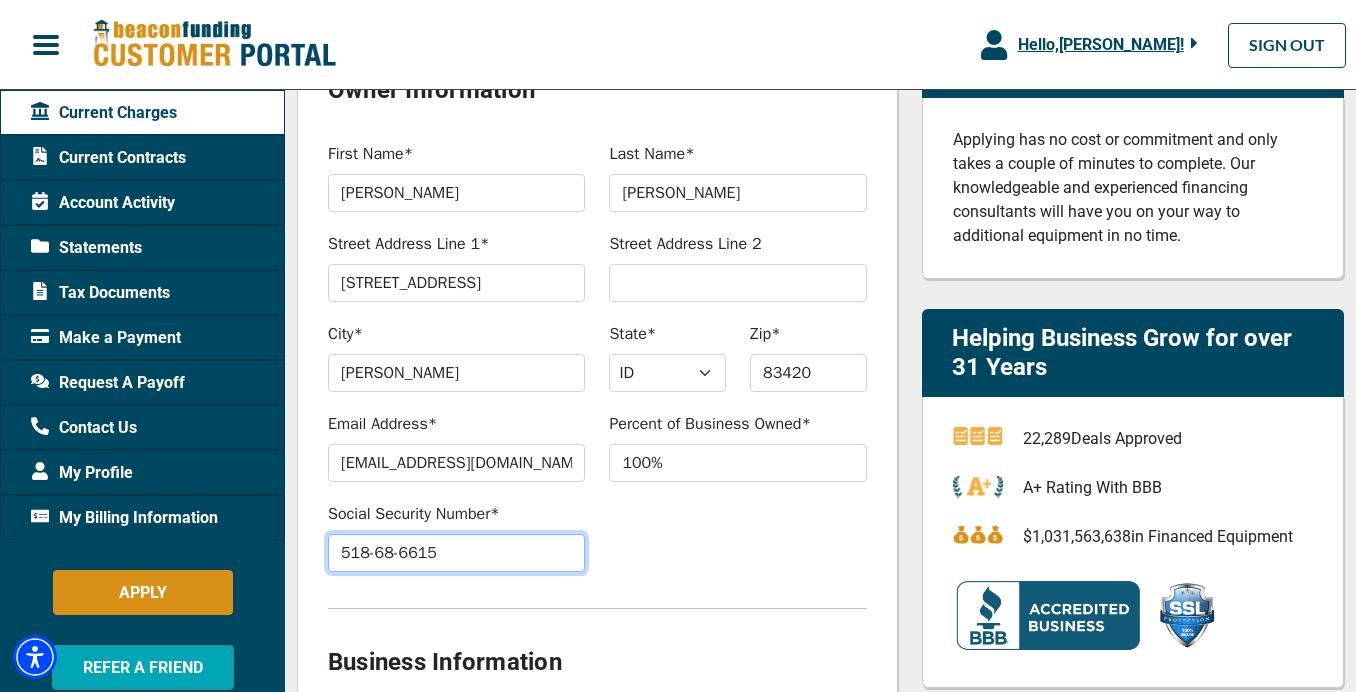 type on "518-68-6615" 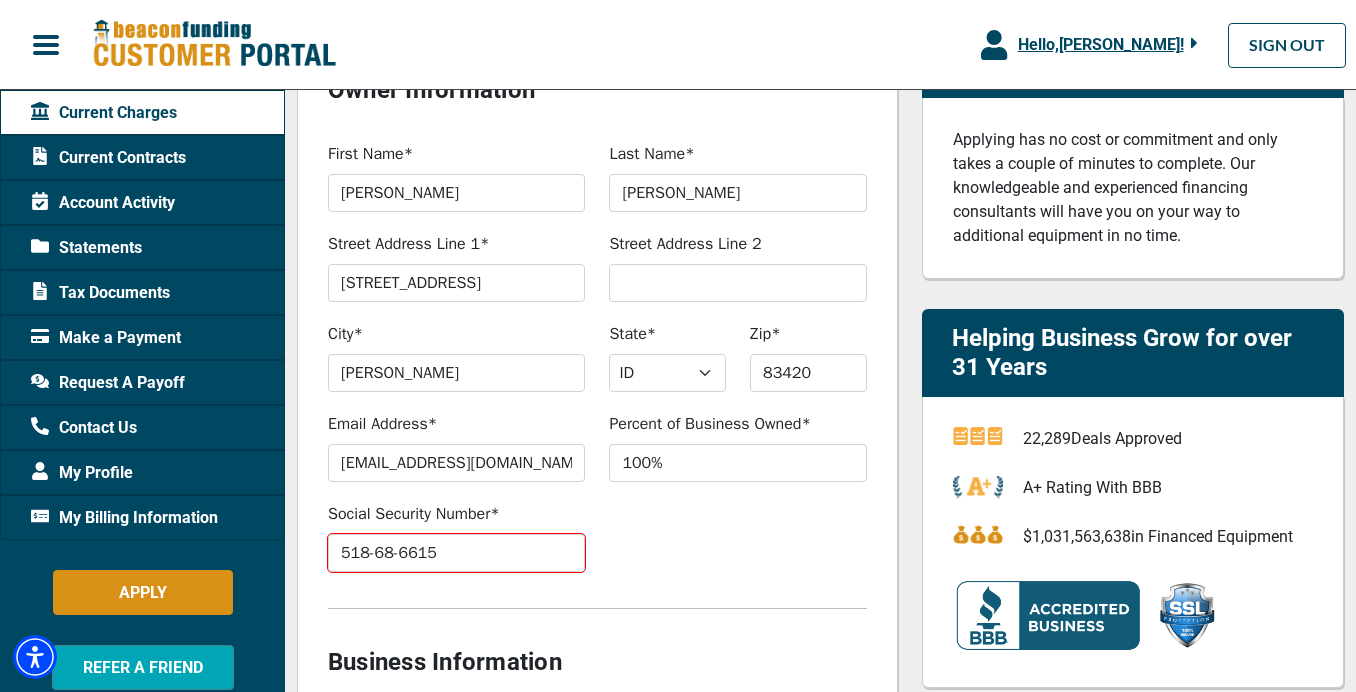 click on "Social Security Number*
518-68-6615" at bounding box center [597, 547] 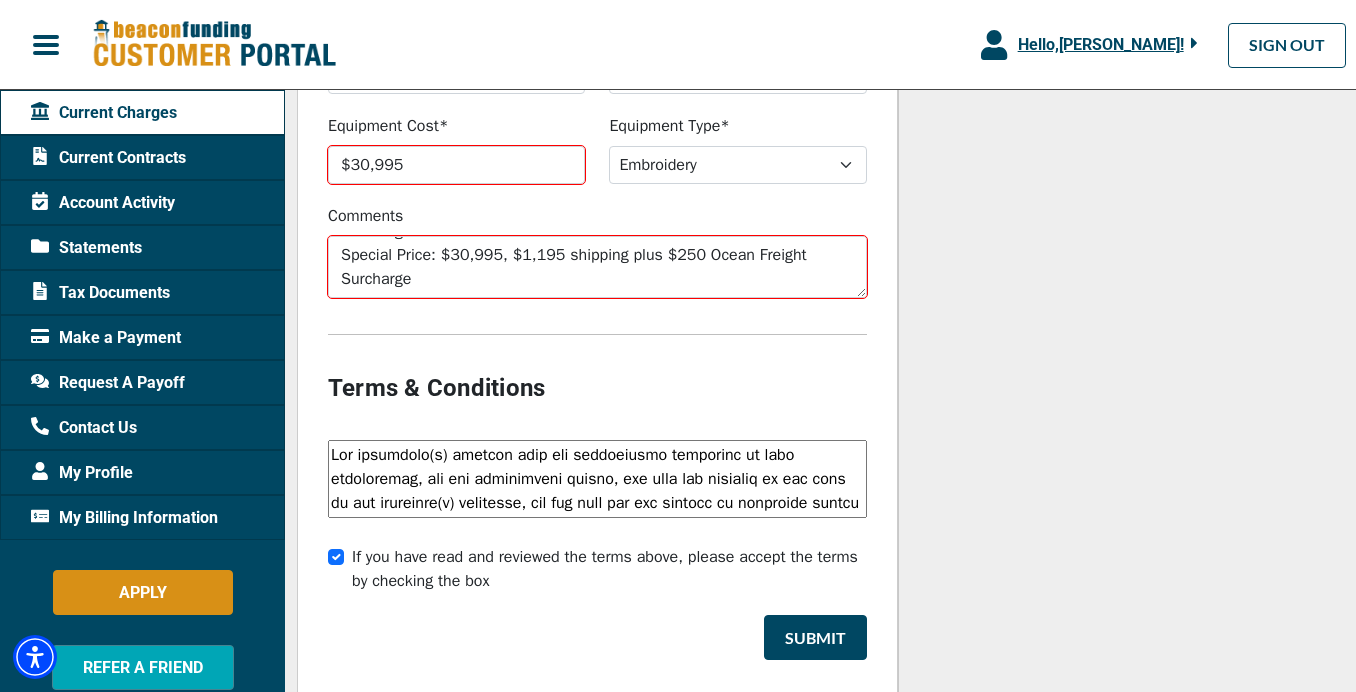 scroll, scrollTop: 1920, scrollLeft: 0, axis: vertical 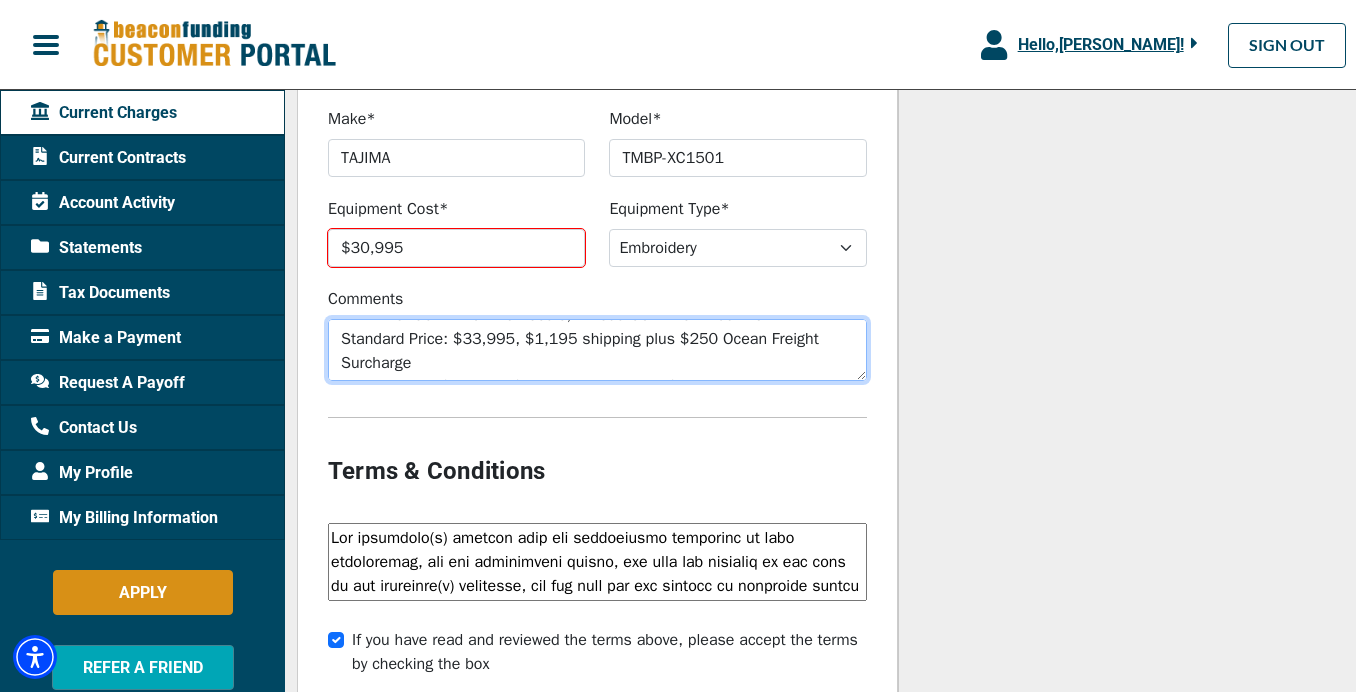 drag, startPoint x: 472, startPoint y: 371, endPoint x: 327, endPoint y: 347, distance: 146.9728 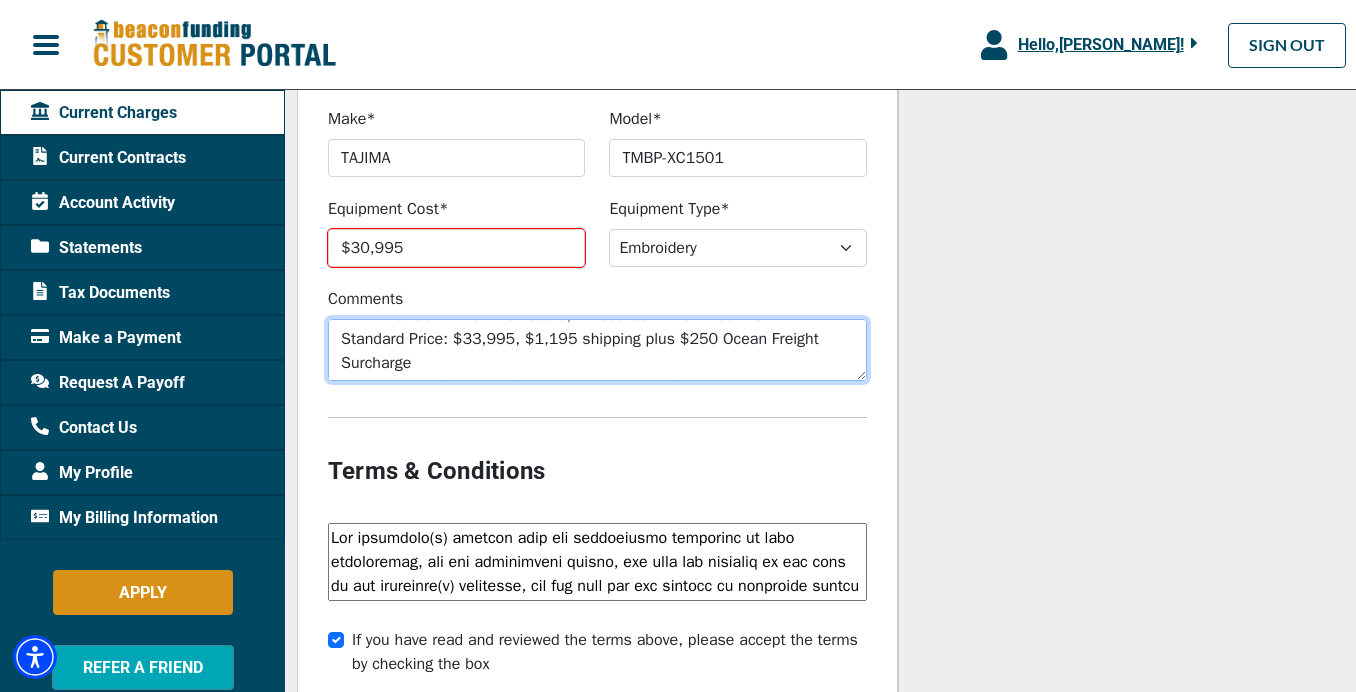 click on "Comments
TMBP-XC1501 – New 15 needle, 1 head COMPACT machine
Standard Price: $33,995, $1,195 shipping plus $250 Ocean Freight Surcharge
Special Price: $30,995, $1,195 shipping plus $250 Ocean Freight Surcharge" at bounding box center [597, 334] 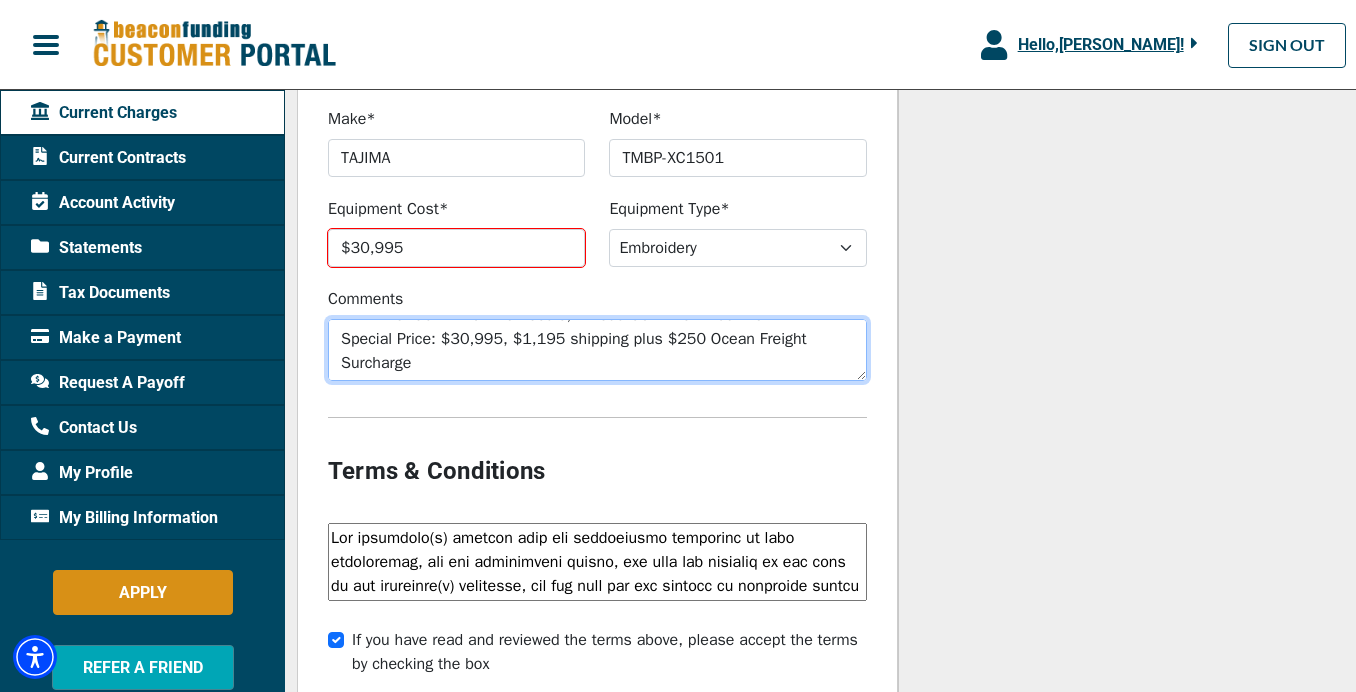 scroll, scrollTop: 9, scrollLeft: 0, axis: vertical 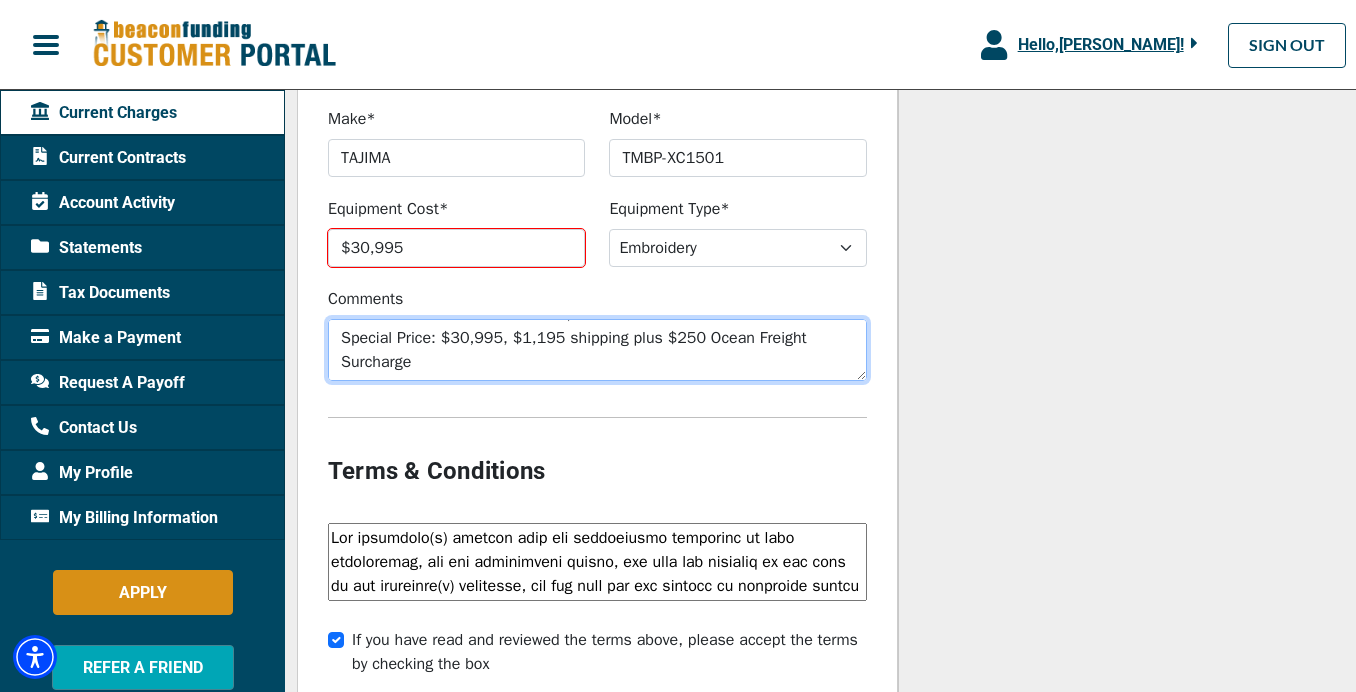 drag, startPoint x: 343, startPoint y: 365, endPoint x: 417, endPoint y: 403, distance: 83.18654 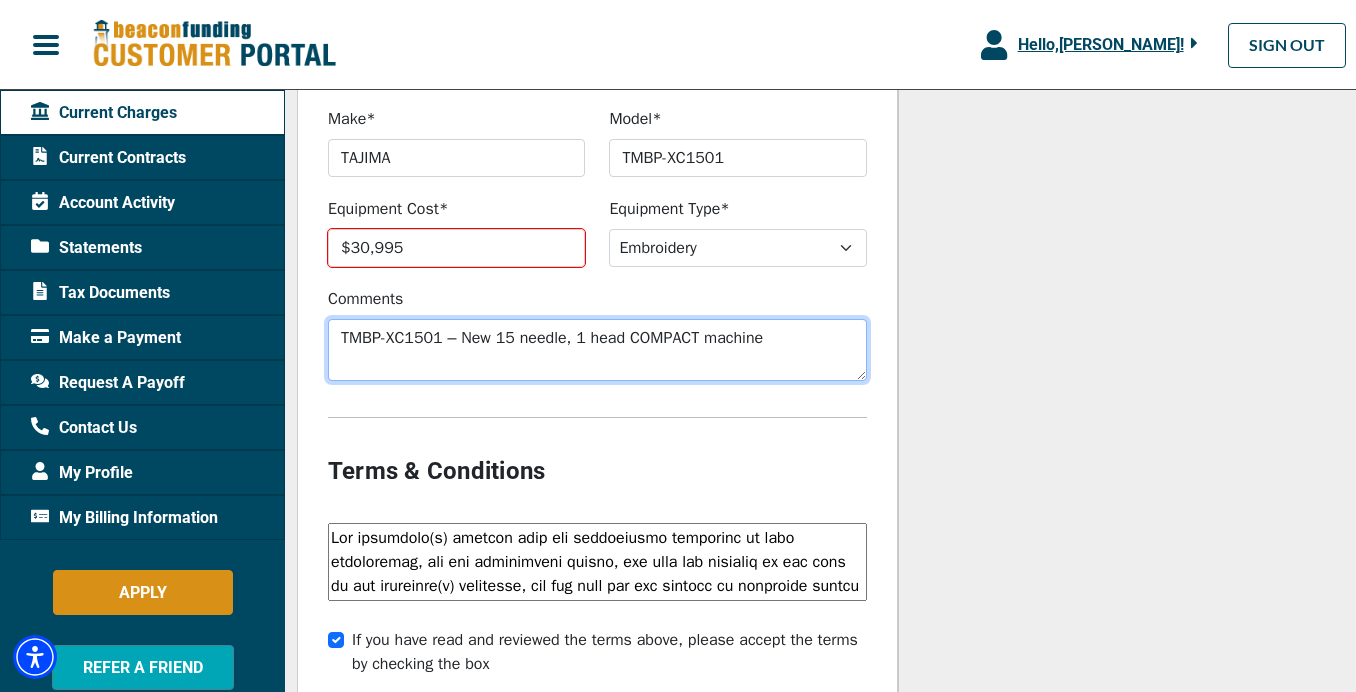 scroll, scrollTop: 0, scrollLeft: 0, axis: both 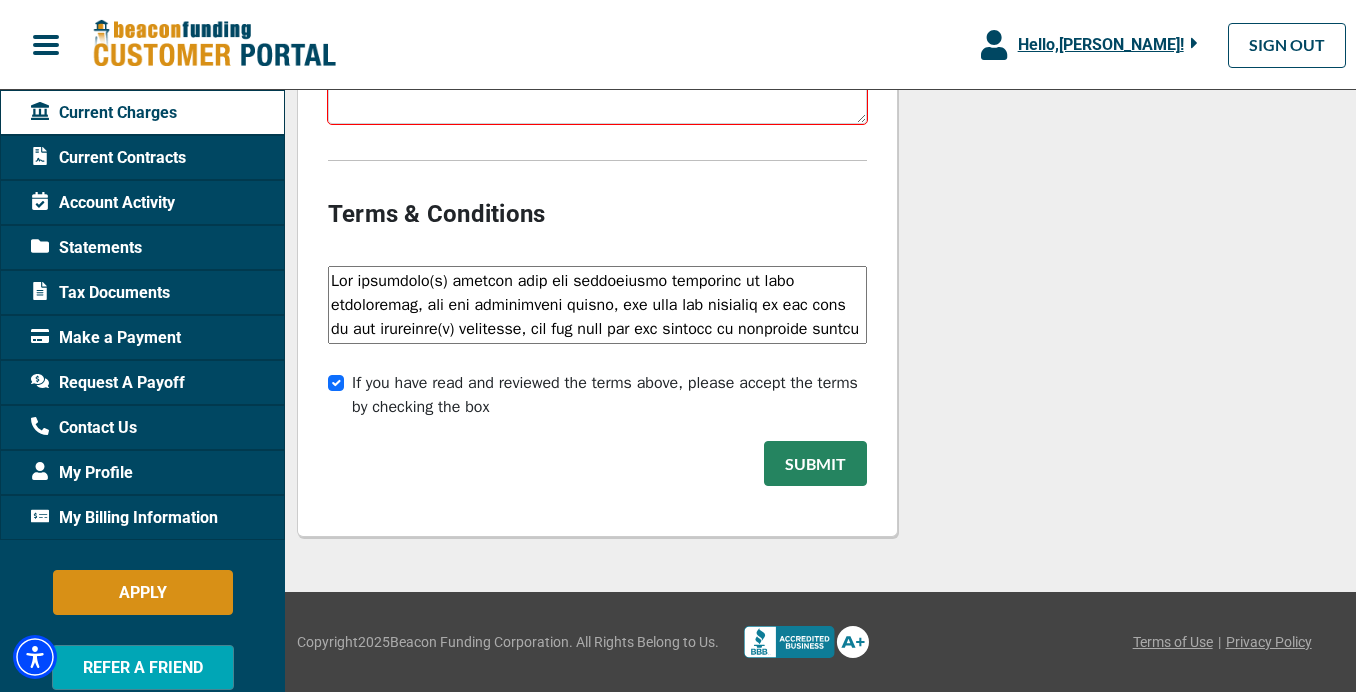 click on "Submit" at bounding box center (815, 463) 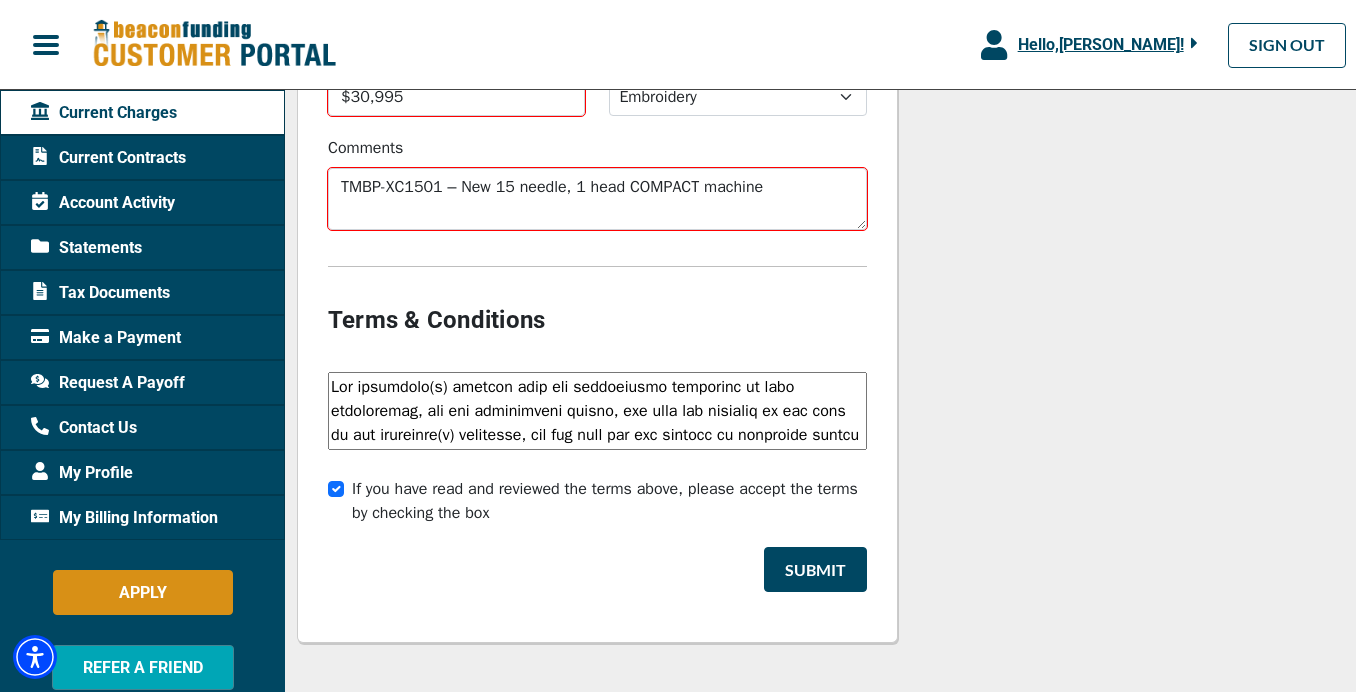 scroll, scrollTop: 2066, scrollLeft: 0, axis: vertical 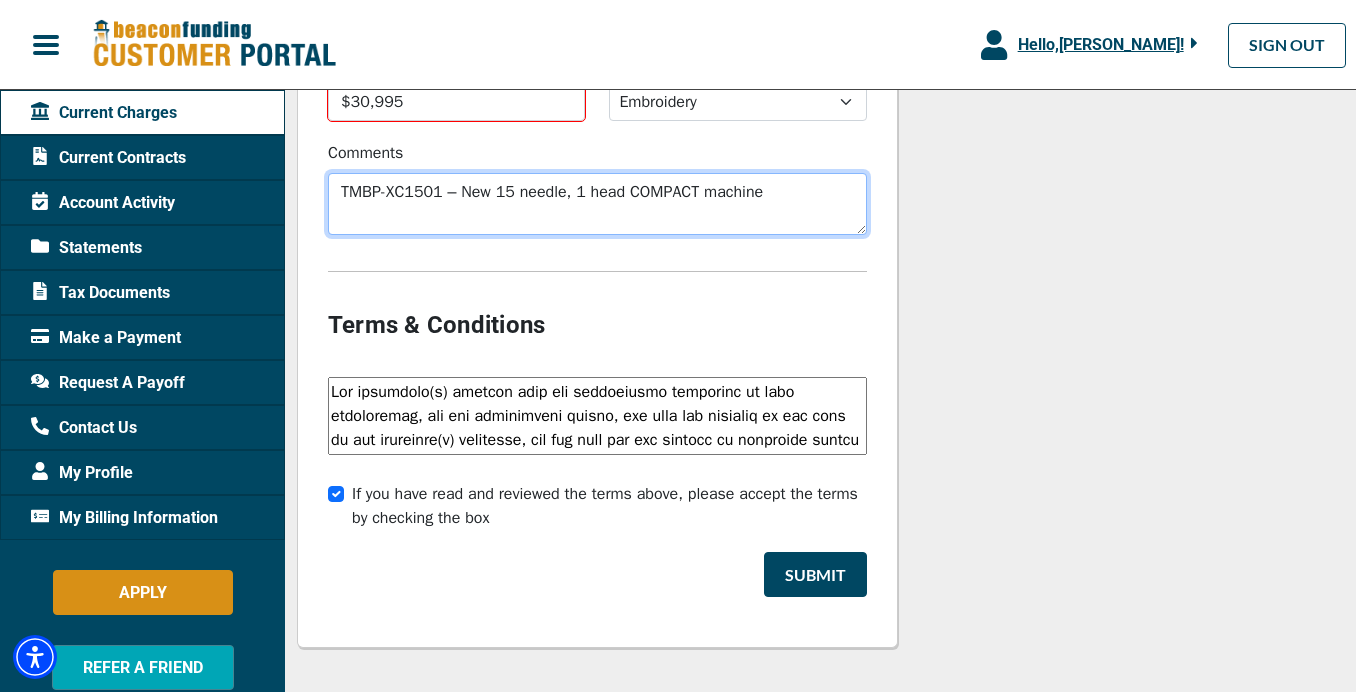 click on "TMBP-XC1501 – New 15 needle, 1 head COMPACT machine" at bounding box center [597, 204] 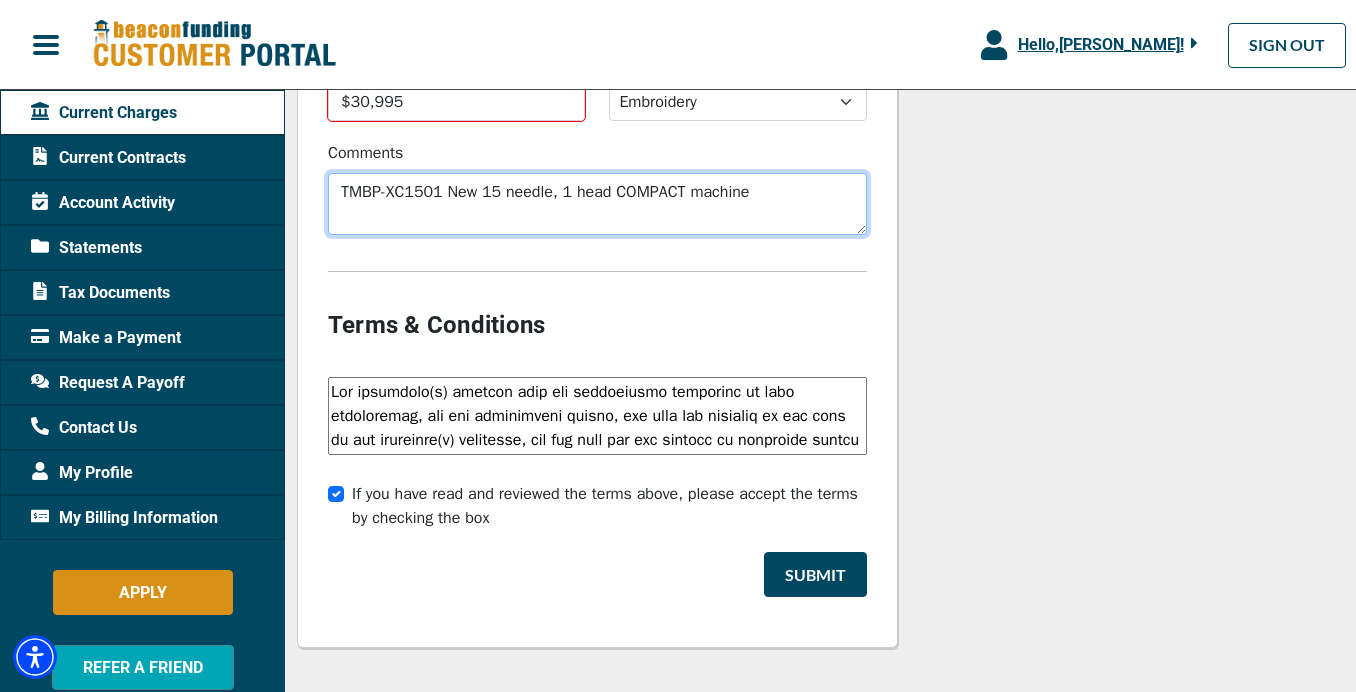 click on "TMBP-XC1501 New 15 needle, 1 head COMPACT machine" at bounding box center [597, 204] 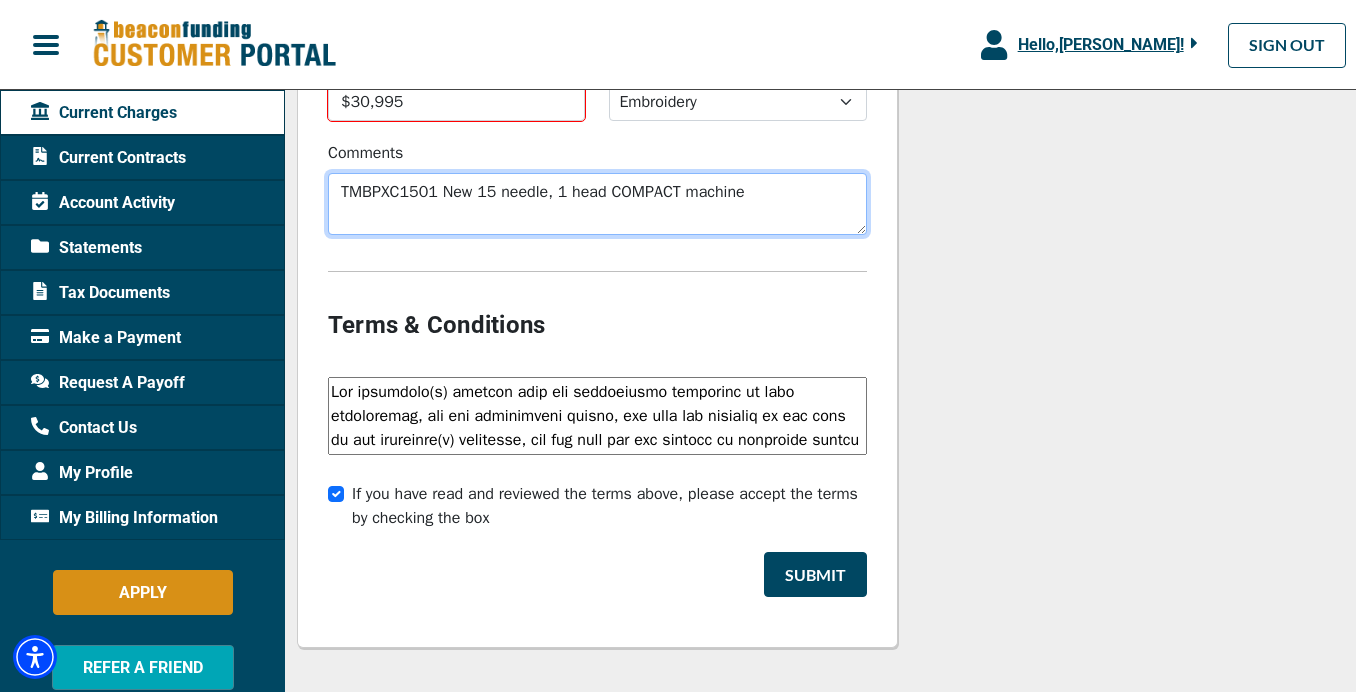 click on "TMBPXC1501 New 15 needle, 1 head COMPACT machine" at bounding box center [597, 204] 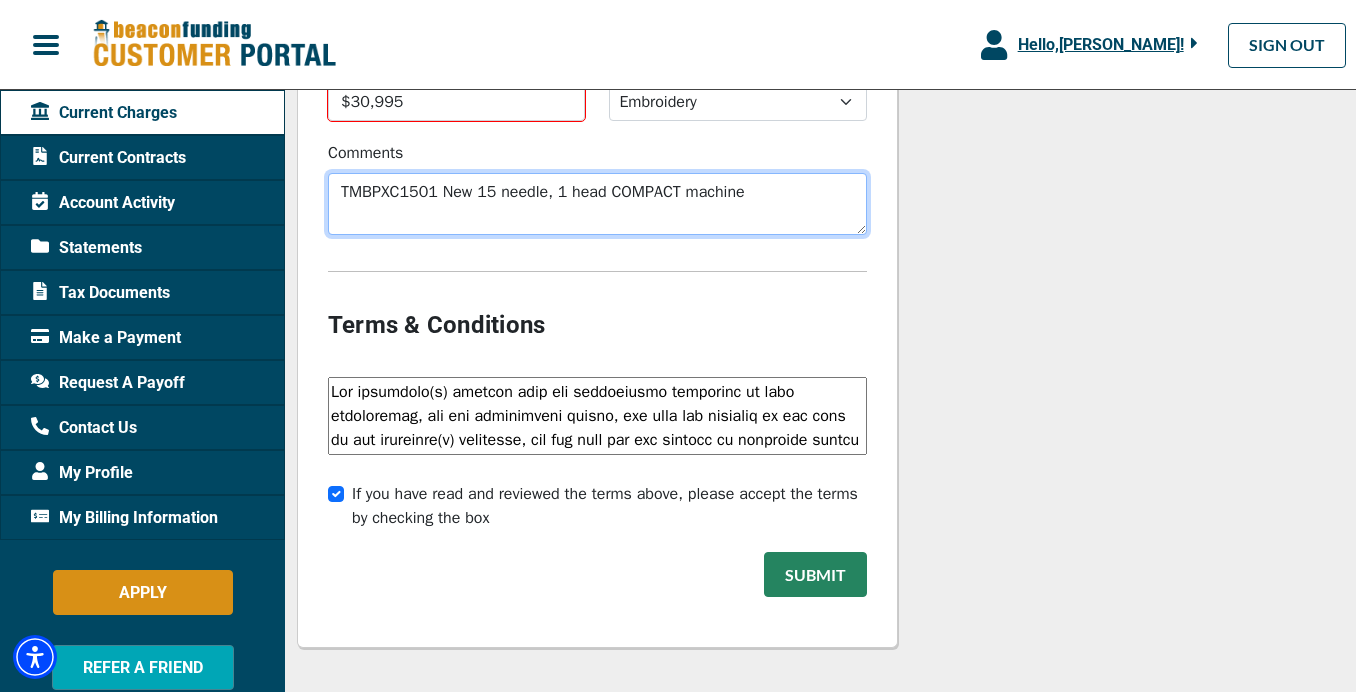 type on "TMBPXC1501 New 15 needle, 1 head COMPACT machine" 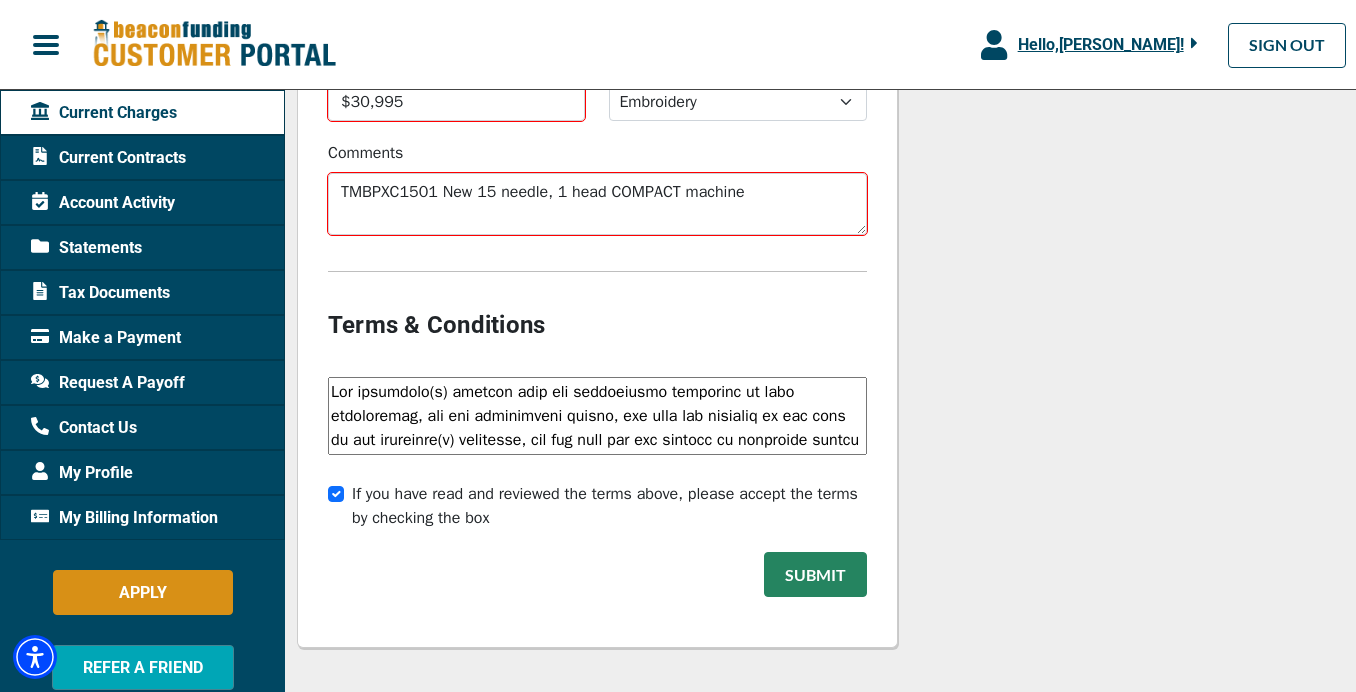 click on "Submit" at bounding box center (815, 574) 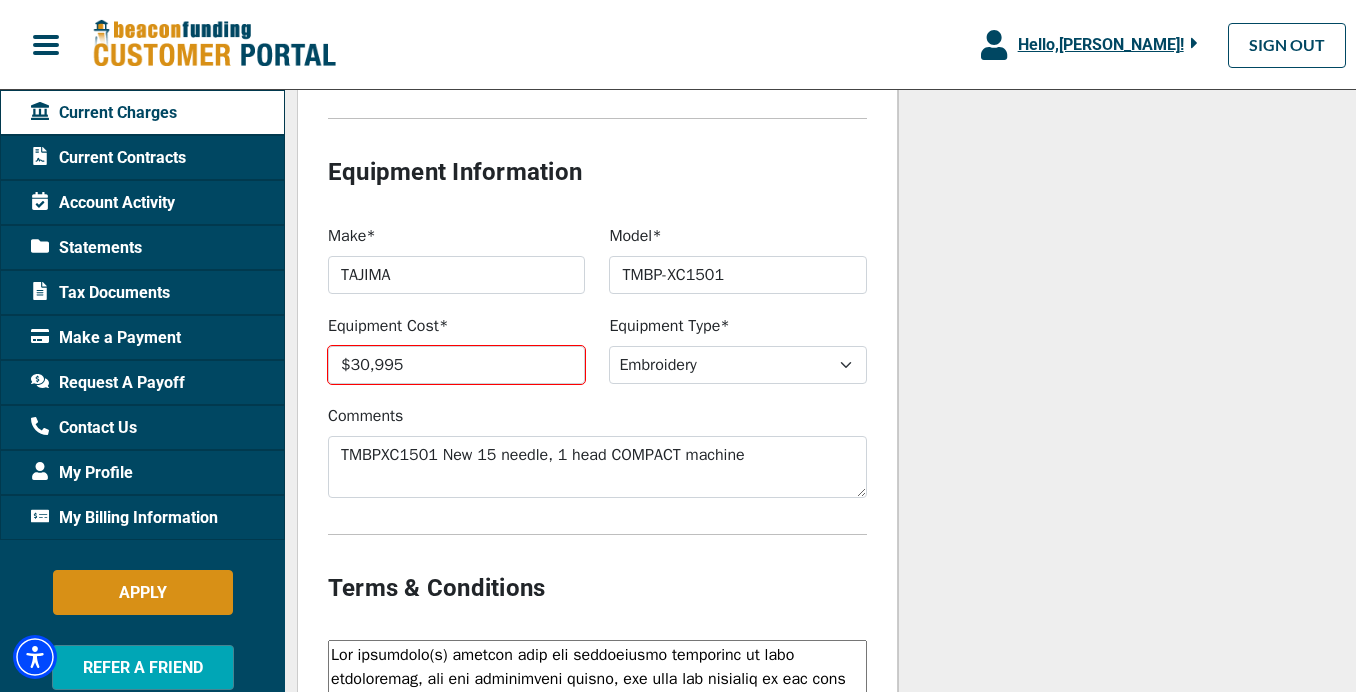 scroll, scrollTop: 1802, scrollLeft: 0, axis: vertical 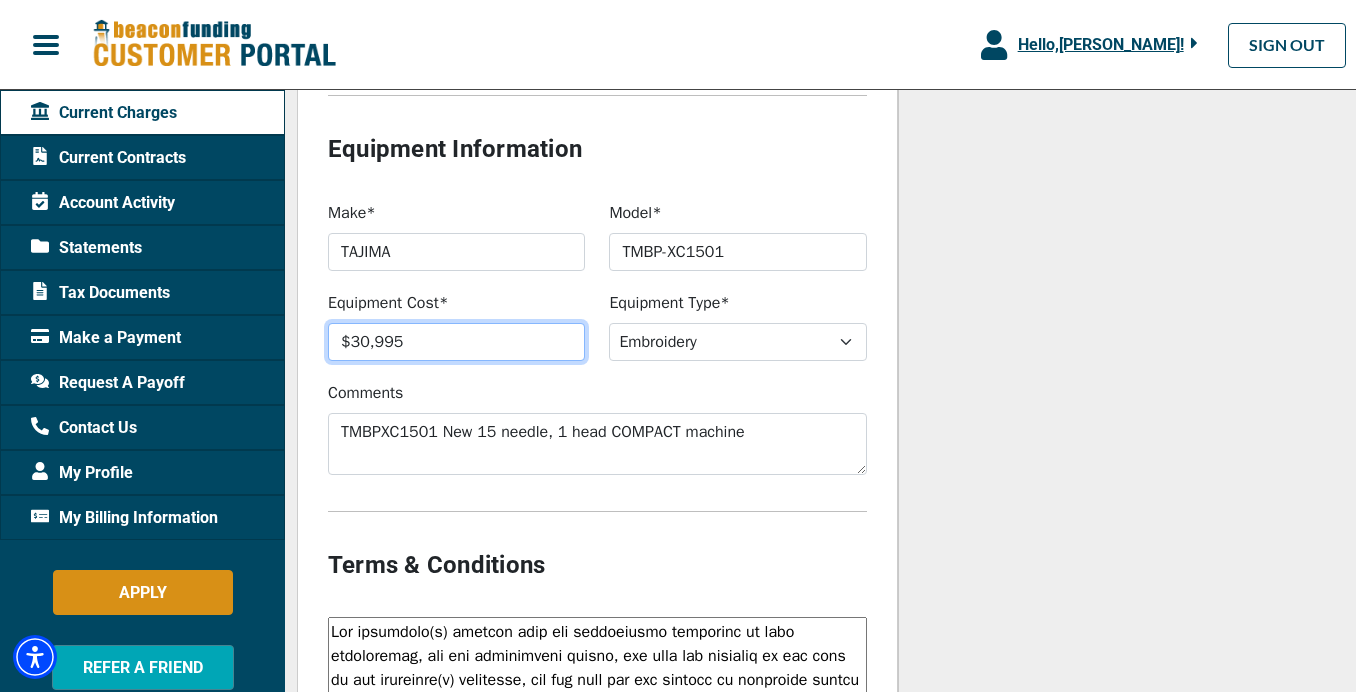 drag, startPoint x: 447, startPoint y: 357, endPoint x: 264, endPoint y: 339, distance: 183.88312 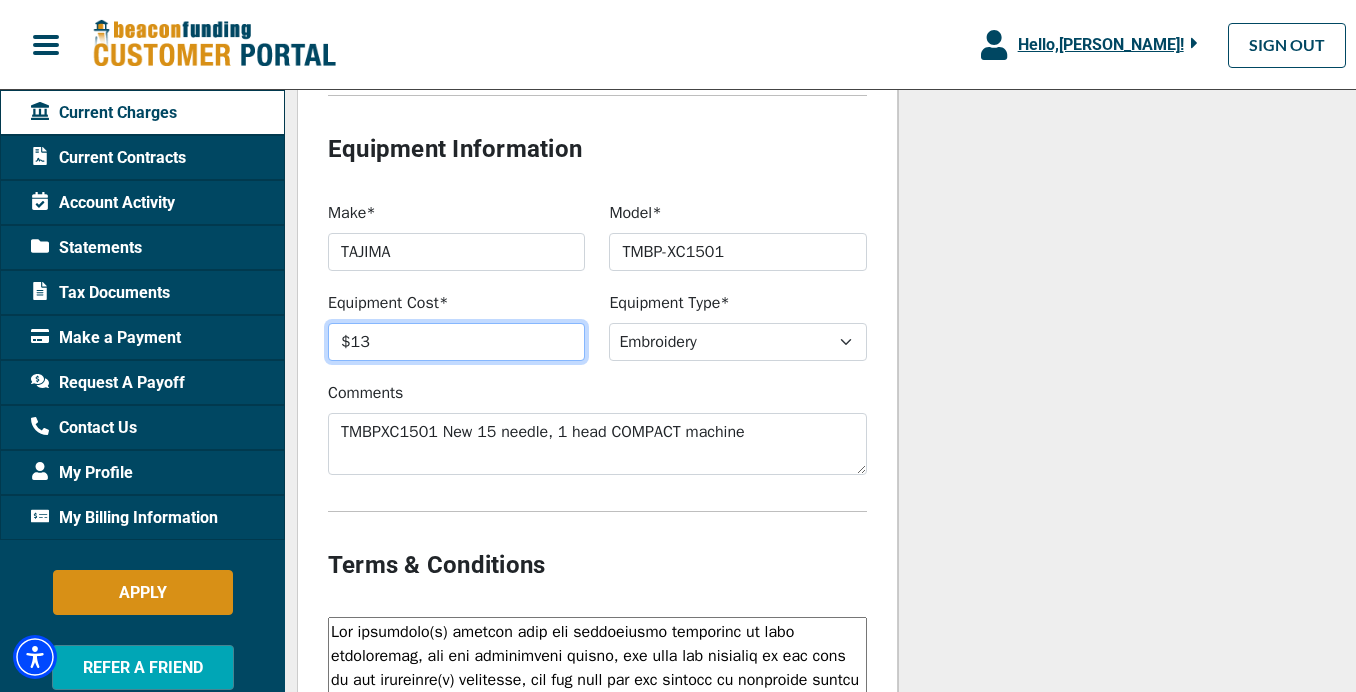 type on "$1" 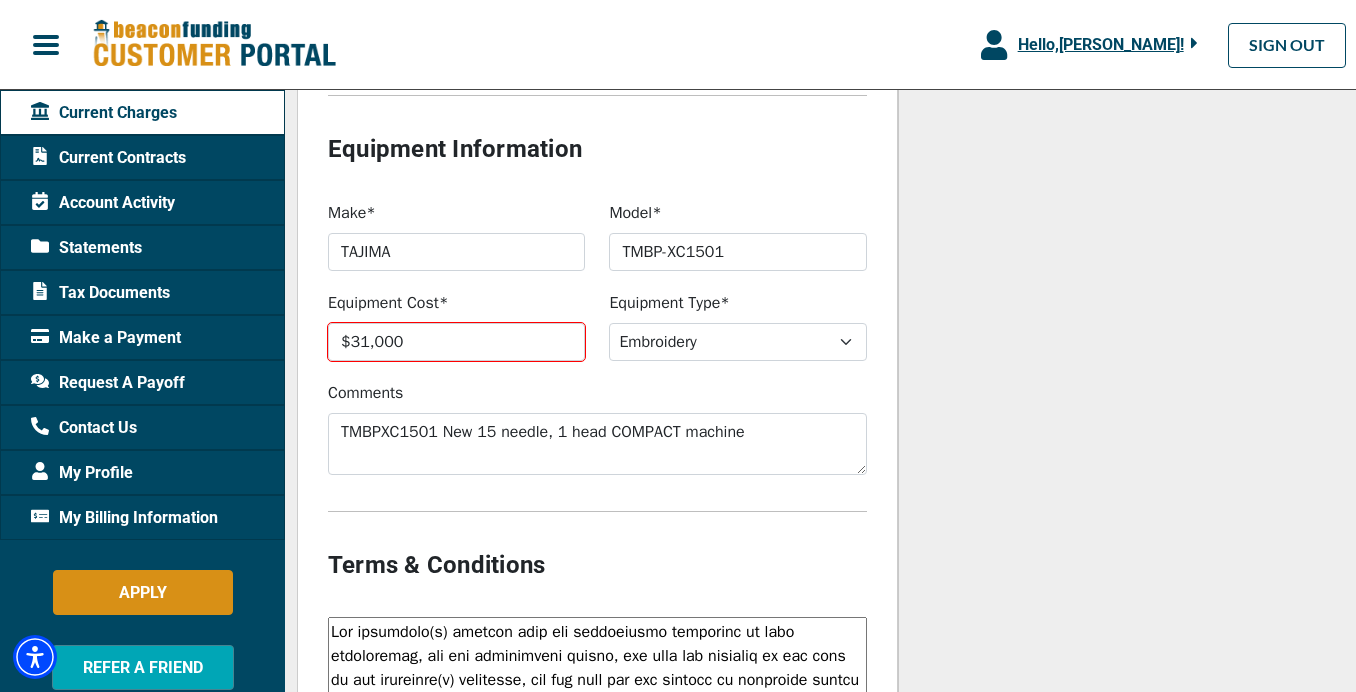 click on "Comments
TMBPXC1501 New 15 needle, 1 head COMPACT machine" at bounding box center (597, 428) 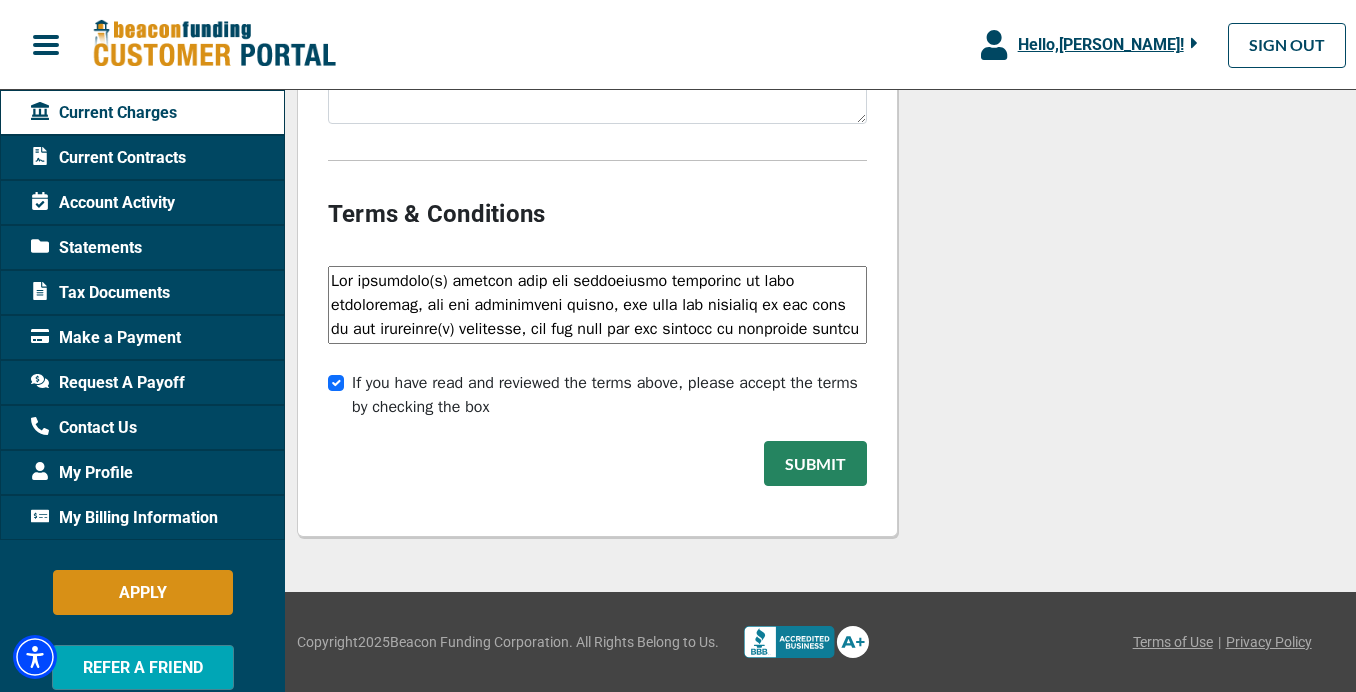 scroll, scrollTop: 2160, scrollLeft: 0, axis: vertical 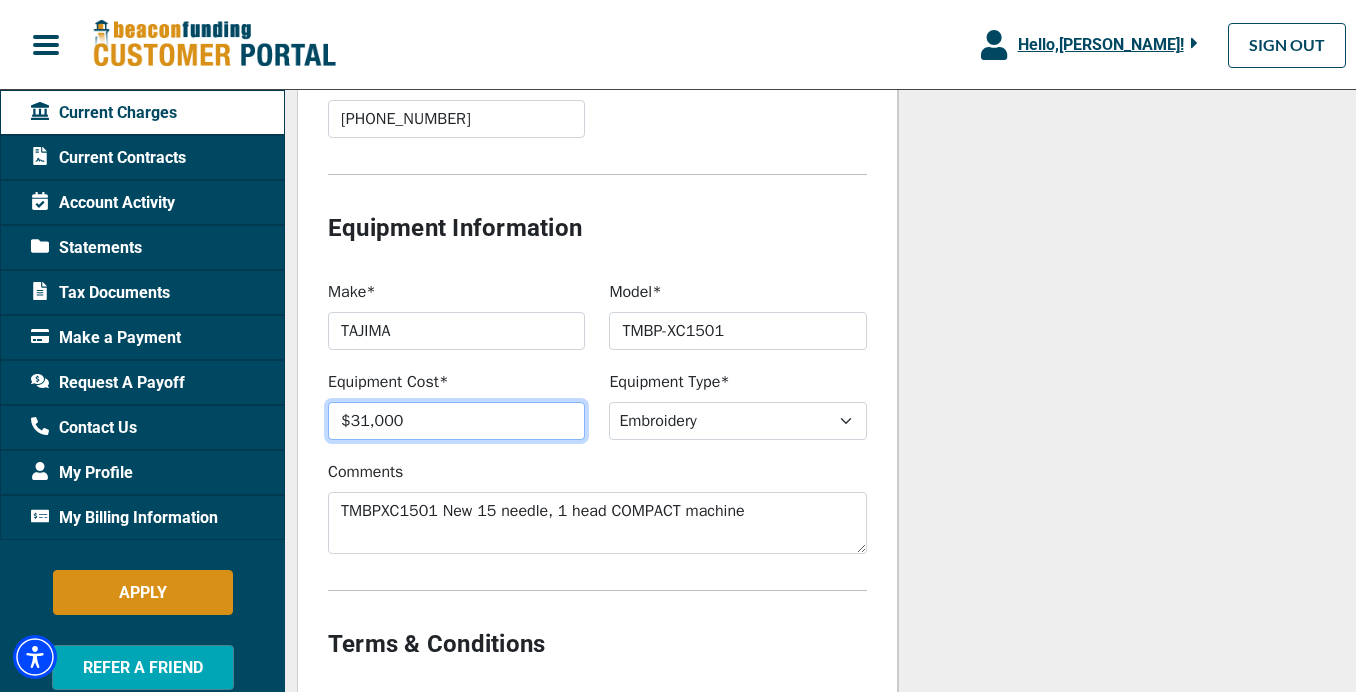 click on "$31,000" at bounding box center (456, 421) 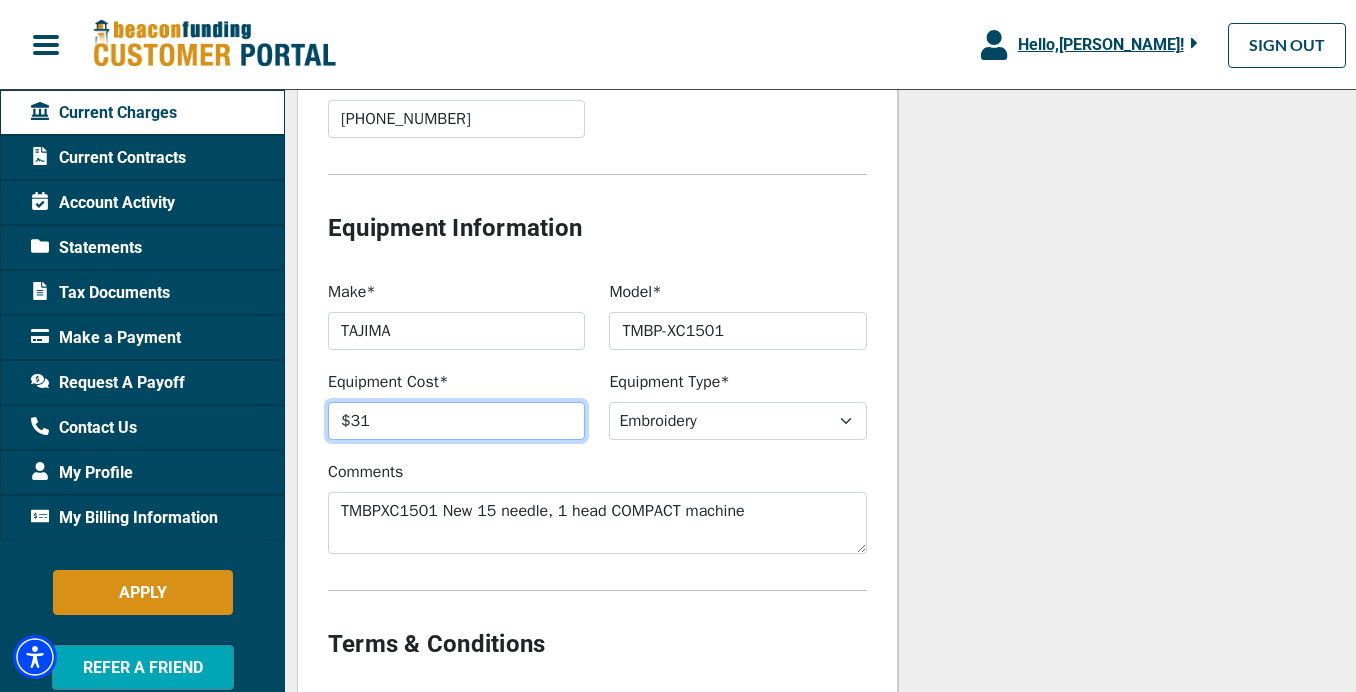 type on "$3" 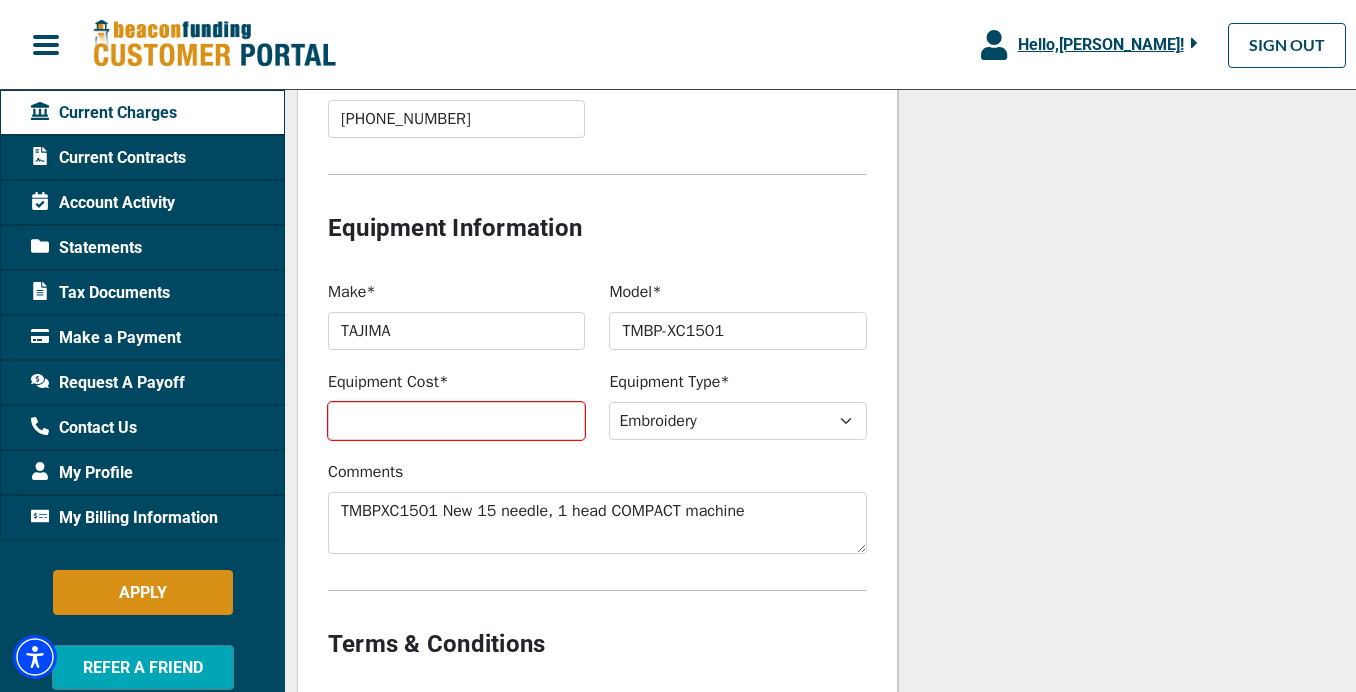 click on "Comments
TMBPXC1501 New 15 needle, 1 head COMPACT machine" at bounding box center (597, 507) 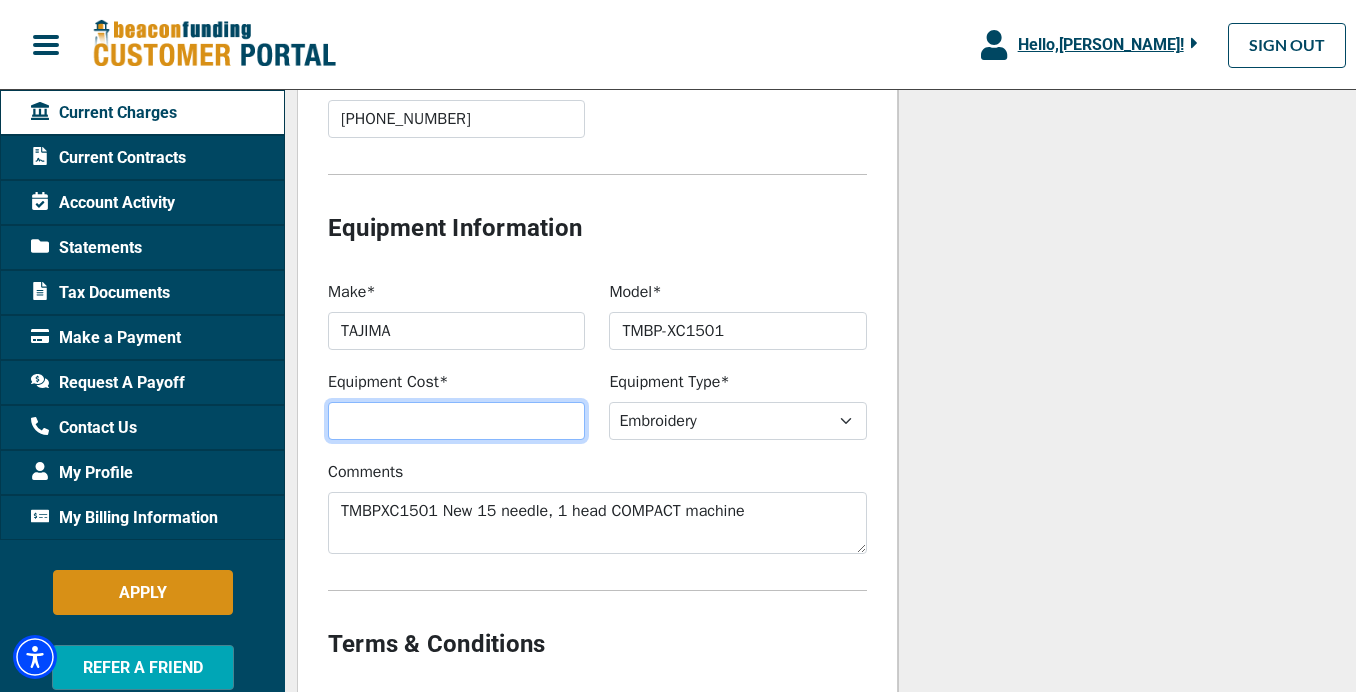 click on "Equipment Cost*" at bounding box center (456, 421) 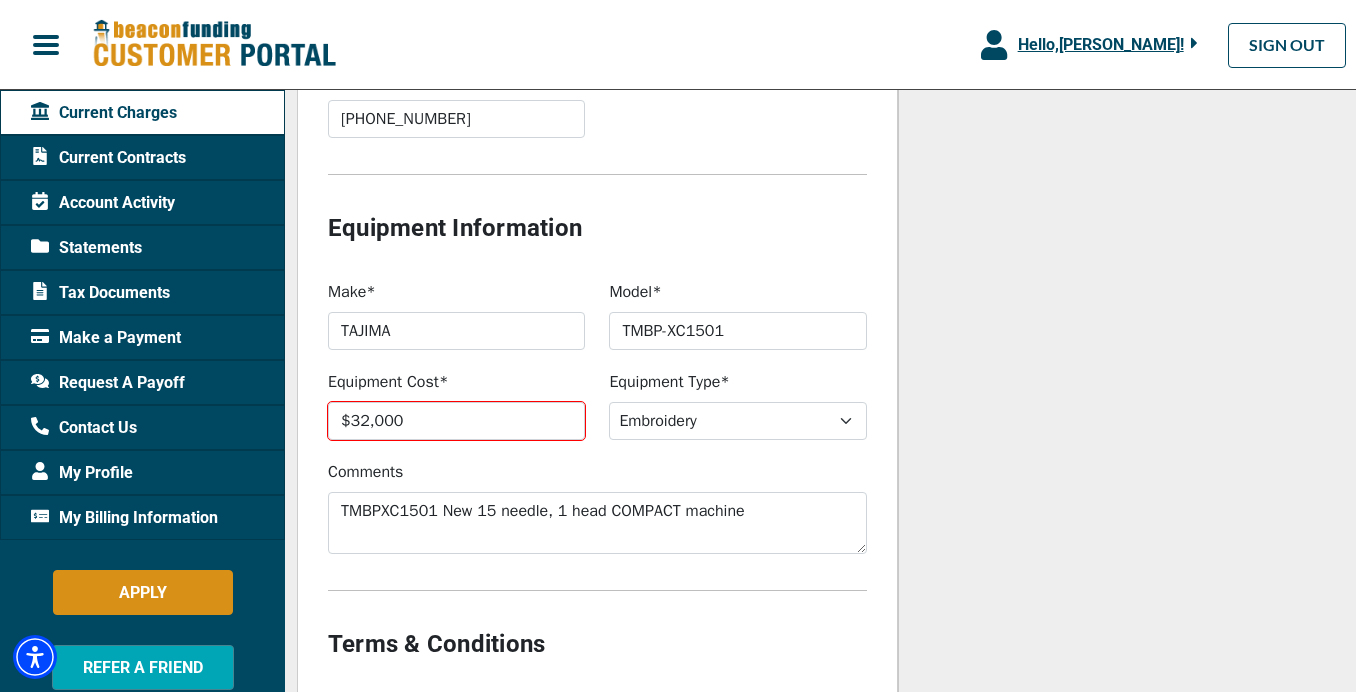 click on "Comments
TMBPXC1501 New 15 needle, 1 head COMPACT machine" at bounding box center [597, 507] 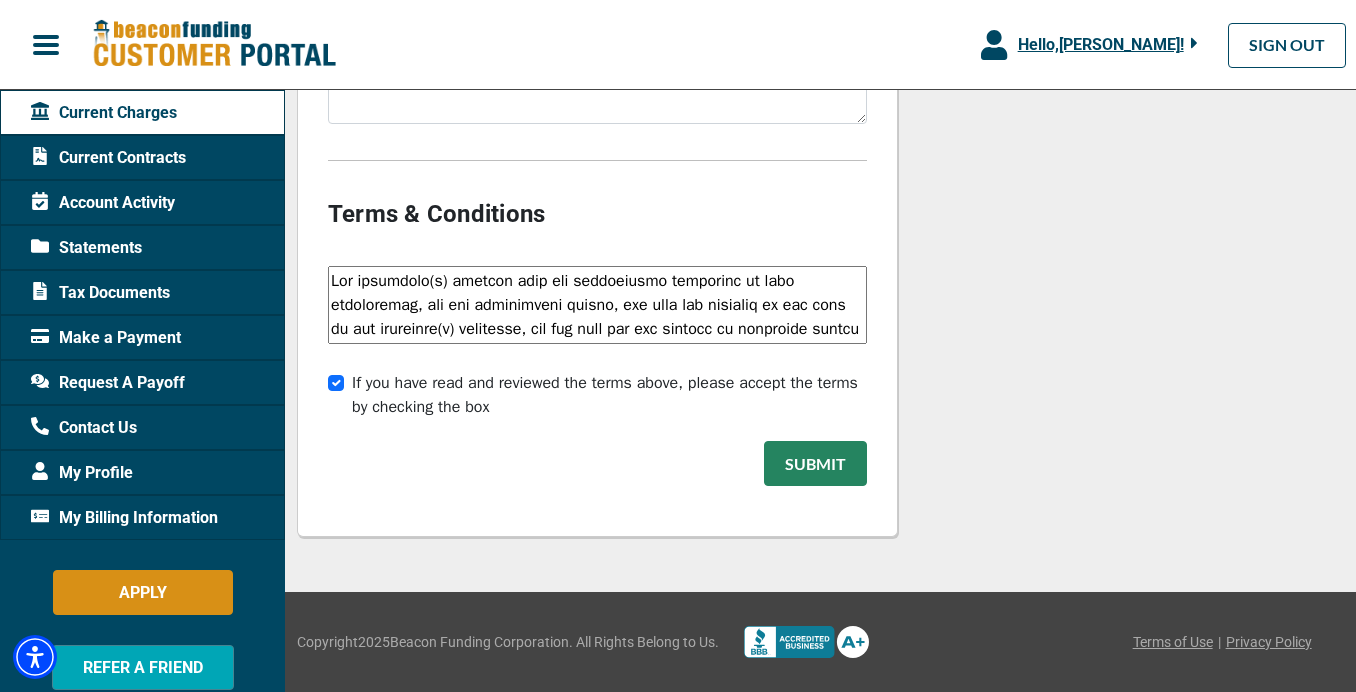 click on "Submit" at bounding box center (815, 463) 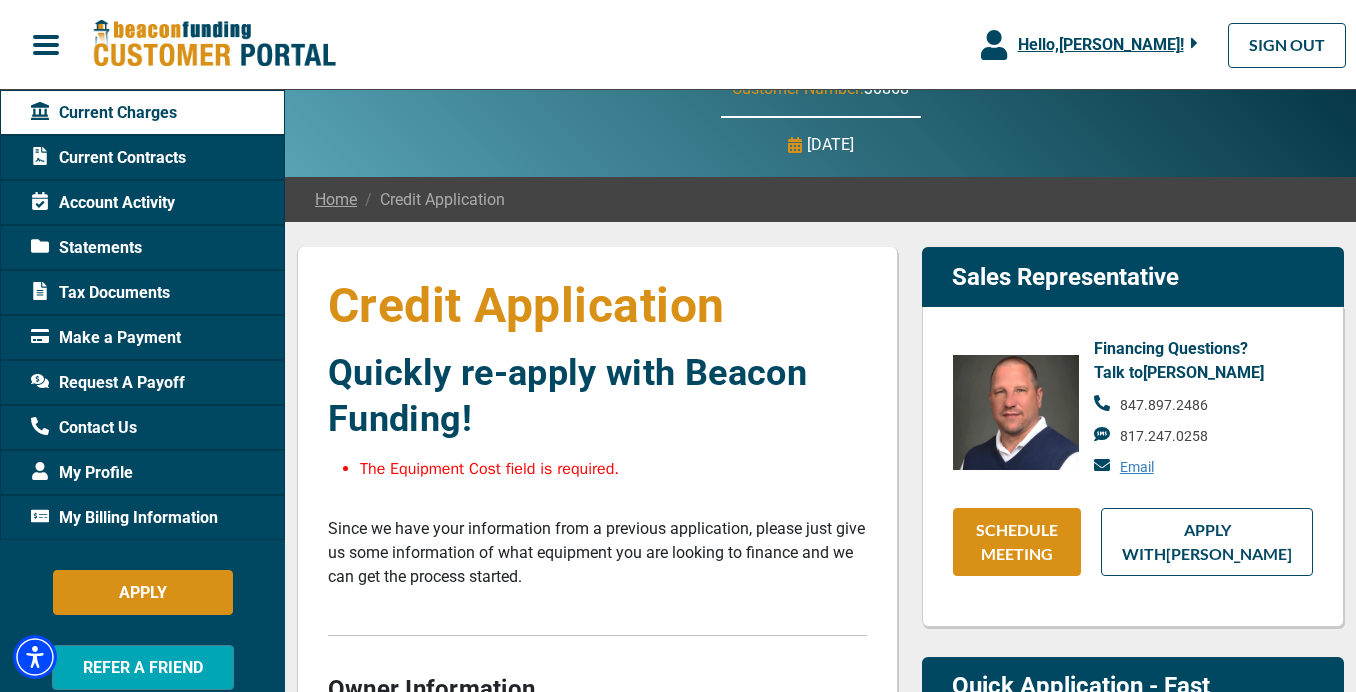 scroll, scrollTop: 0, scrollLeft: 0, axis: both 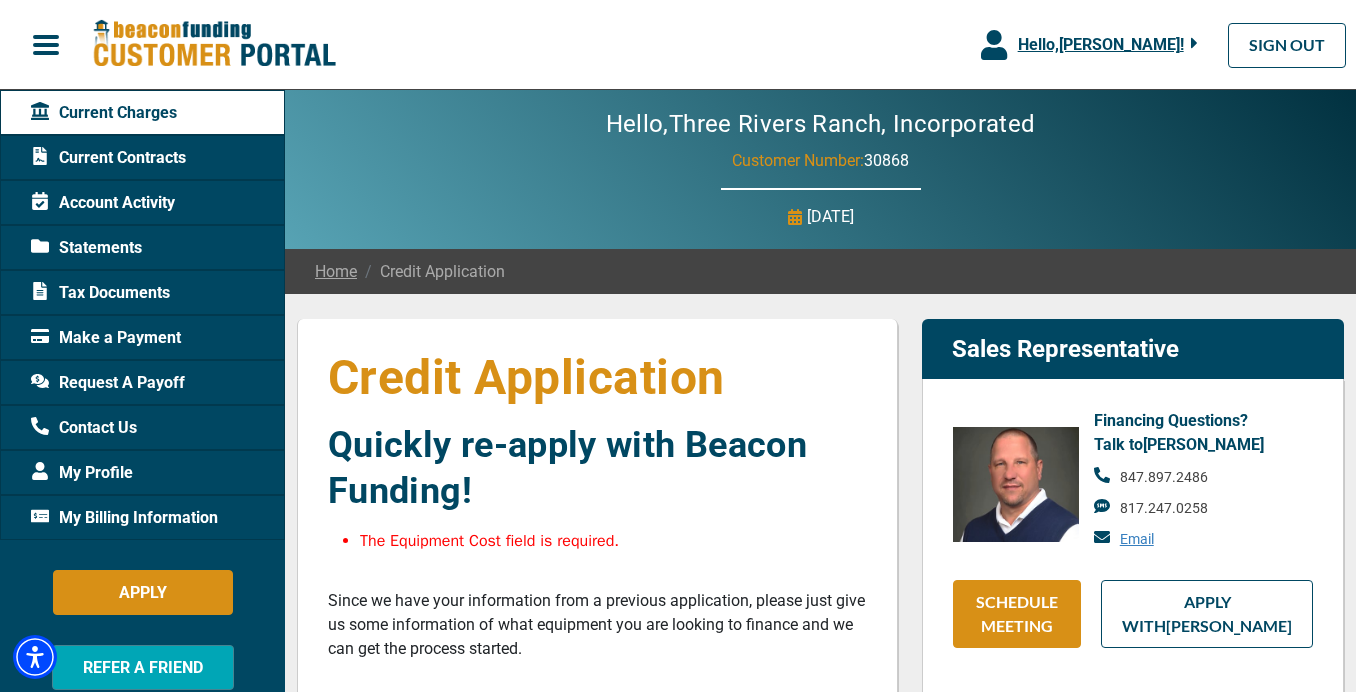 click on "Quickly re-apply with Beacon Funding!" at bounding box center (597, 468) 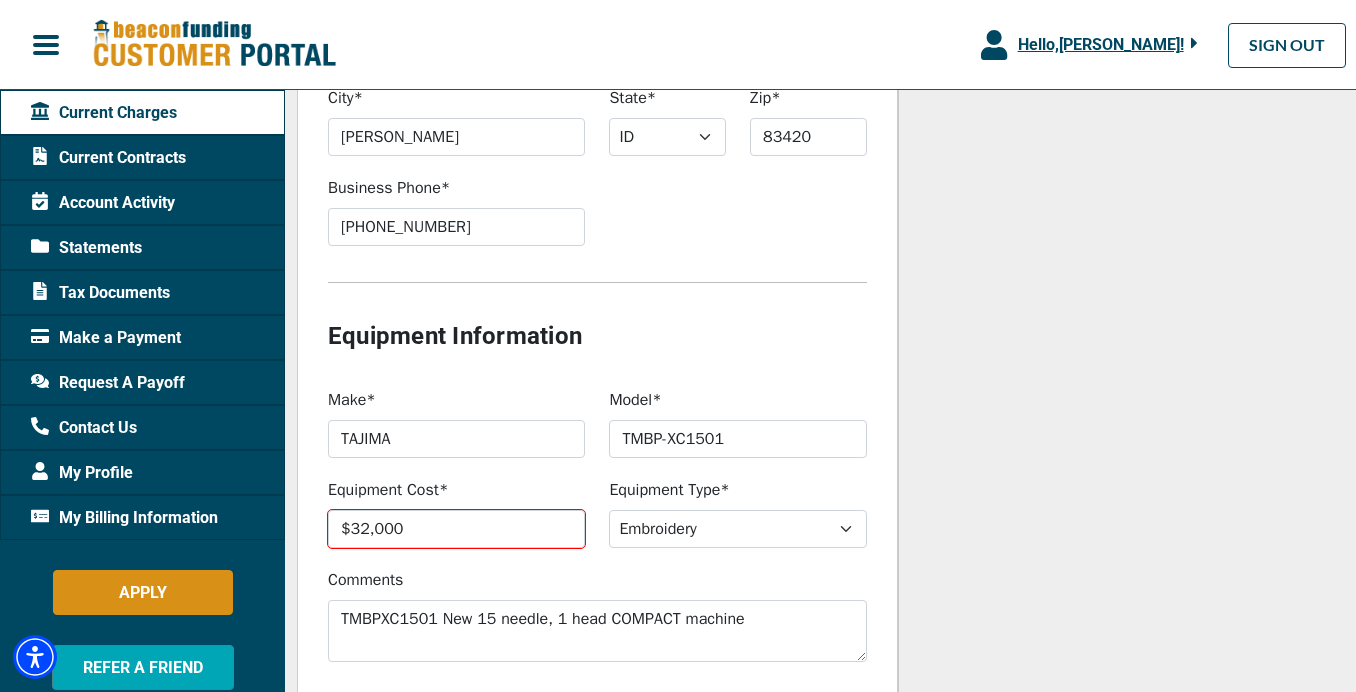 scroll, scrollTop: 1626, scrollLeft: 0, axis: vertical 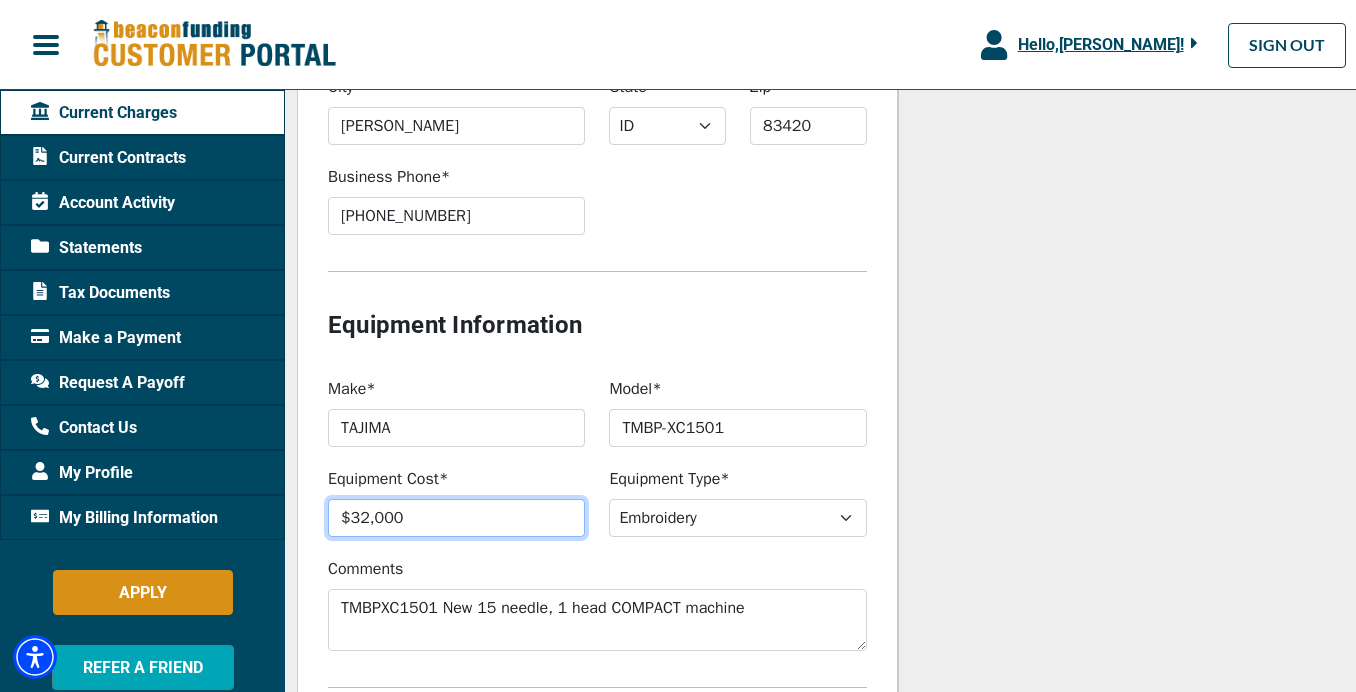 click on "$32,000" at bounding box center [456, 518] 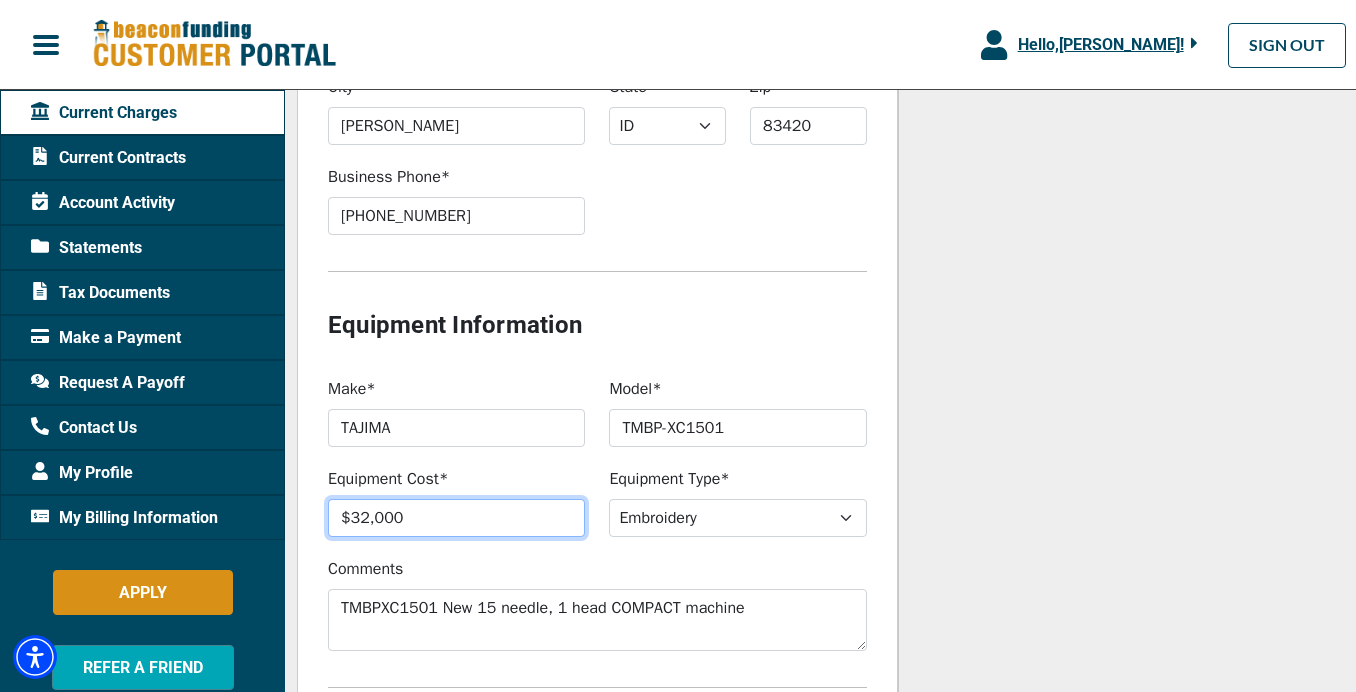 drag, startPoint x: 554, startPoint y: 526, endPoint x: 196, endPoint y: 471, distance: 362.20023 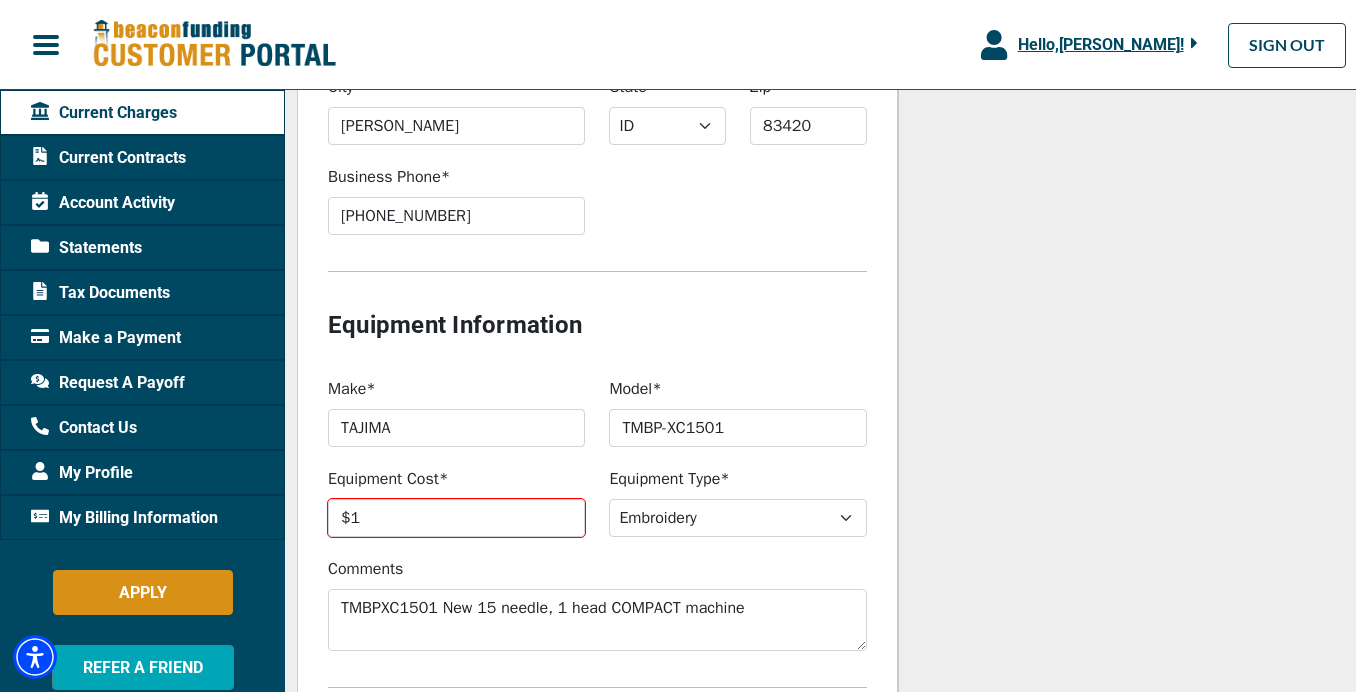 click on "Comments
TMBPXC1501 New 15 needle, 1 head COMPACT machine" at bounding box center [597, 604] 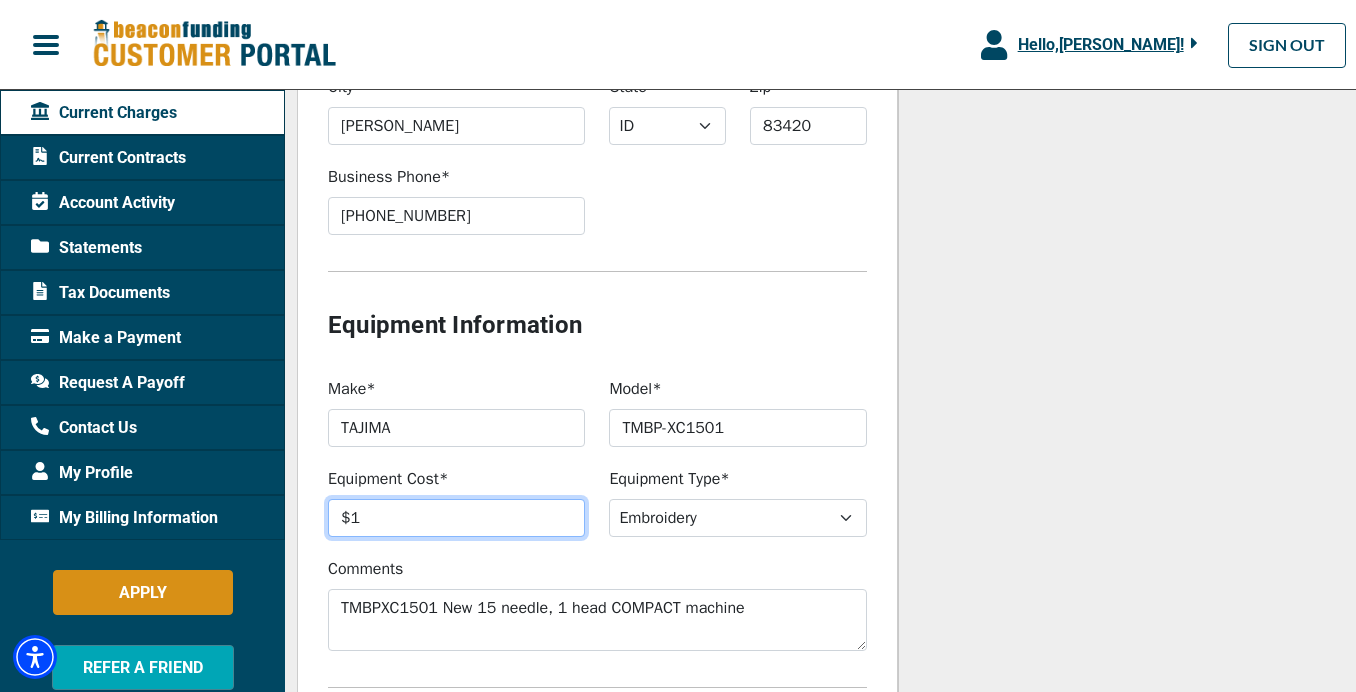 click on "$1" at bounding box center [456, 518] 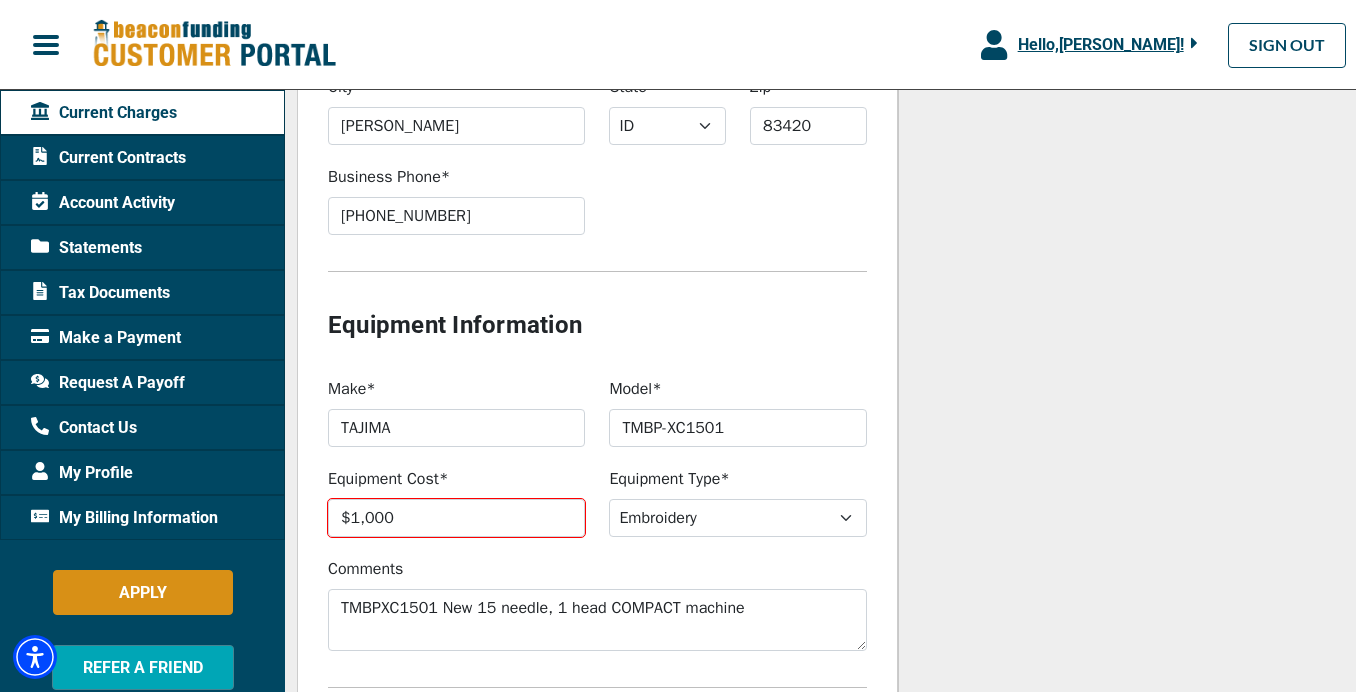 click on "Equipment Cost*
$1,000
Equipment Type*
Select Backhoe Boom/Bucket Truck Chipper Commercial Mower Commercial Truck Other Crane Decorated Apparel Other DTG/DTF Printing Embroidery Excavator Landscape Truck Other Screen Printing Septic Pumper Truck Service Truck Sign Skid Steer Stump Grinder Tow Truck Tractor Trailer Trencher Utility Van Wheel Loader" at bounding box center (597, 512) 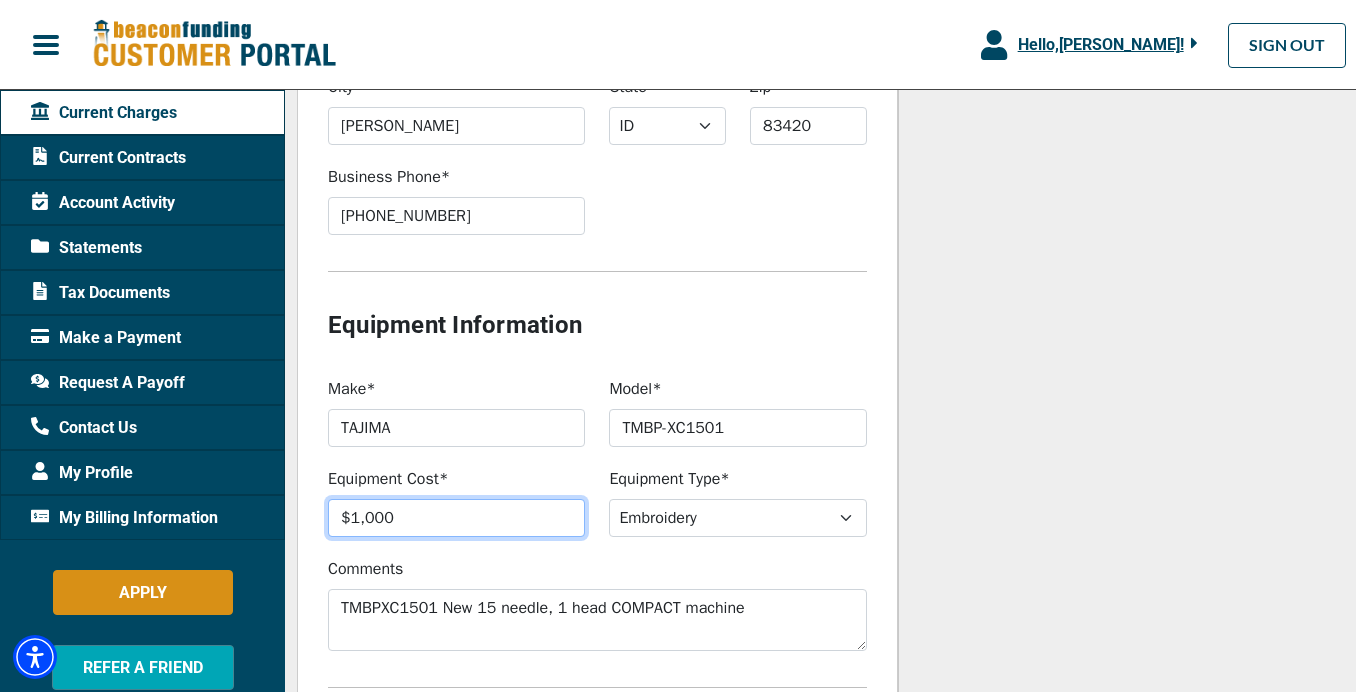 click on "$1,000" at bounding box center (456, 518) 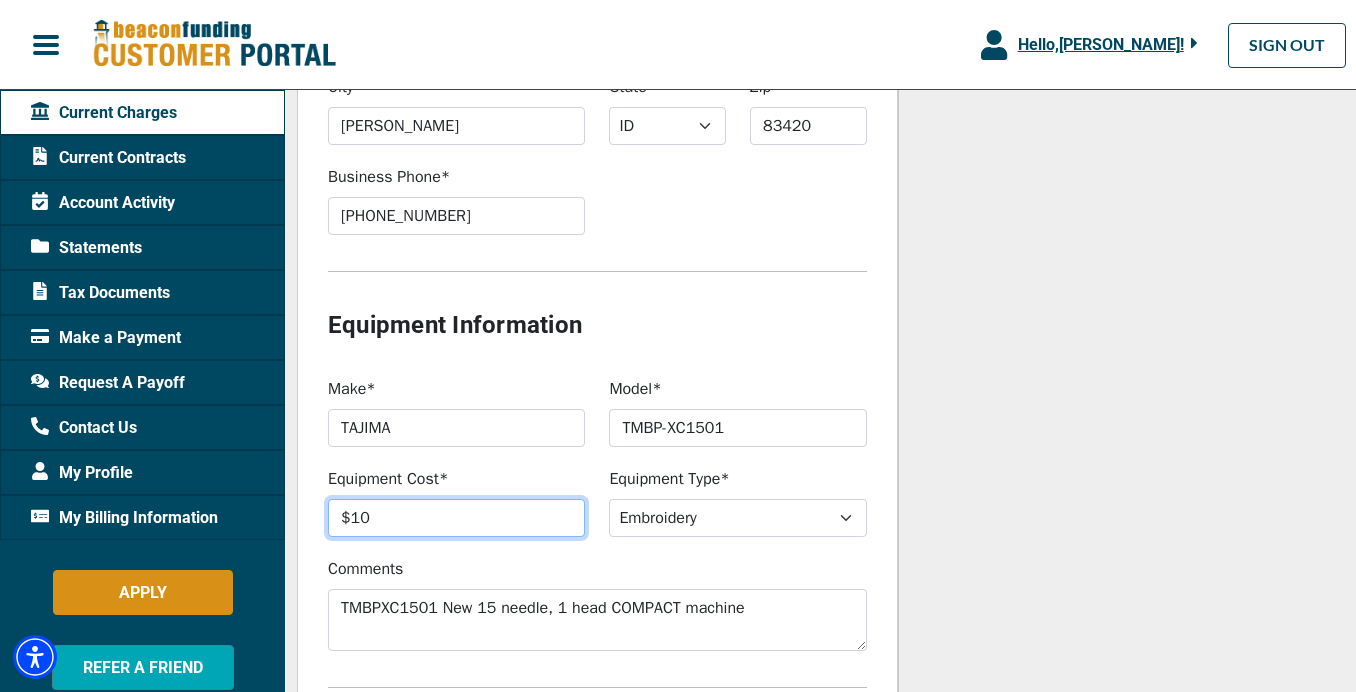 type on "$1" 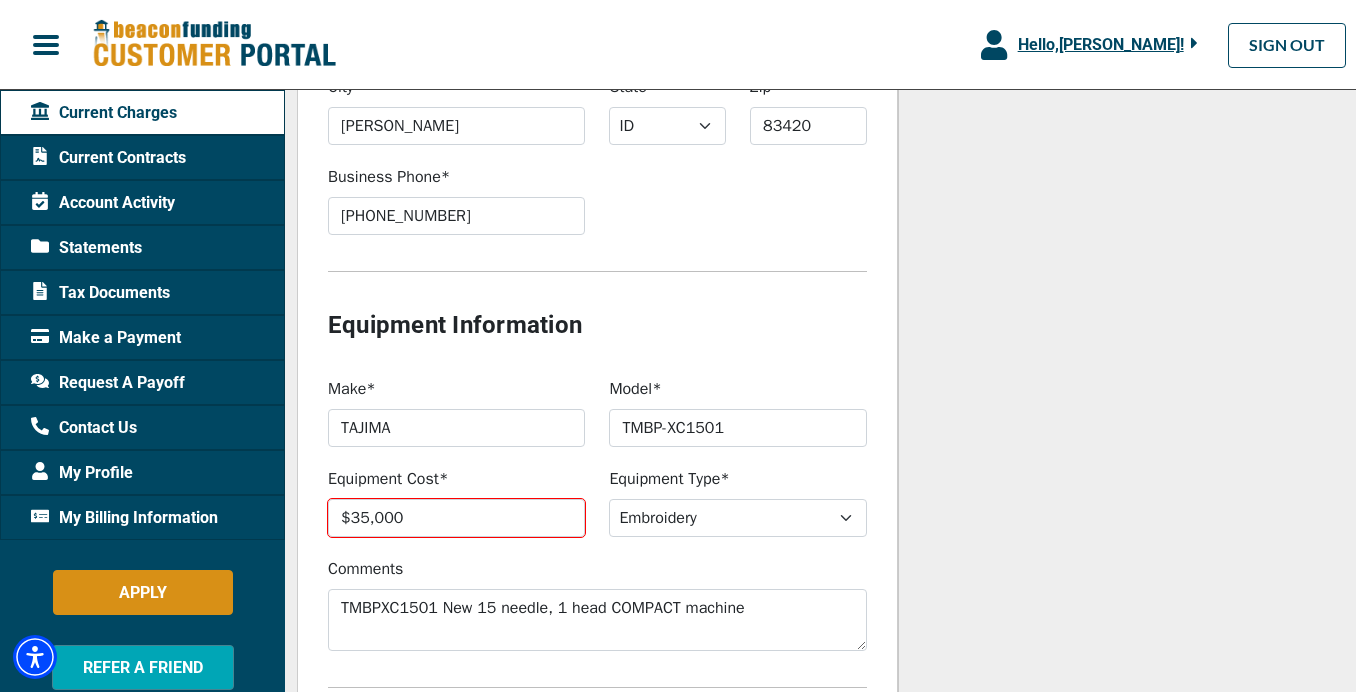 click on "Comments
TMBPXC1501 New 15 needle, 1 head COMPACT machine" at bounding box center (597, 604) 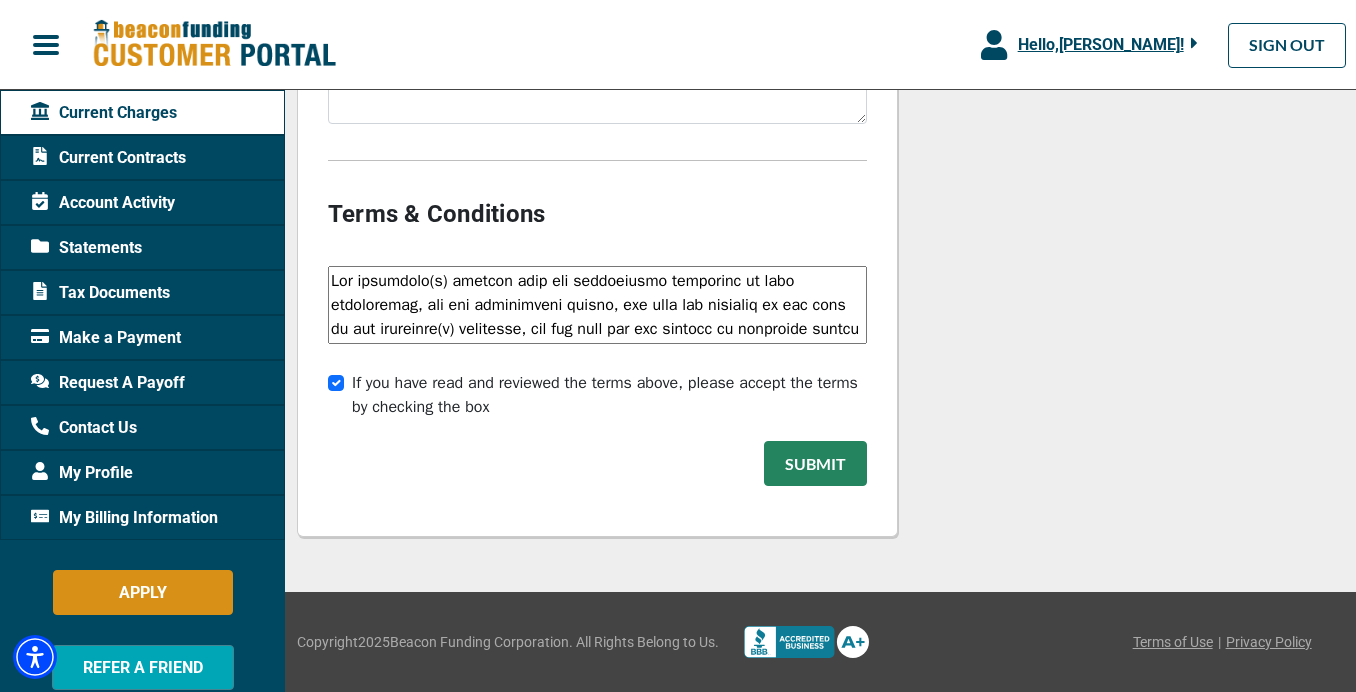 click on "Submit" at bounding box center (815, 463) 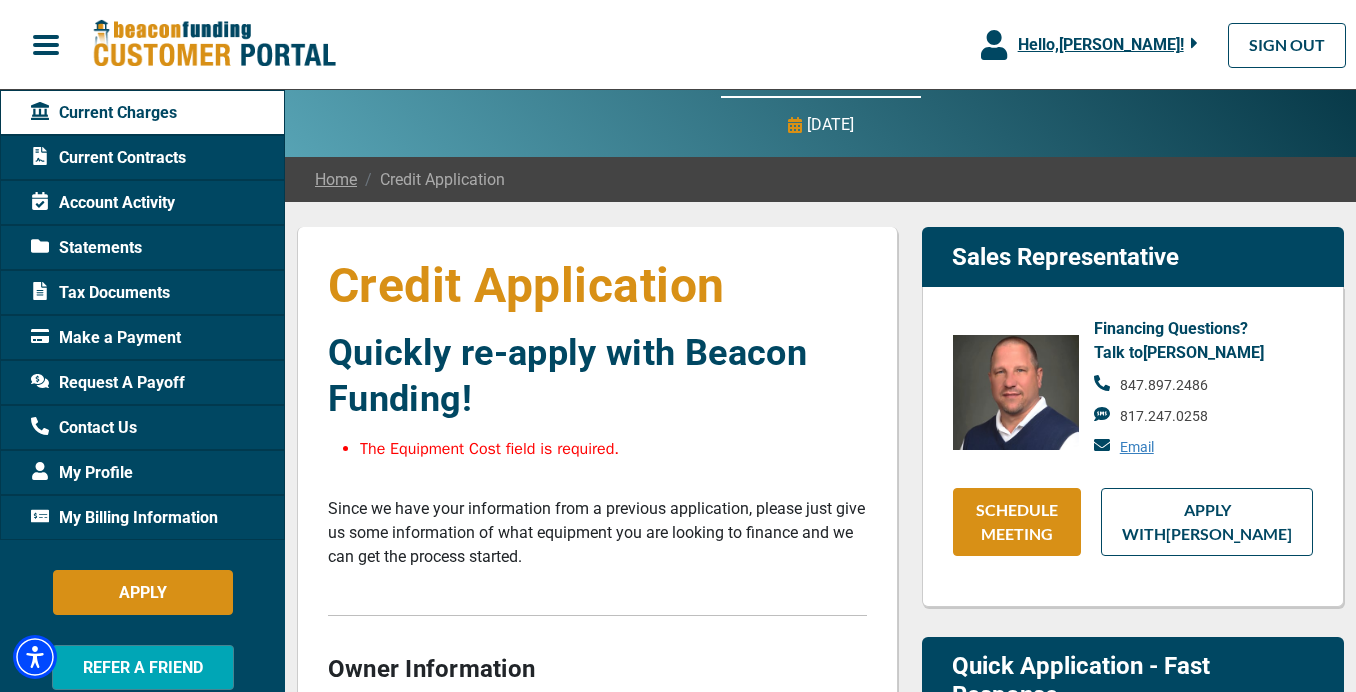 scroll, scrollTop: 0, scrollLeft: 0, axis: both 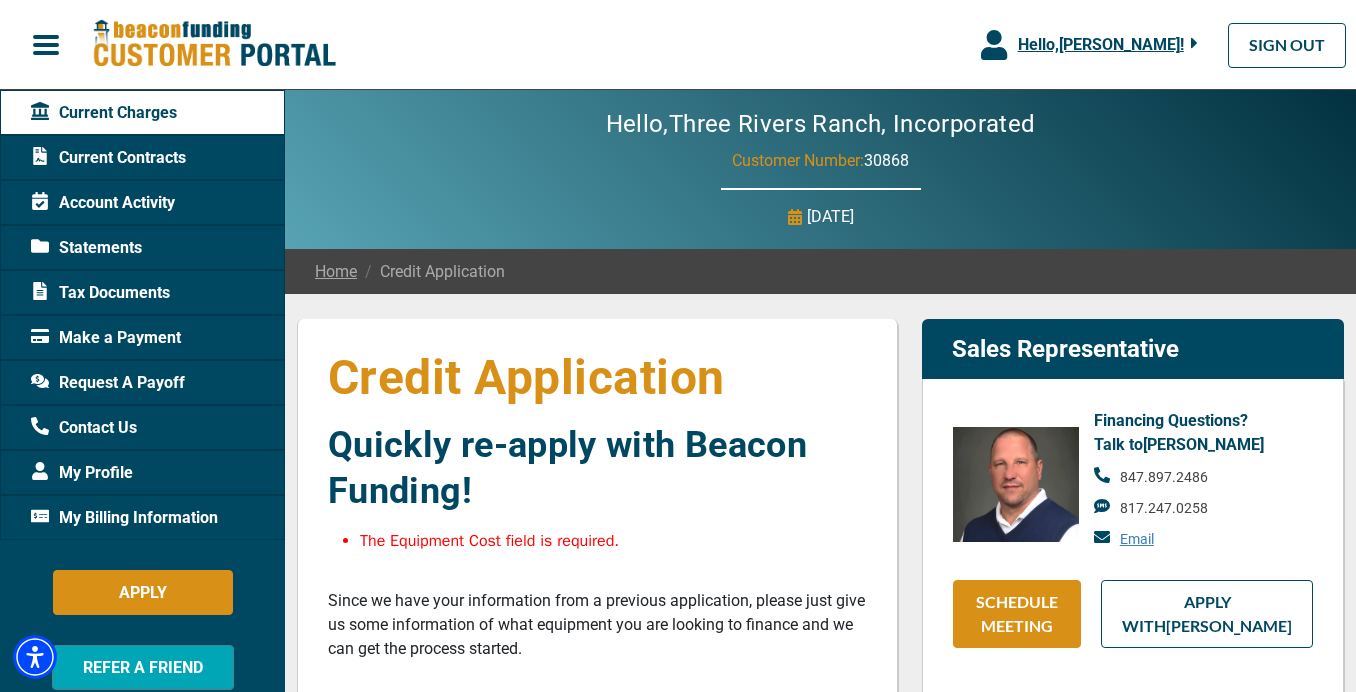 click on "The Equipment Cost field is required." at bounding box center [613, 541] 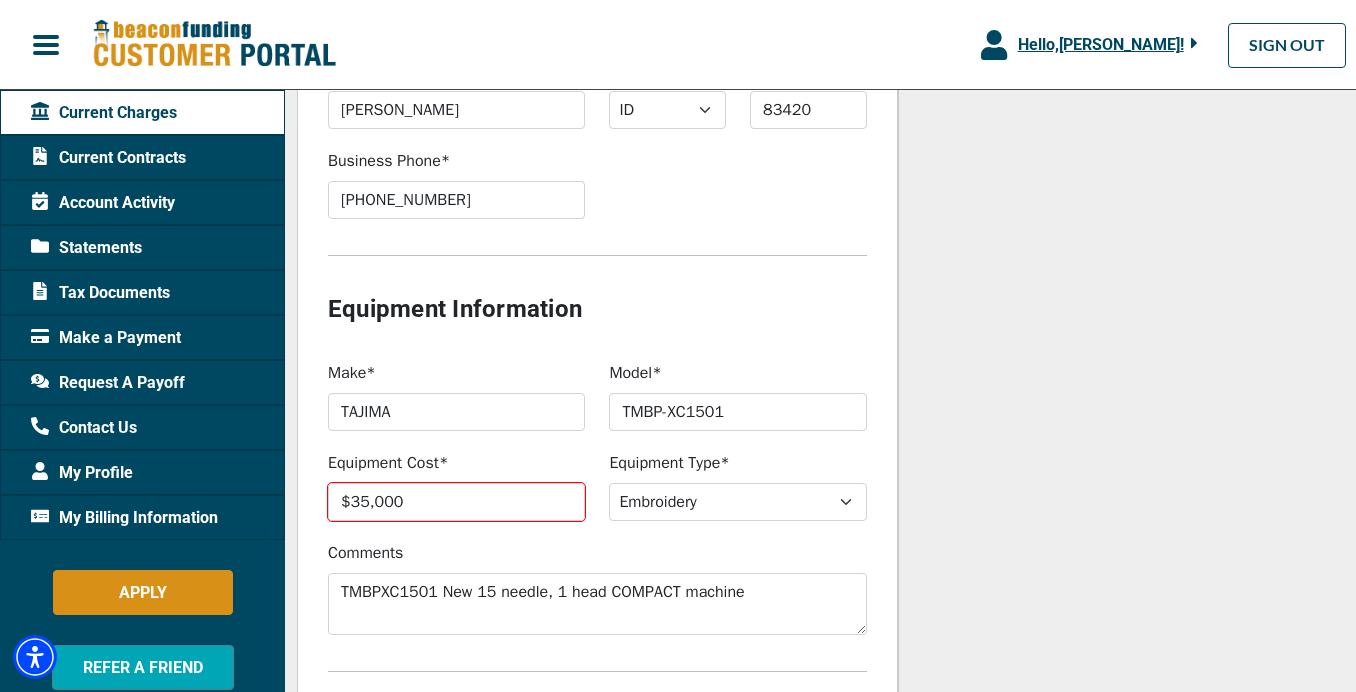 scroll, scrollTop: 1680, scrollLeft: 0, axis: vertical 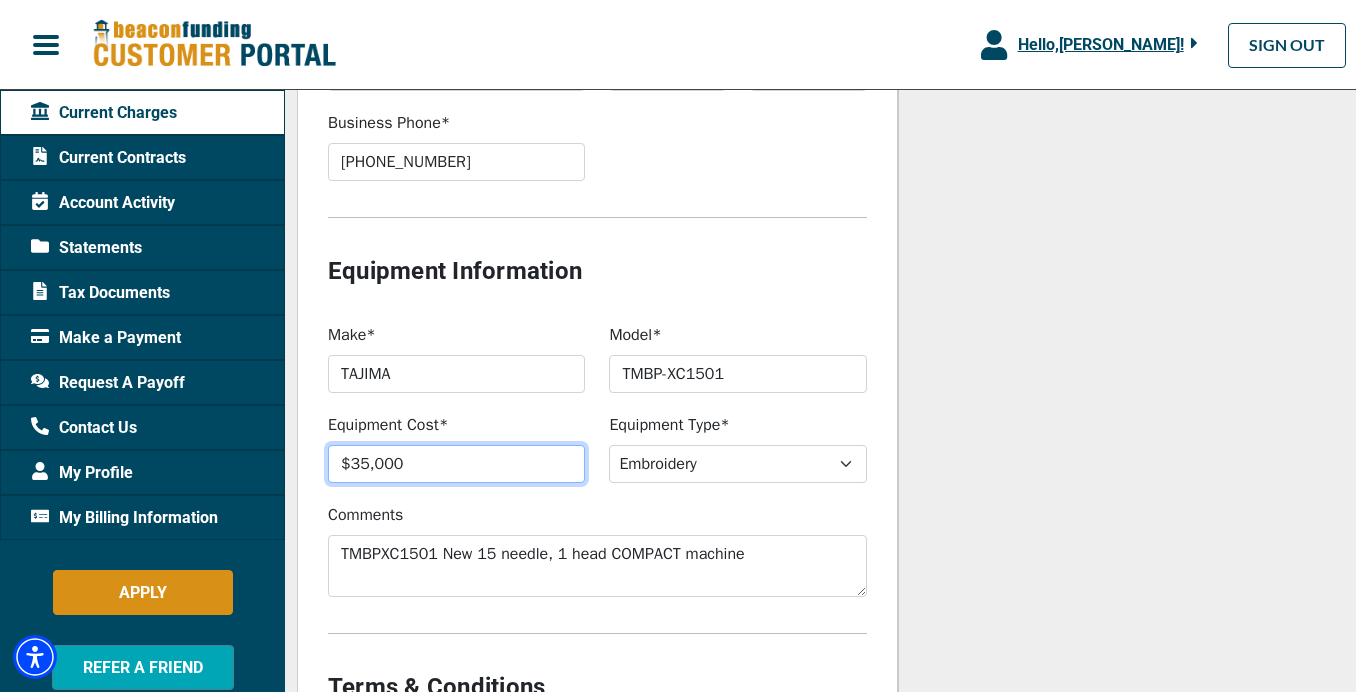 click on "$35,000" at bounding box center [456, 464] 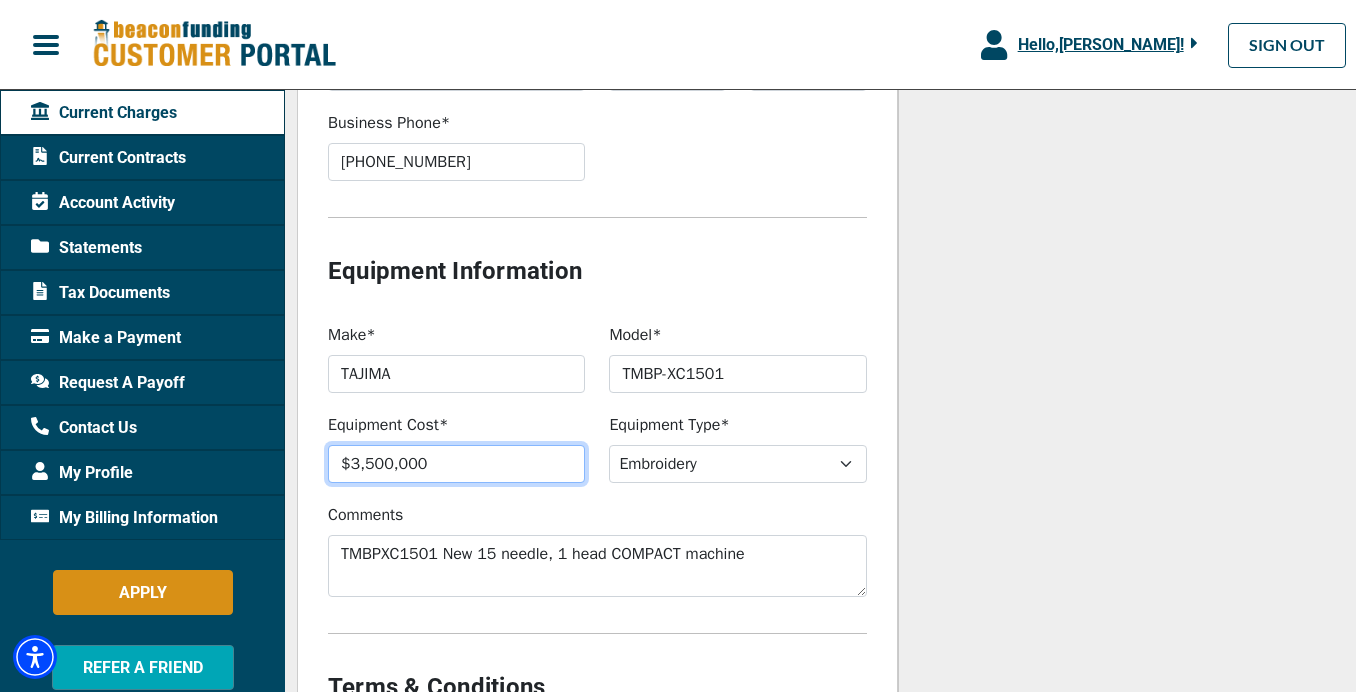 type on "$350,000" 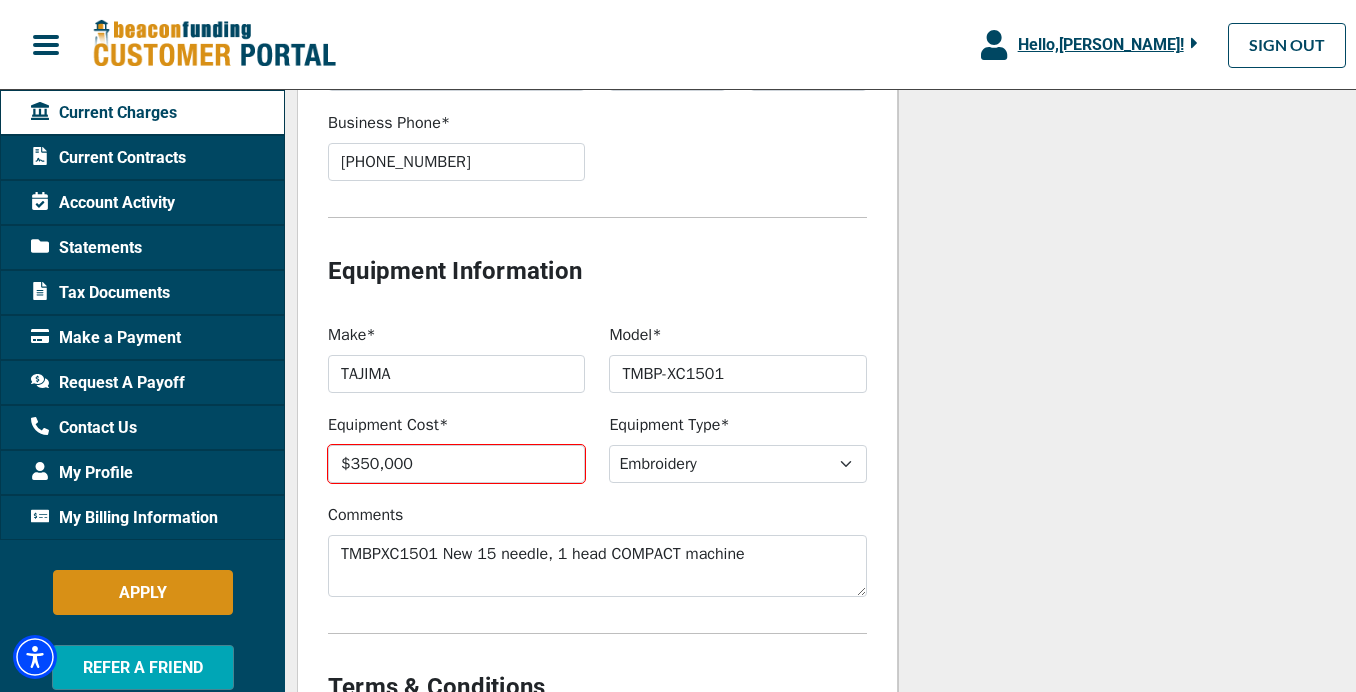 click on "Comments
TMBPXC1501 New 15 needle, 1 head COMPACT machine" at bounding box center (597, 550) 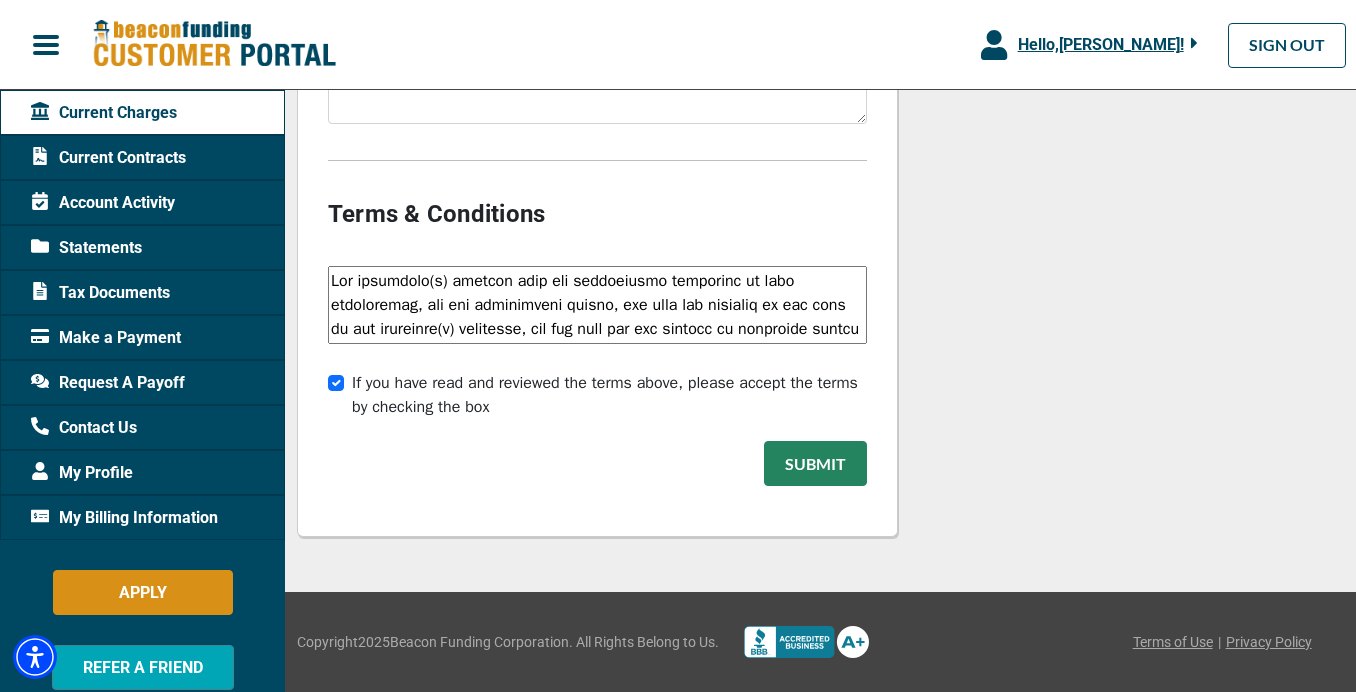 click on "Submit" at bounding box center [815, 463] 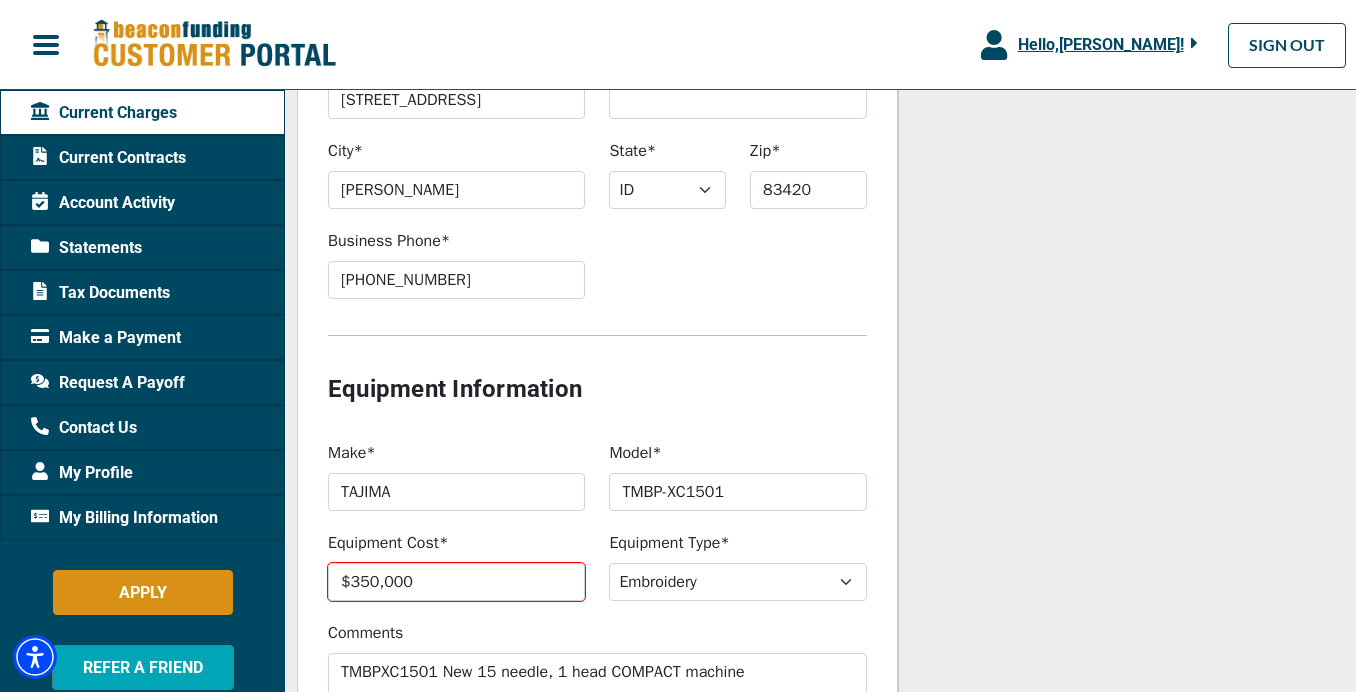 scroll, scrollTop: 1566, scrollLeft: 0, axis: vertical 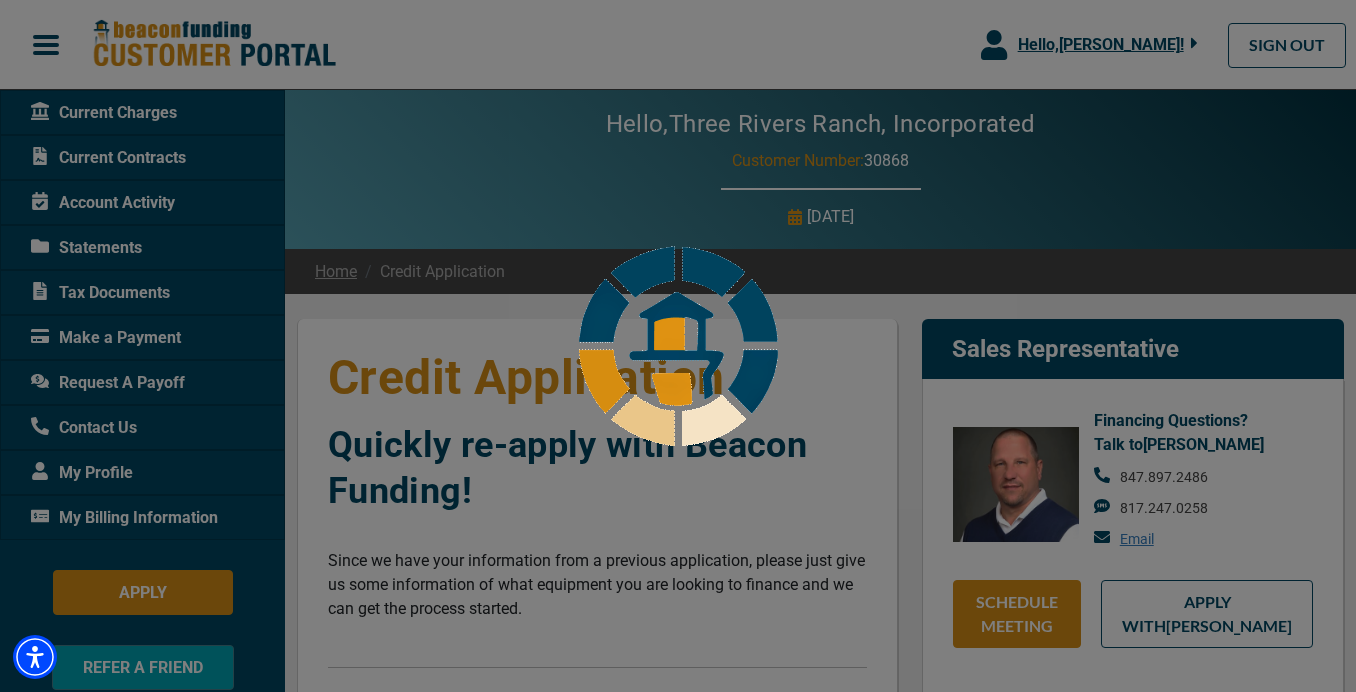 select on "14" 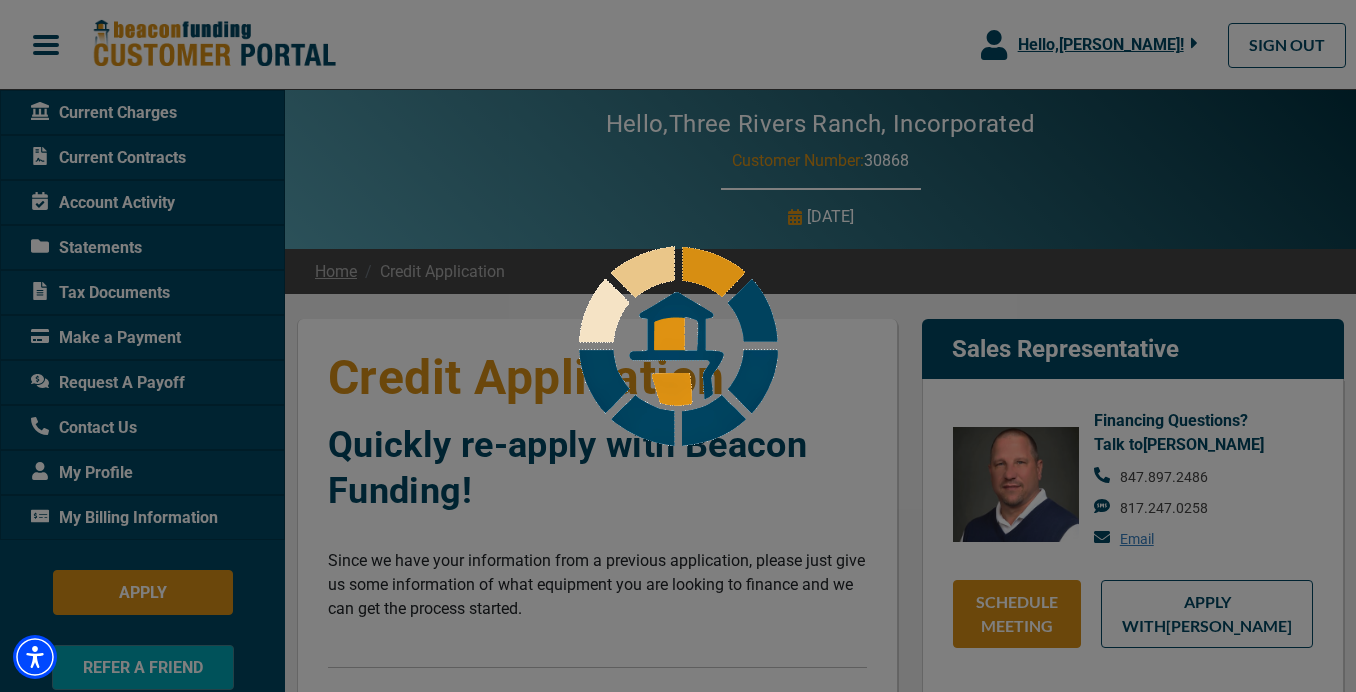 select on "14" 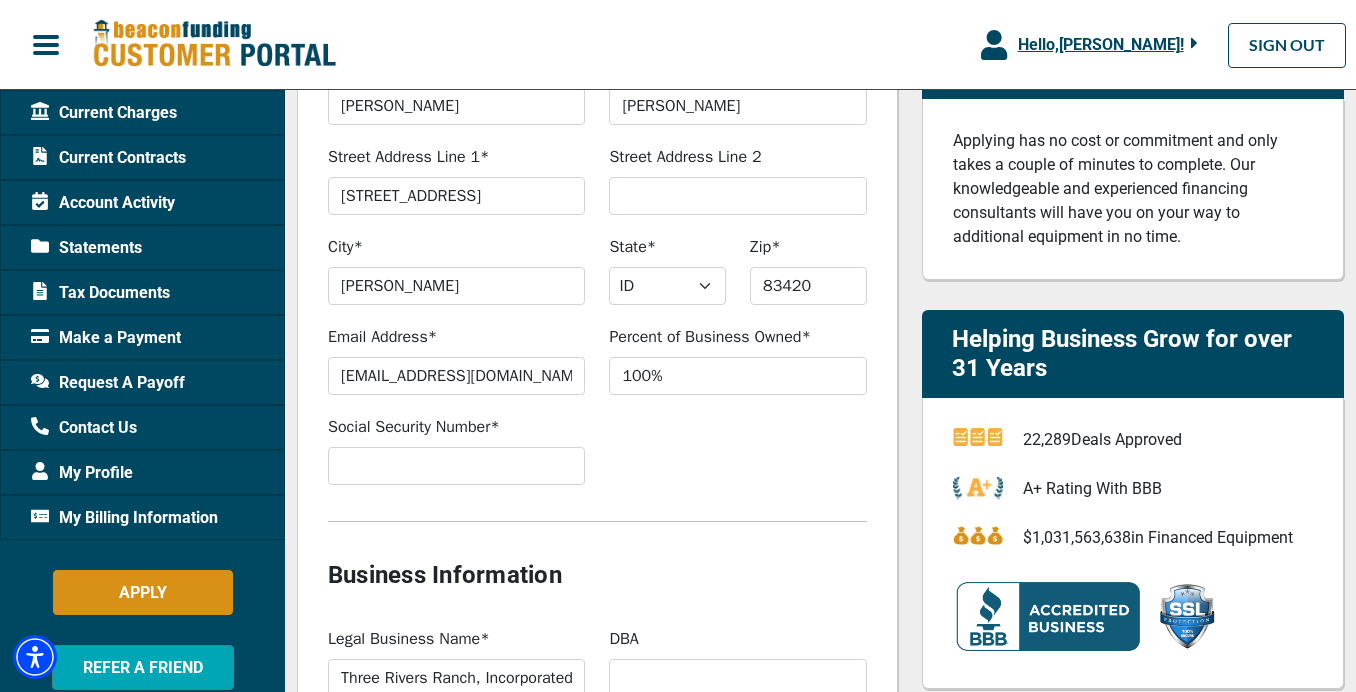 scroll, scrollTop: 807, scrollLeft: 0, axis: vertical 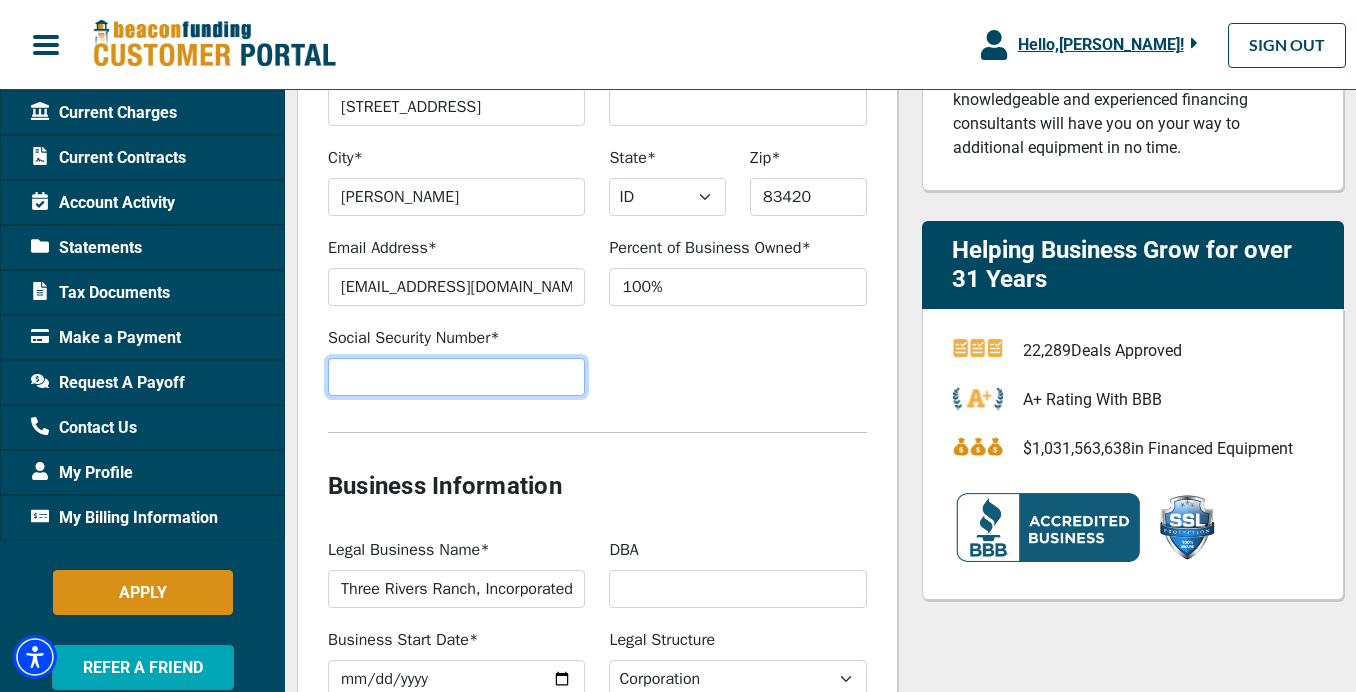 click on "Social Security Number*" at bounding box center (456, 377) 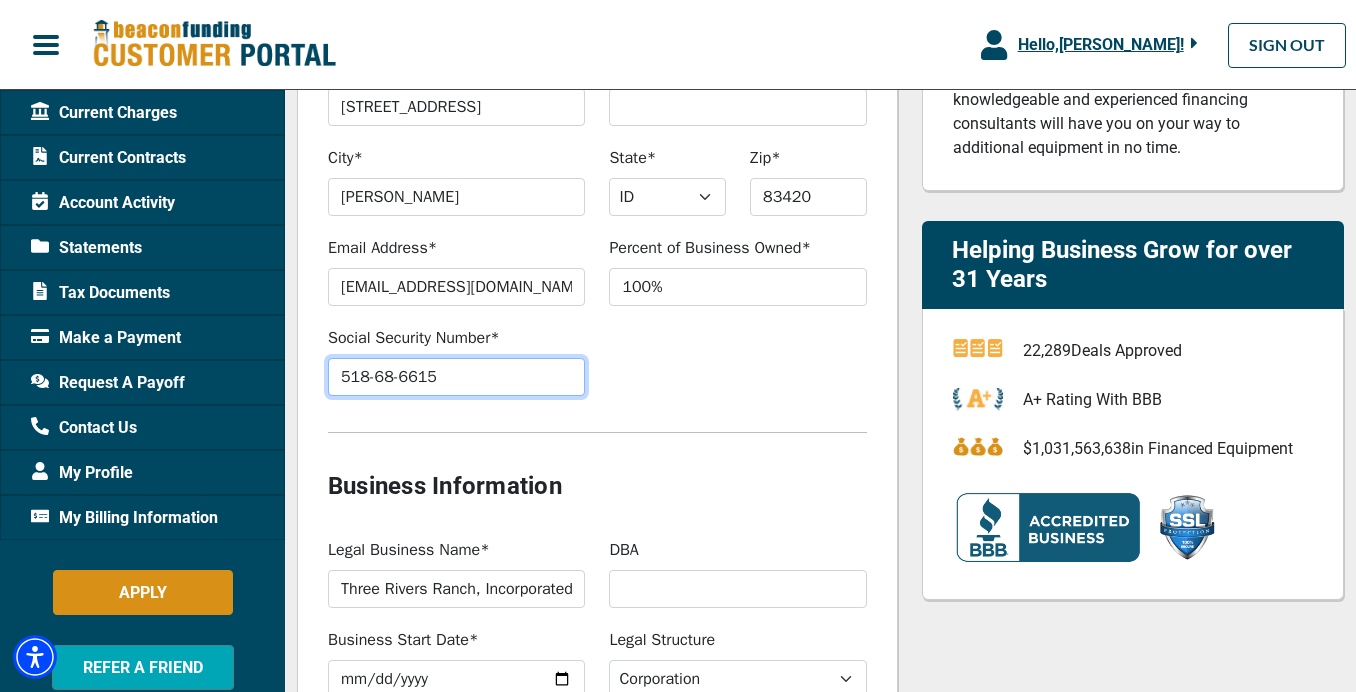 type on "518-68-6615" 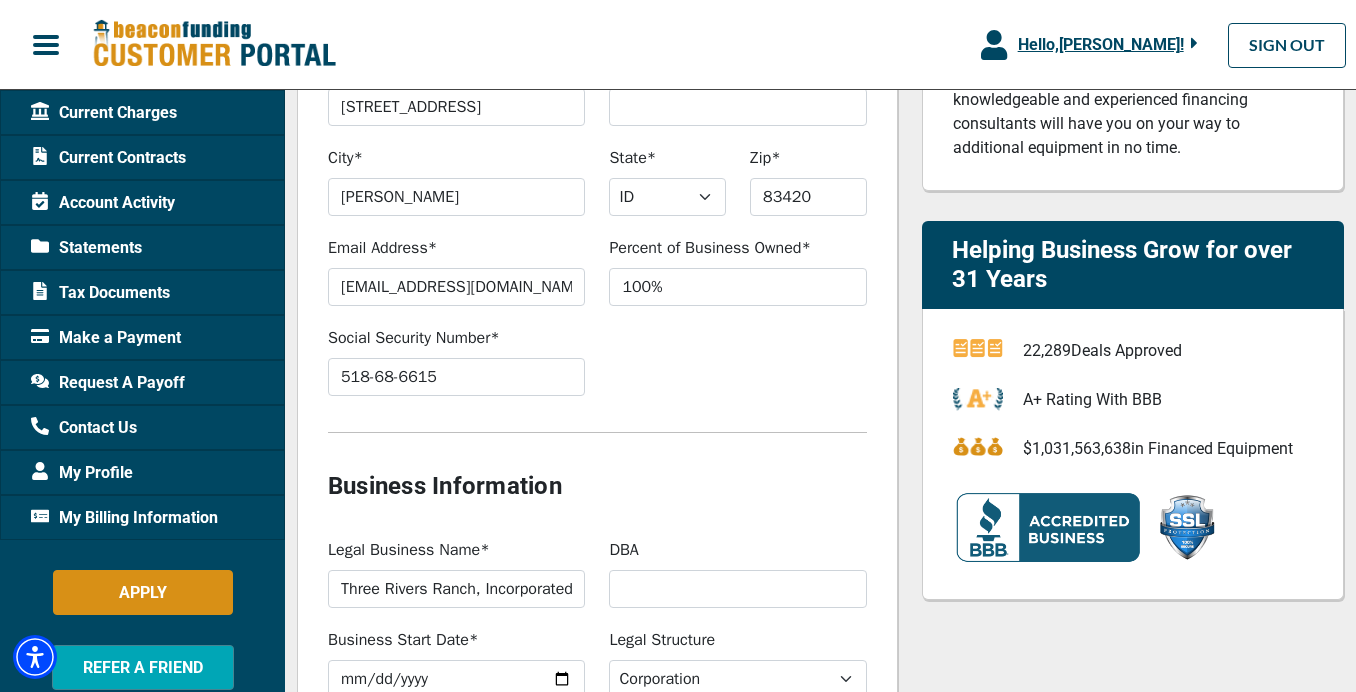 click at bounding box center [597, 432] 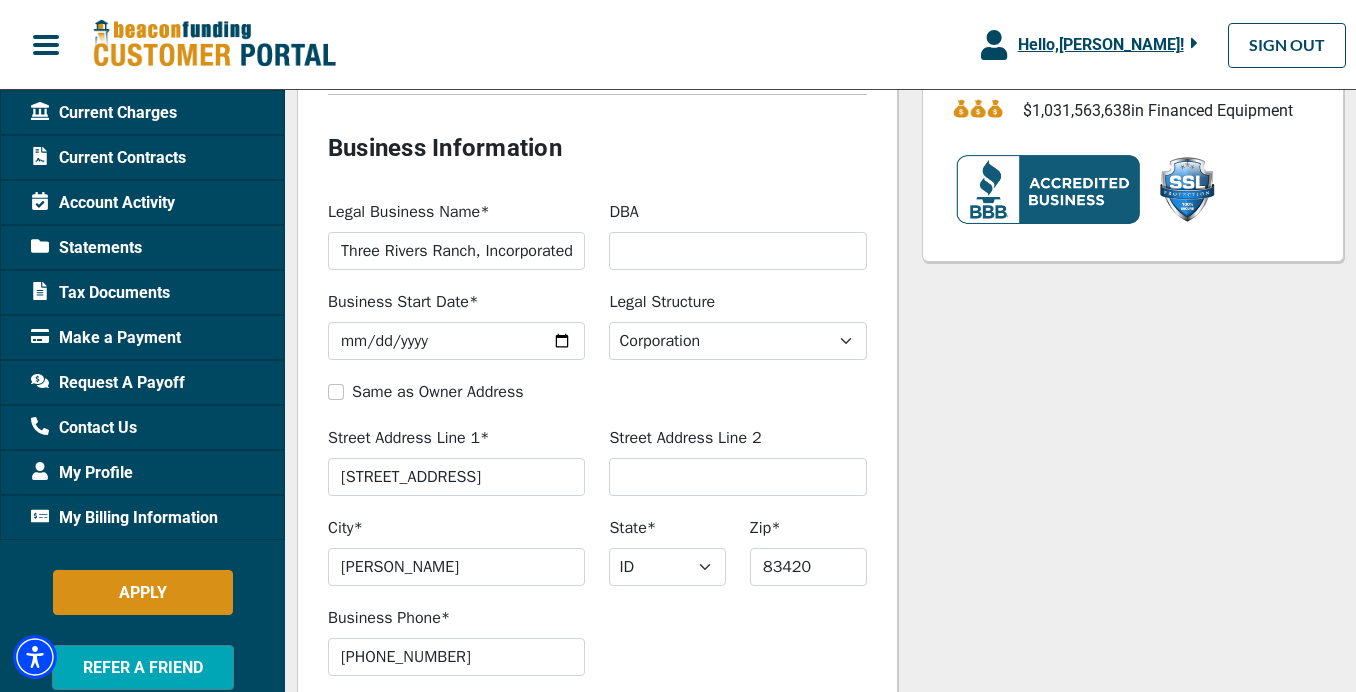 scroll, scrollTop: 1174, scrollLeft: 0, axis: vertical 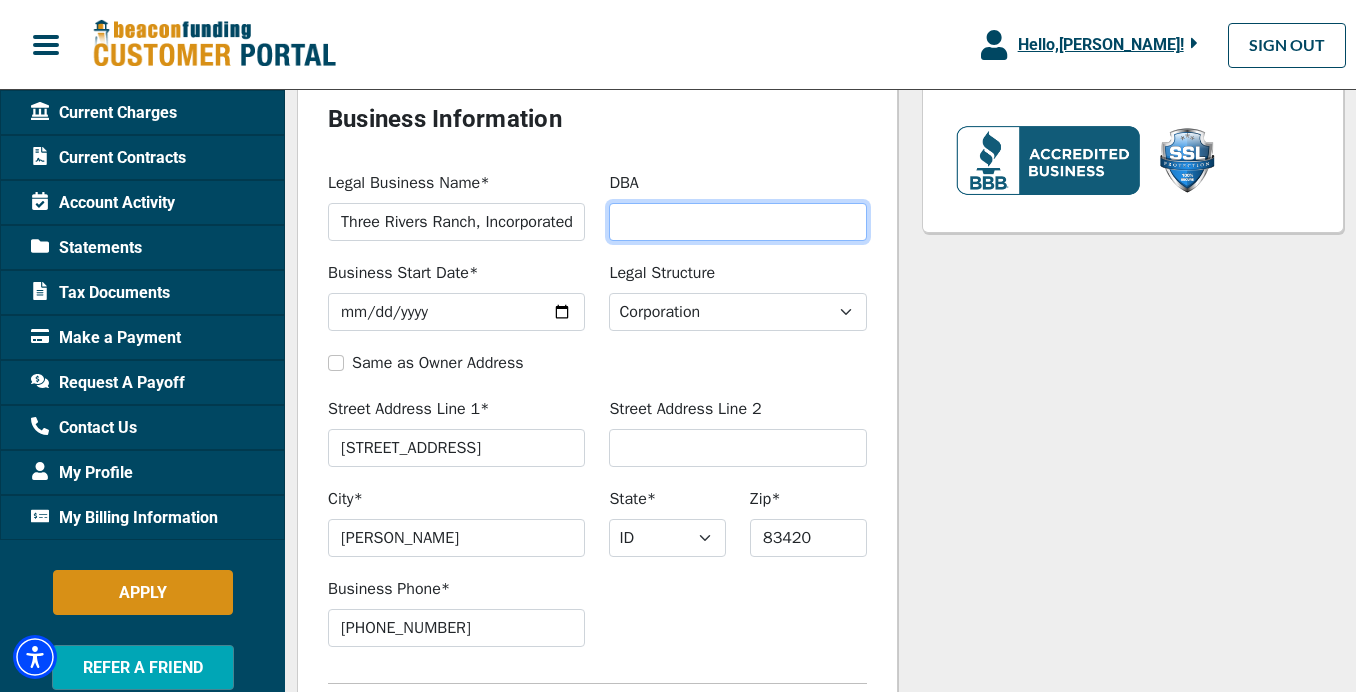 click on "DBA" at bounding box center (737, 222) 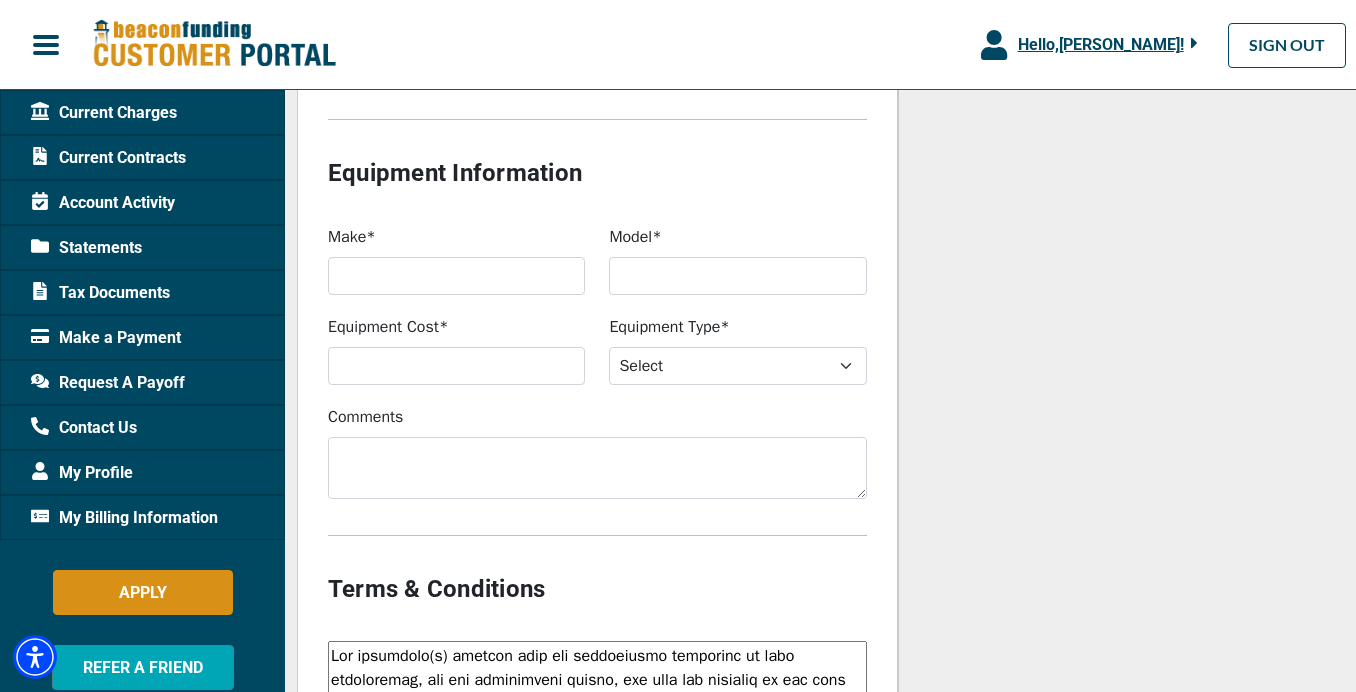 scroll, scrollTop: 1740, scrollLeft: 0, axis: vertical 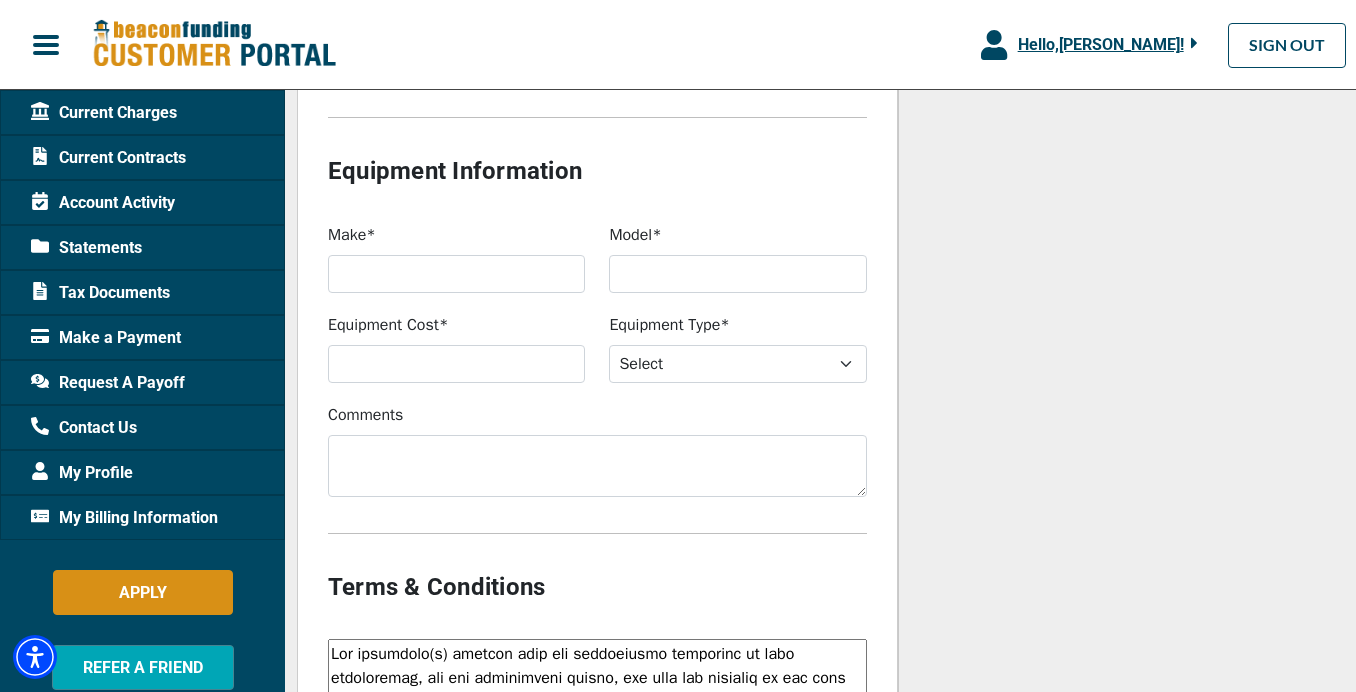 type on "TRR" 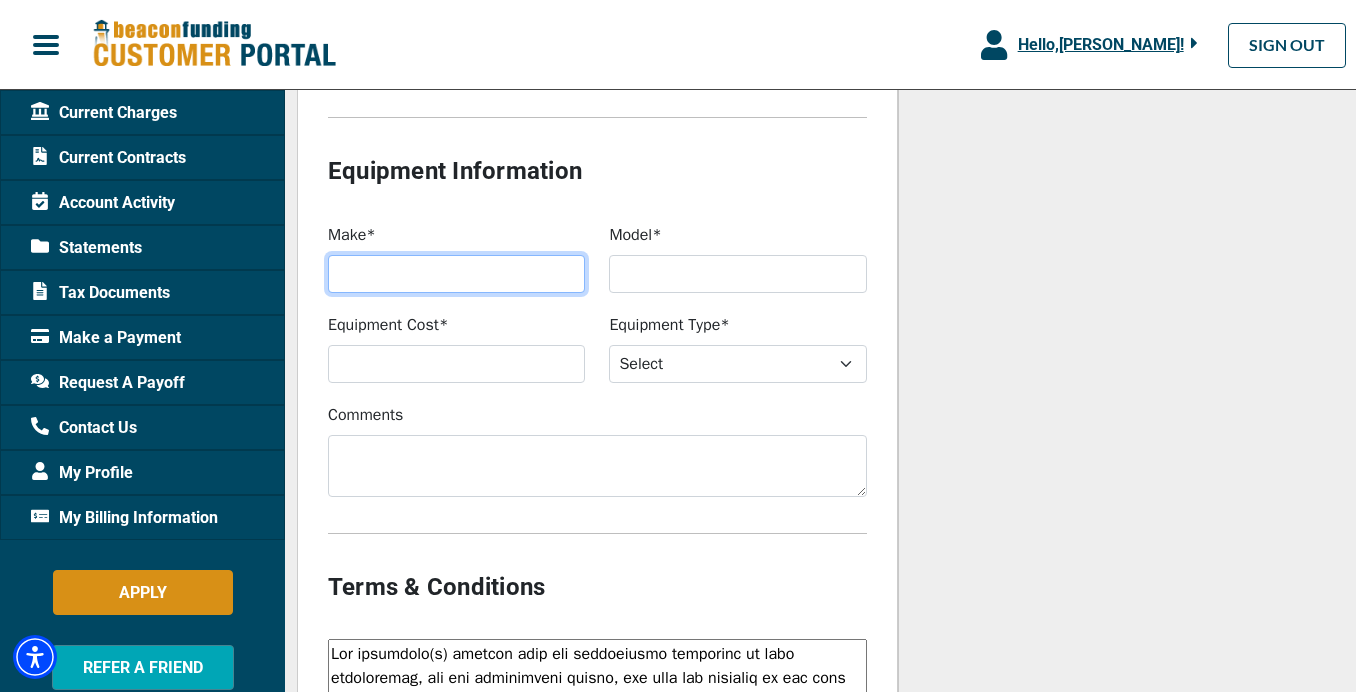 click on "Make*" at bounding box center (456, 274) 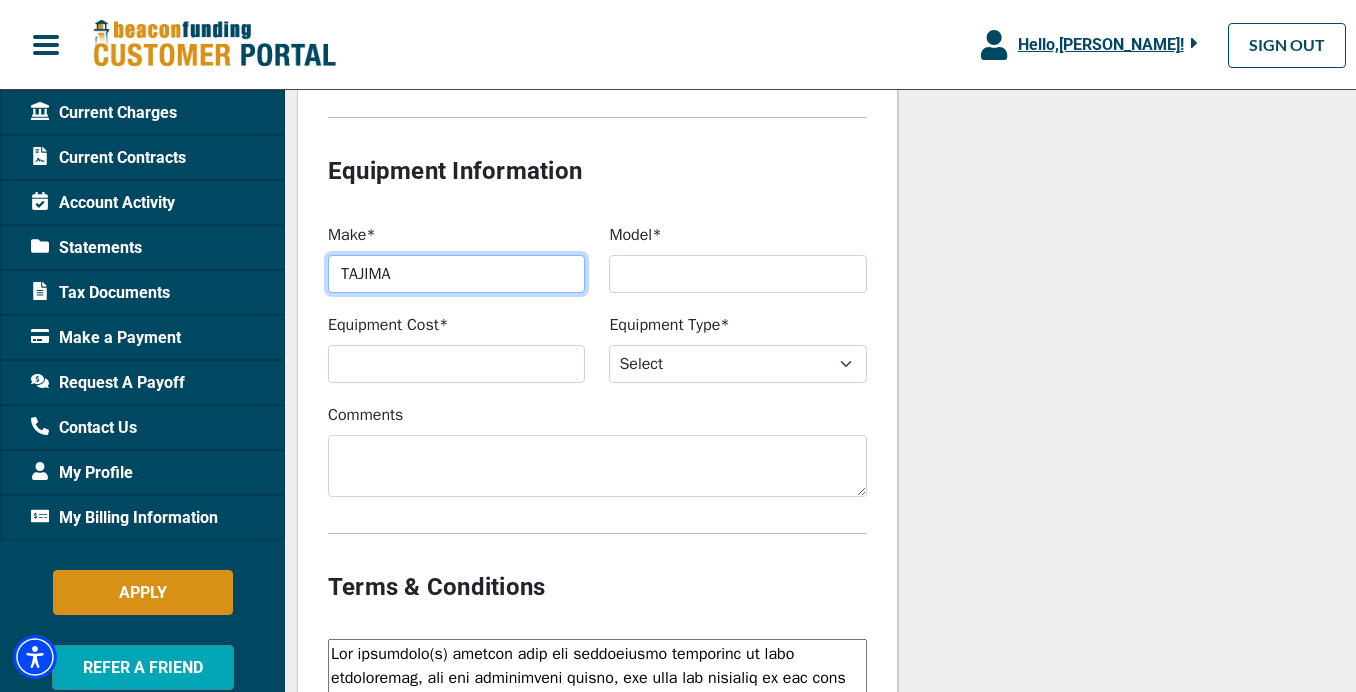 type on "TAJIMA" 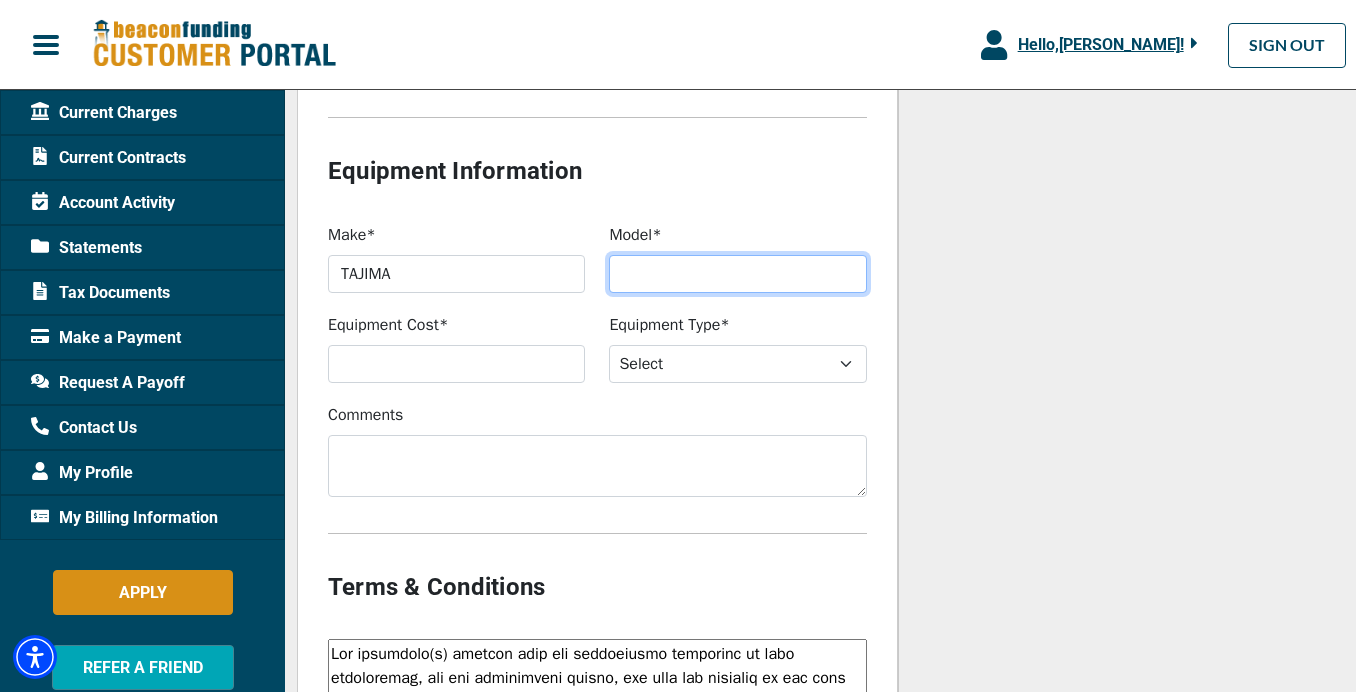 click on "Model*" at bounding box center [737, 274] 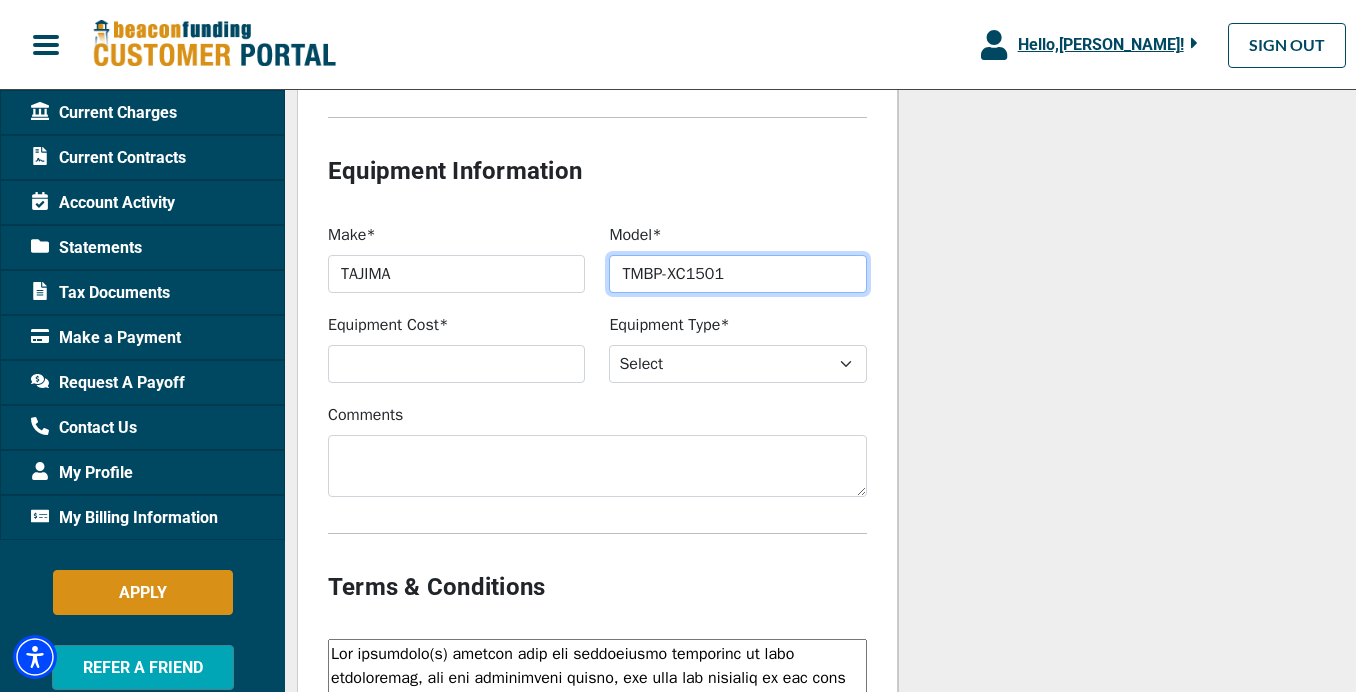 type on "TMBP-XC1501" 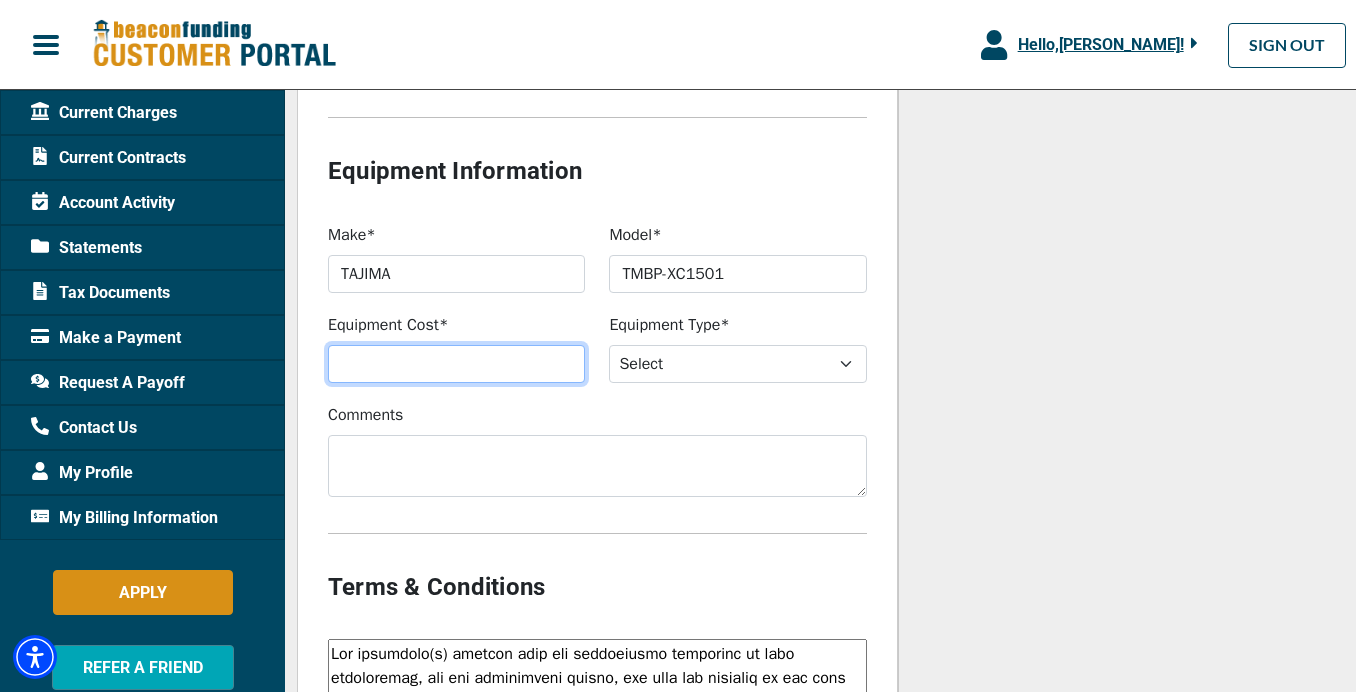 click on "Equipment Cost*" at bounding box center (456, 364) 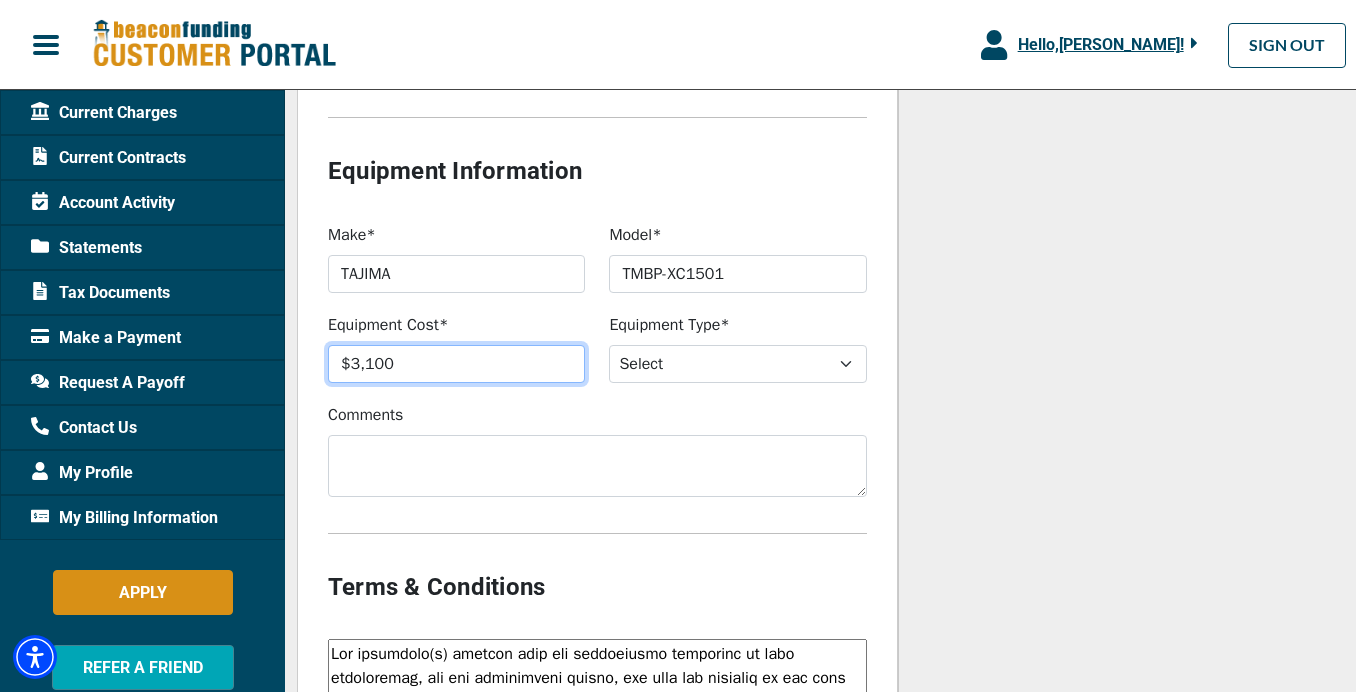 type on "$31,000" 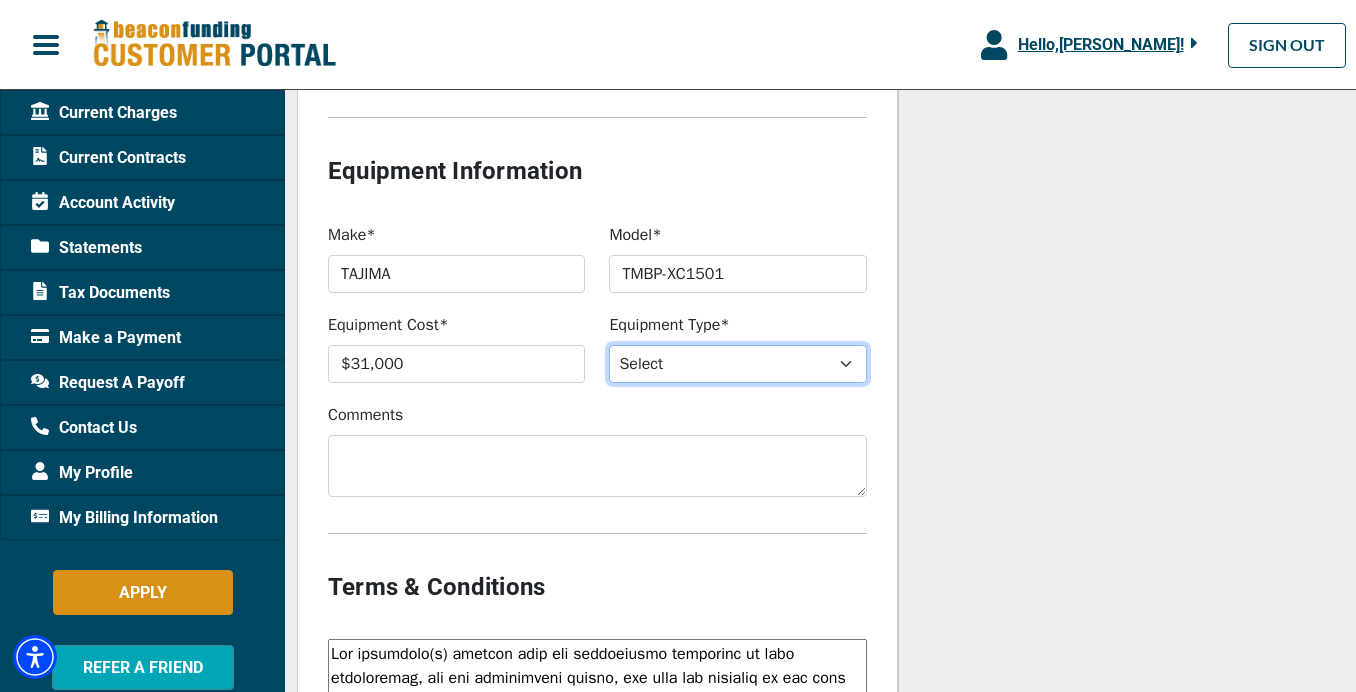 select on "1" 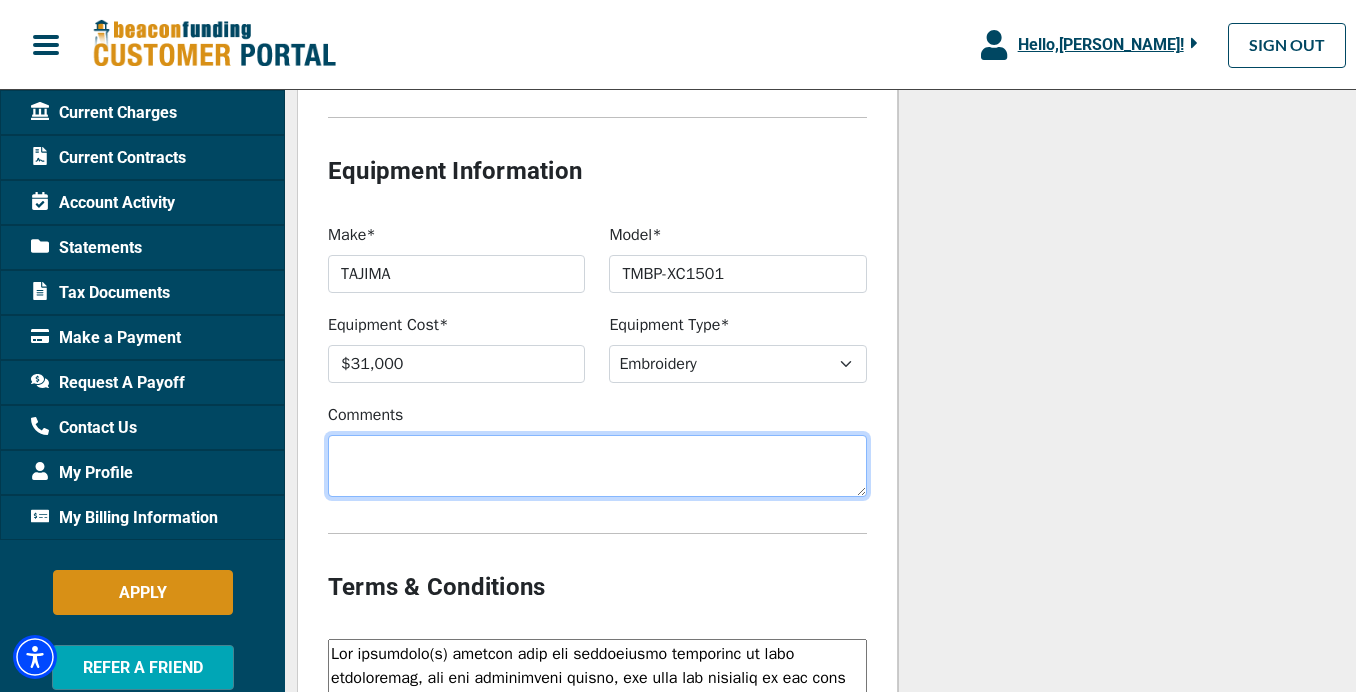 click on "Comments" at bounding box center [597, 466] 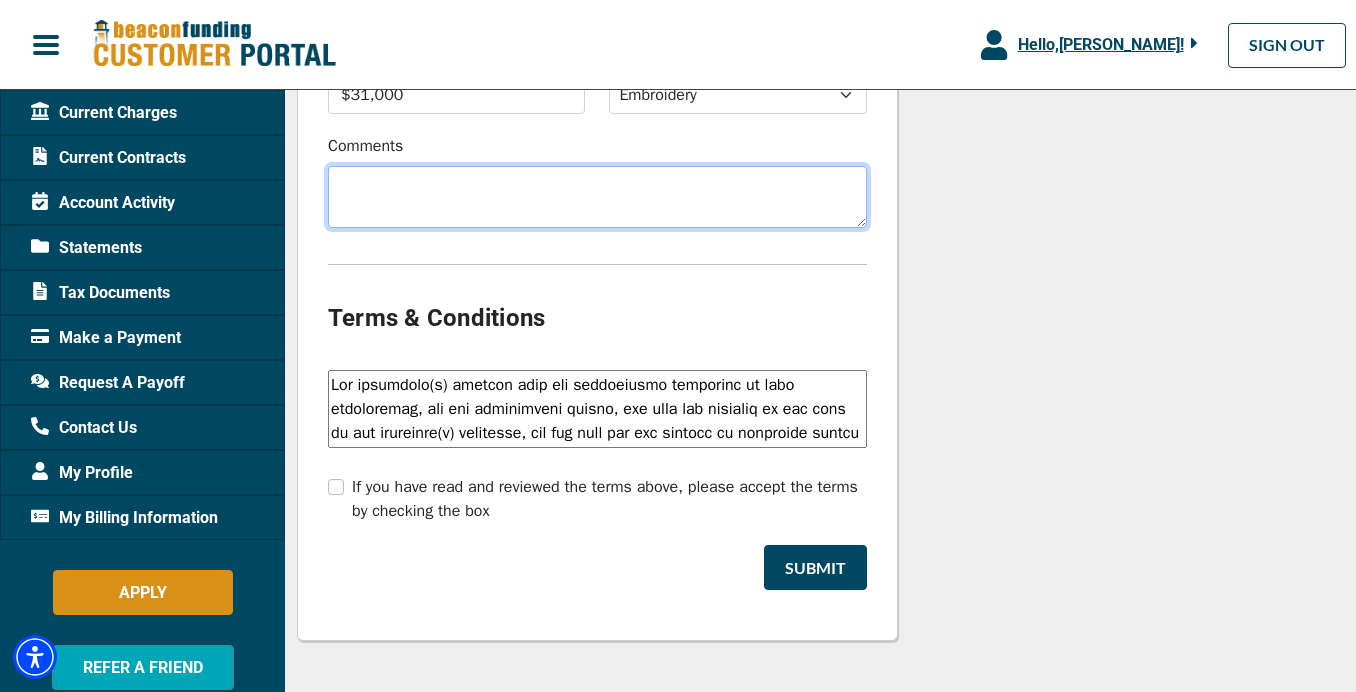 scroll, scrollTop: 2011, scrollLeft: 0, axis: vertical 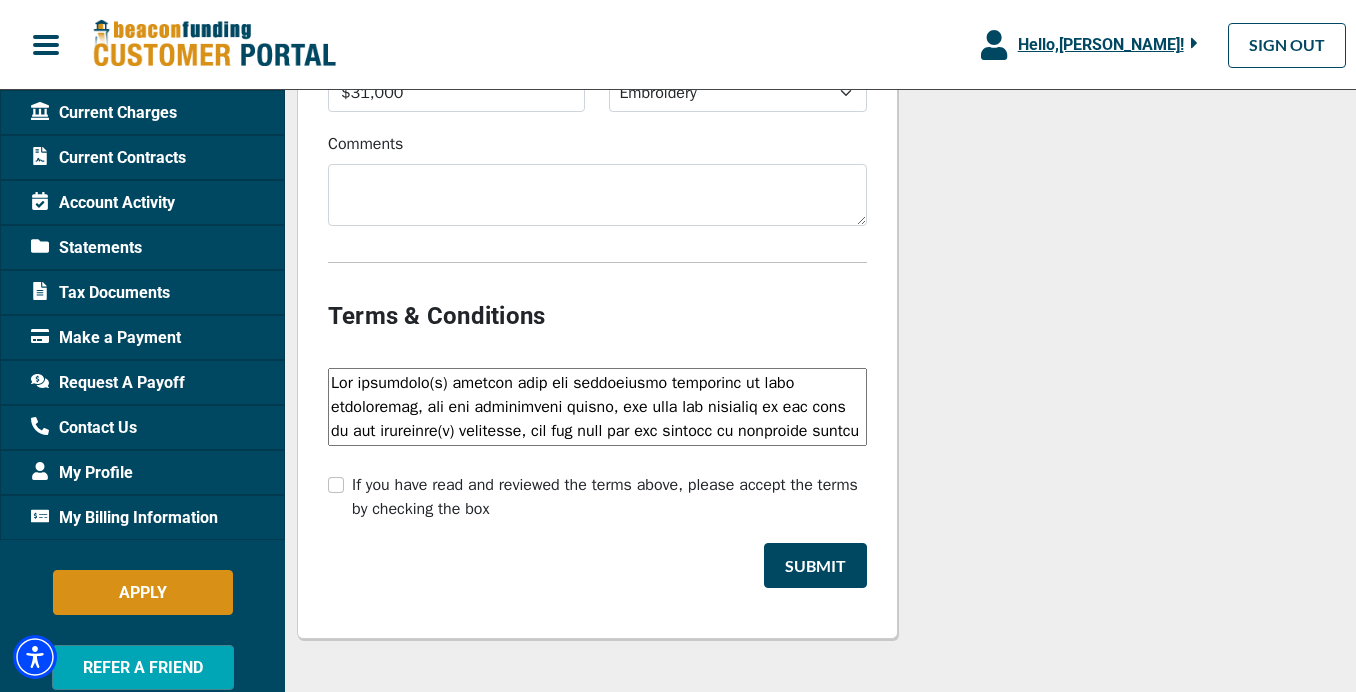 click on "If you have read and reviewed the terms above, please accept the terms by checking the box" at bounding box center [609, 497] 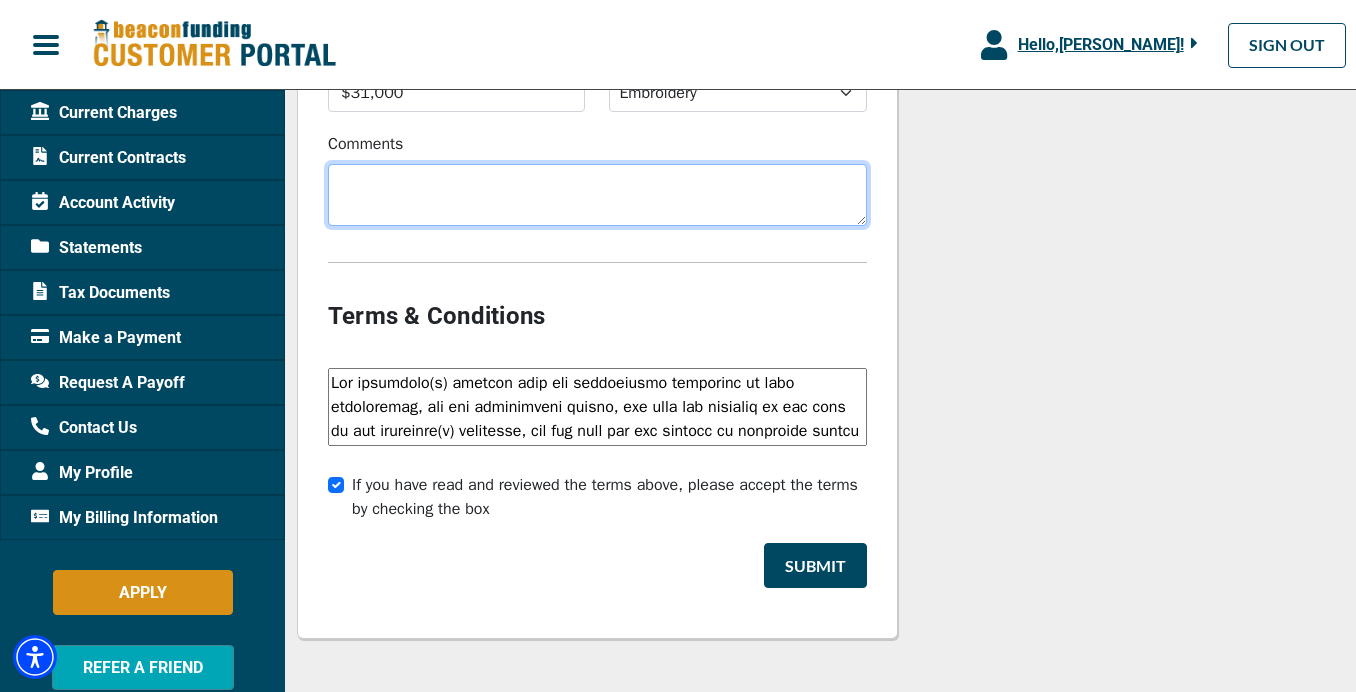 click on "Comments" at bounding box center (597, 195) 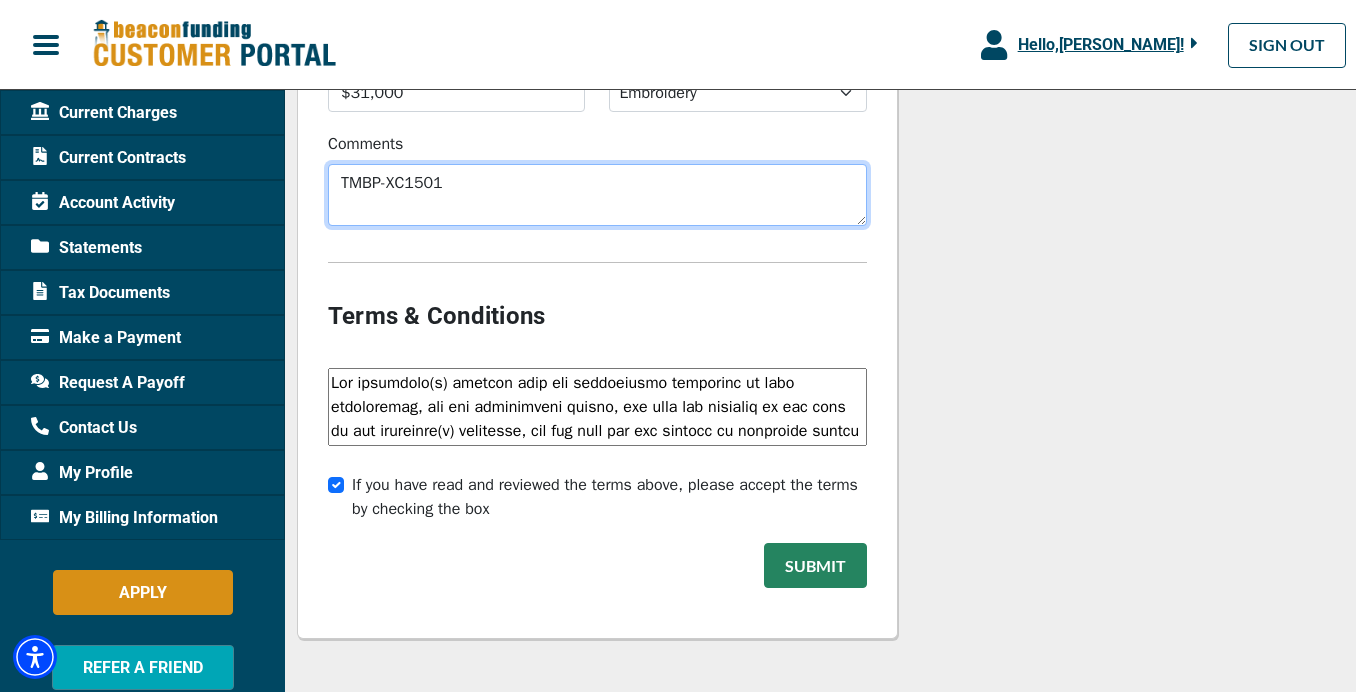 type on "TMBP-XC1501" 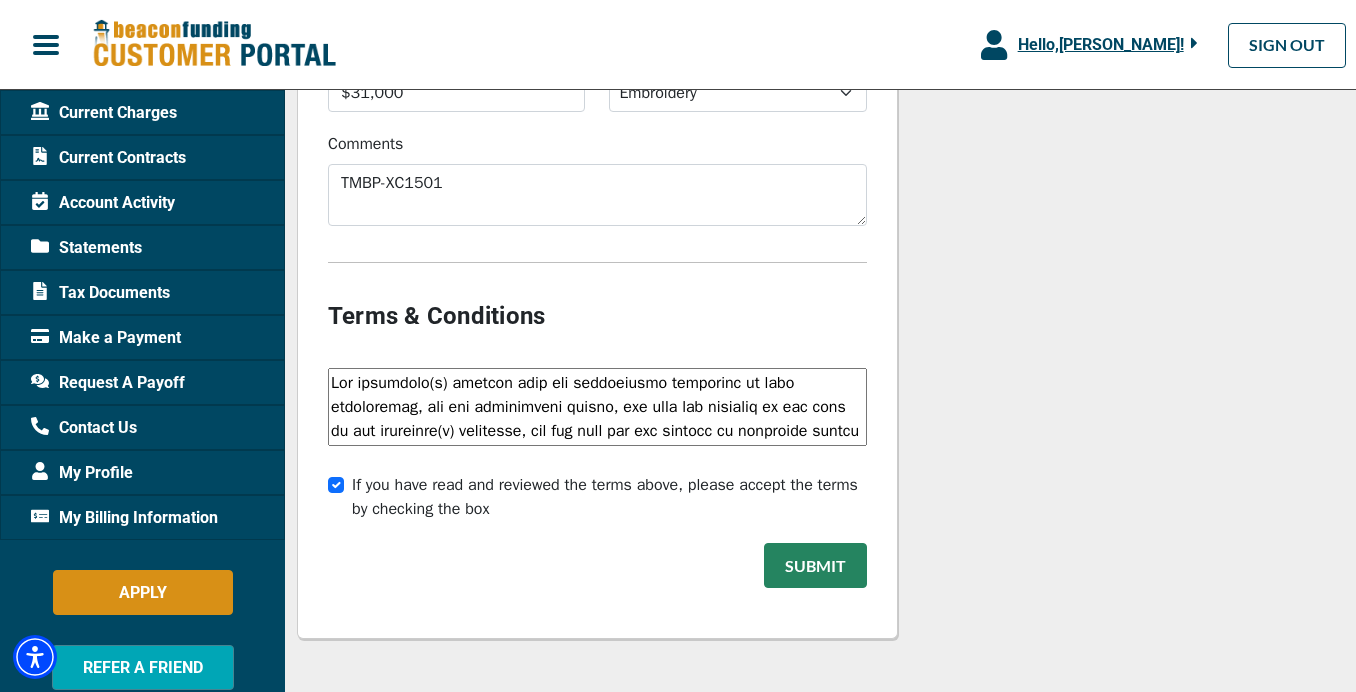 click on "Submit" at bounding box center (815, 565) 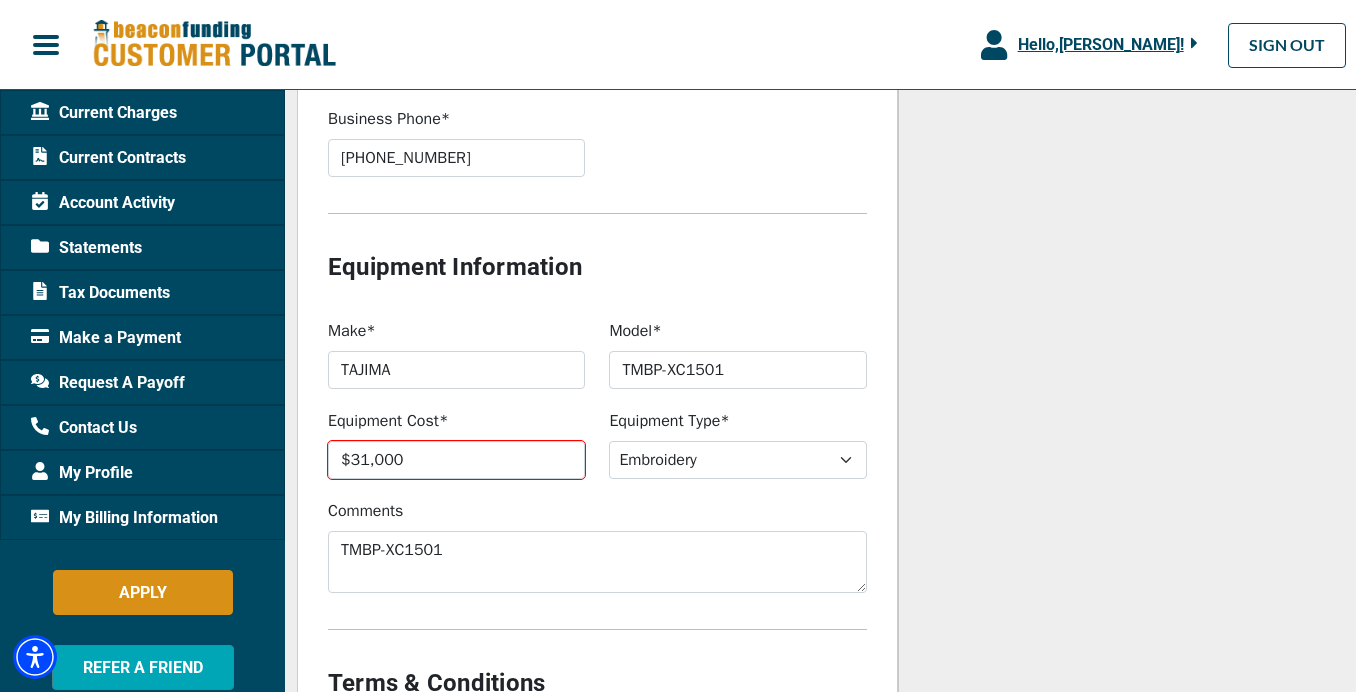 scroll, scrollTop: 1692, scrollLeft: 0, axis: vertical 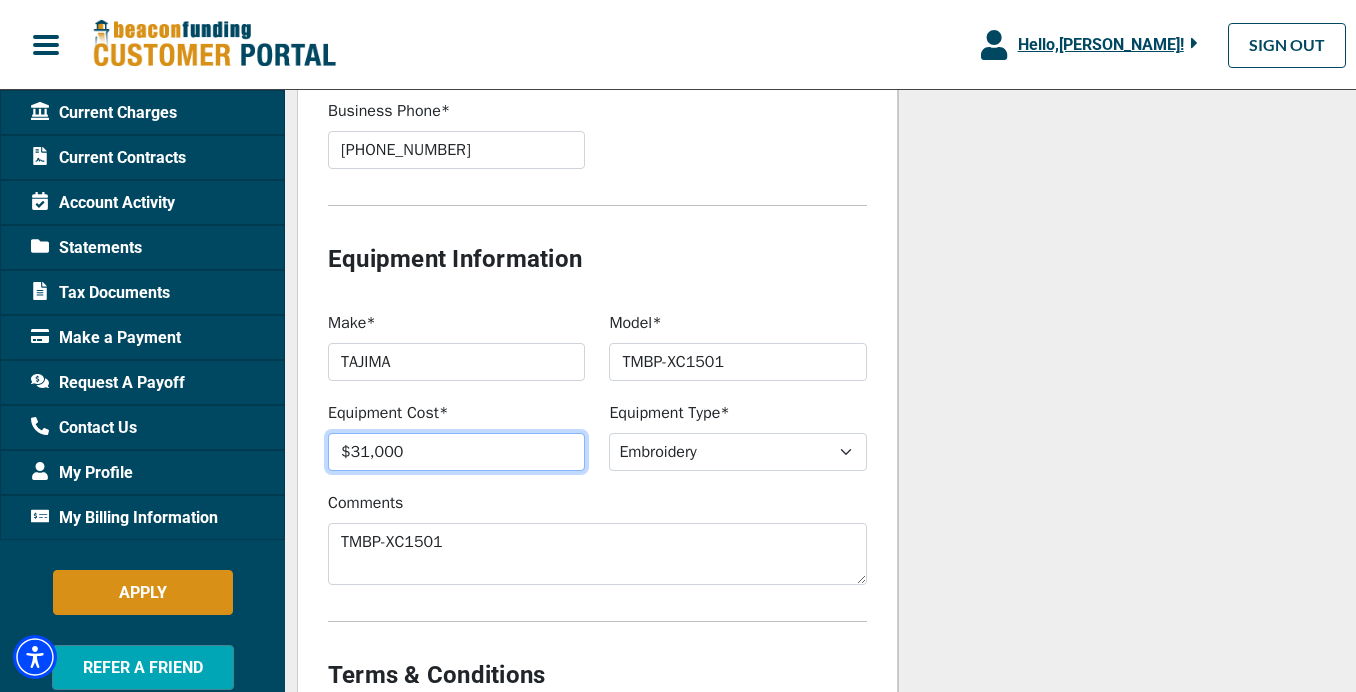 click on "$31,000" at bounding box center [456, 452] 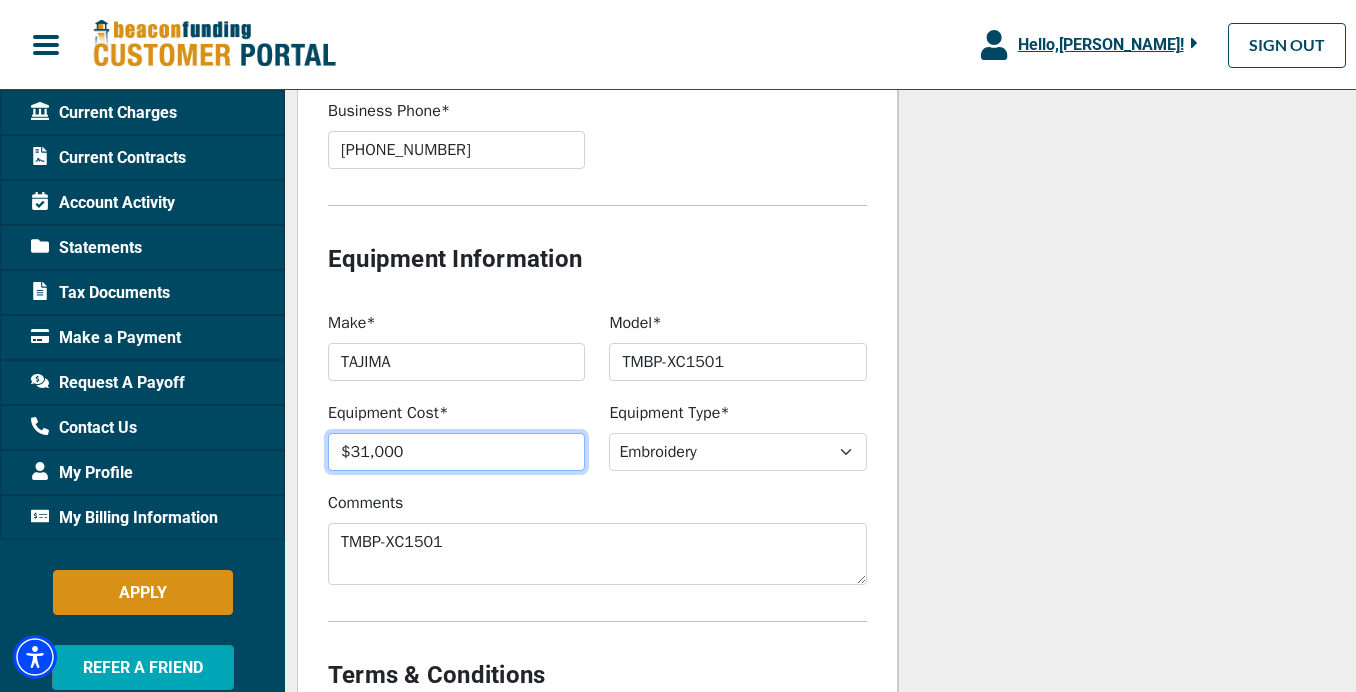 type on "$3,100" 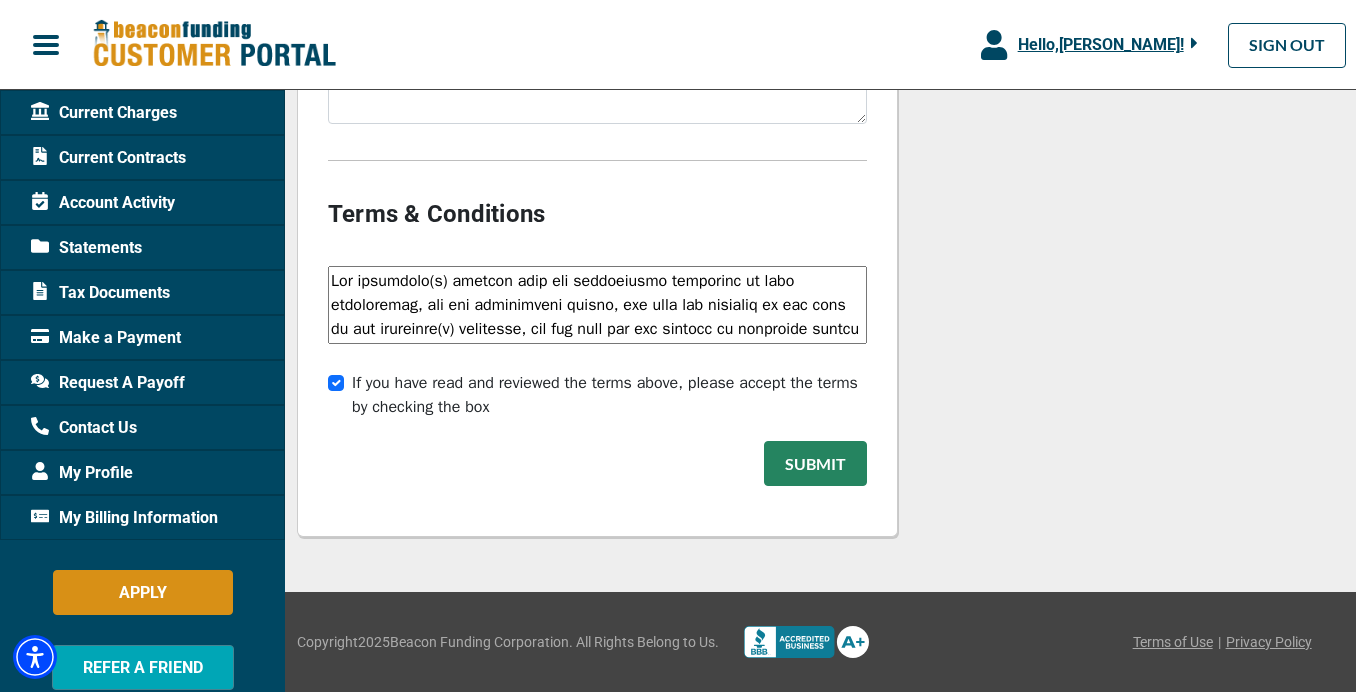 scroll, scrollTop: 2160, scrollLeft: 0, axis: vertical 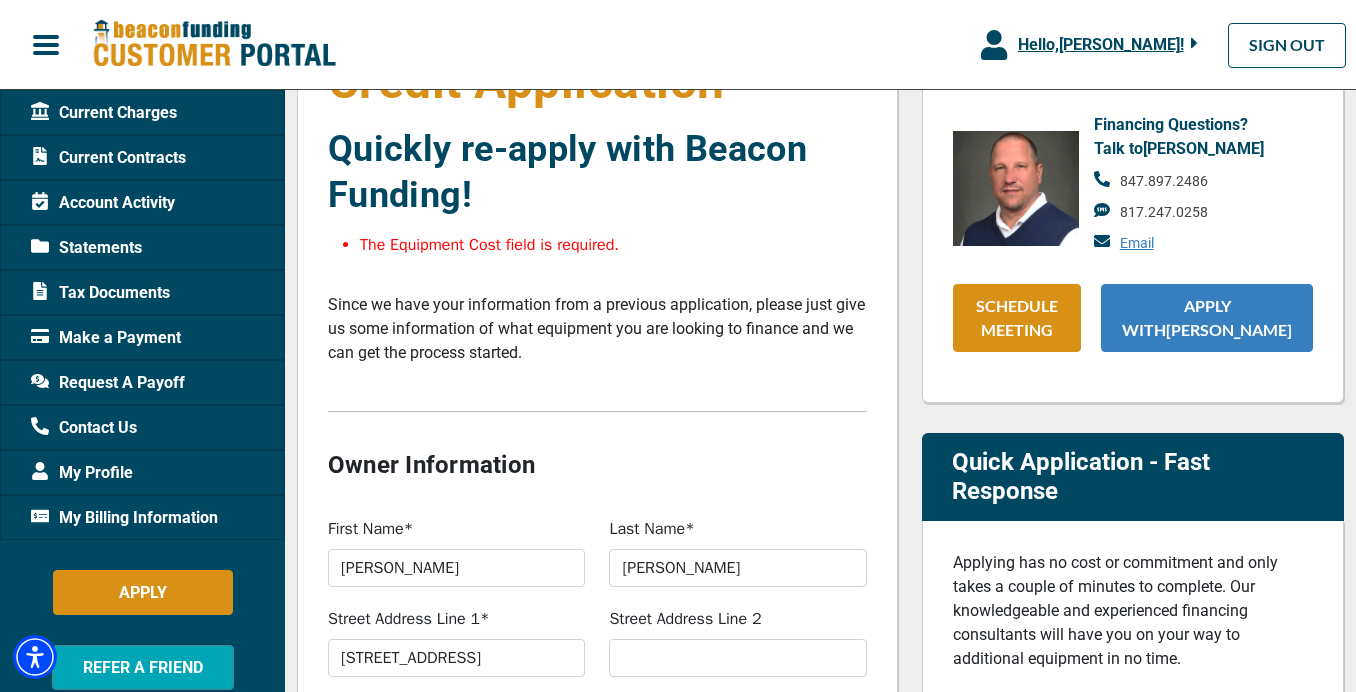 click on "APPLY WITH  [PERSON_NAME]" at bounding box center [1207, 318] 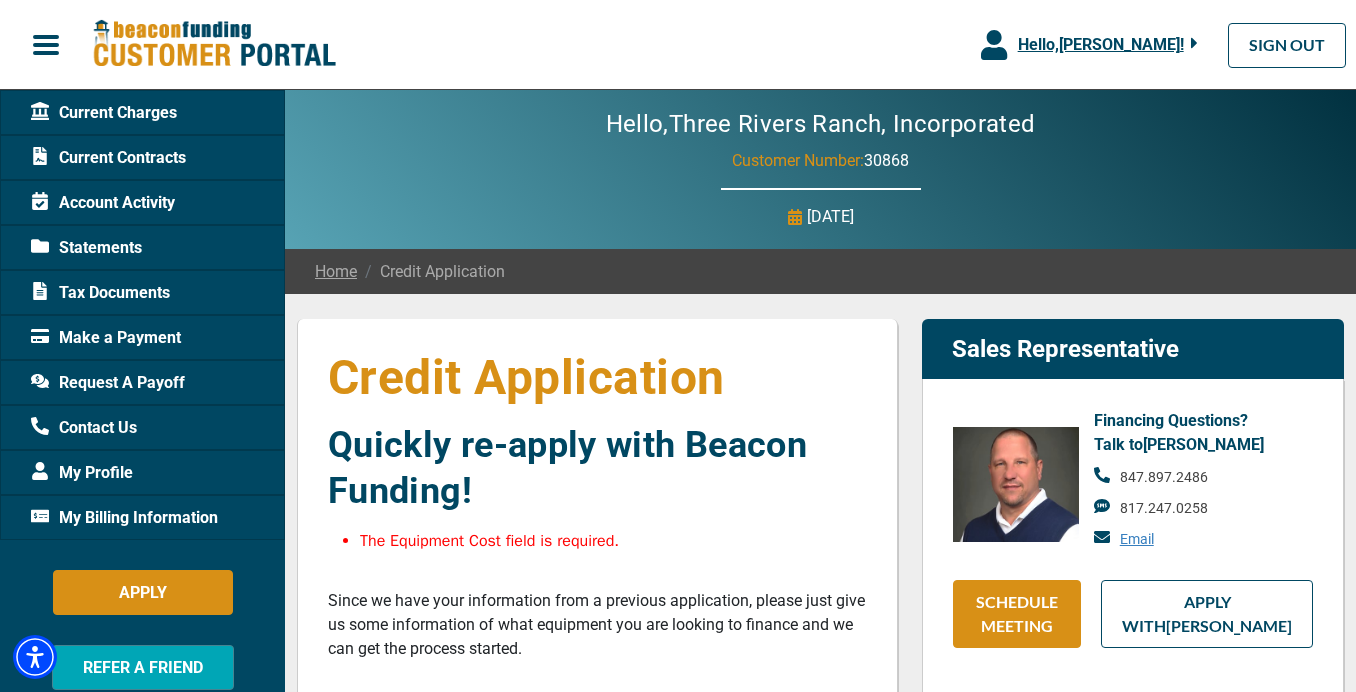 scroll, scrollTop: 0, scrollLeft: 0, axis: both 